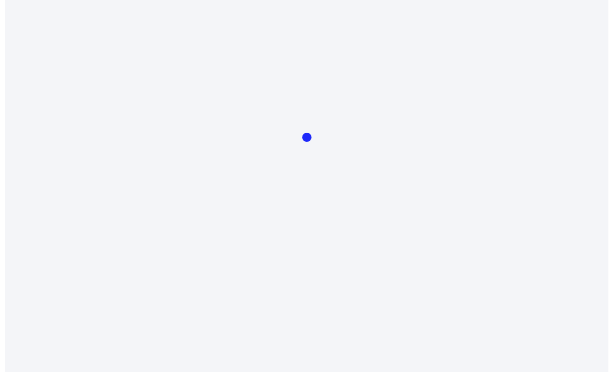 scroll, scrollTop: 0, scrollLeft: 0, axis: both 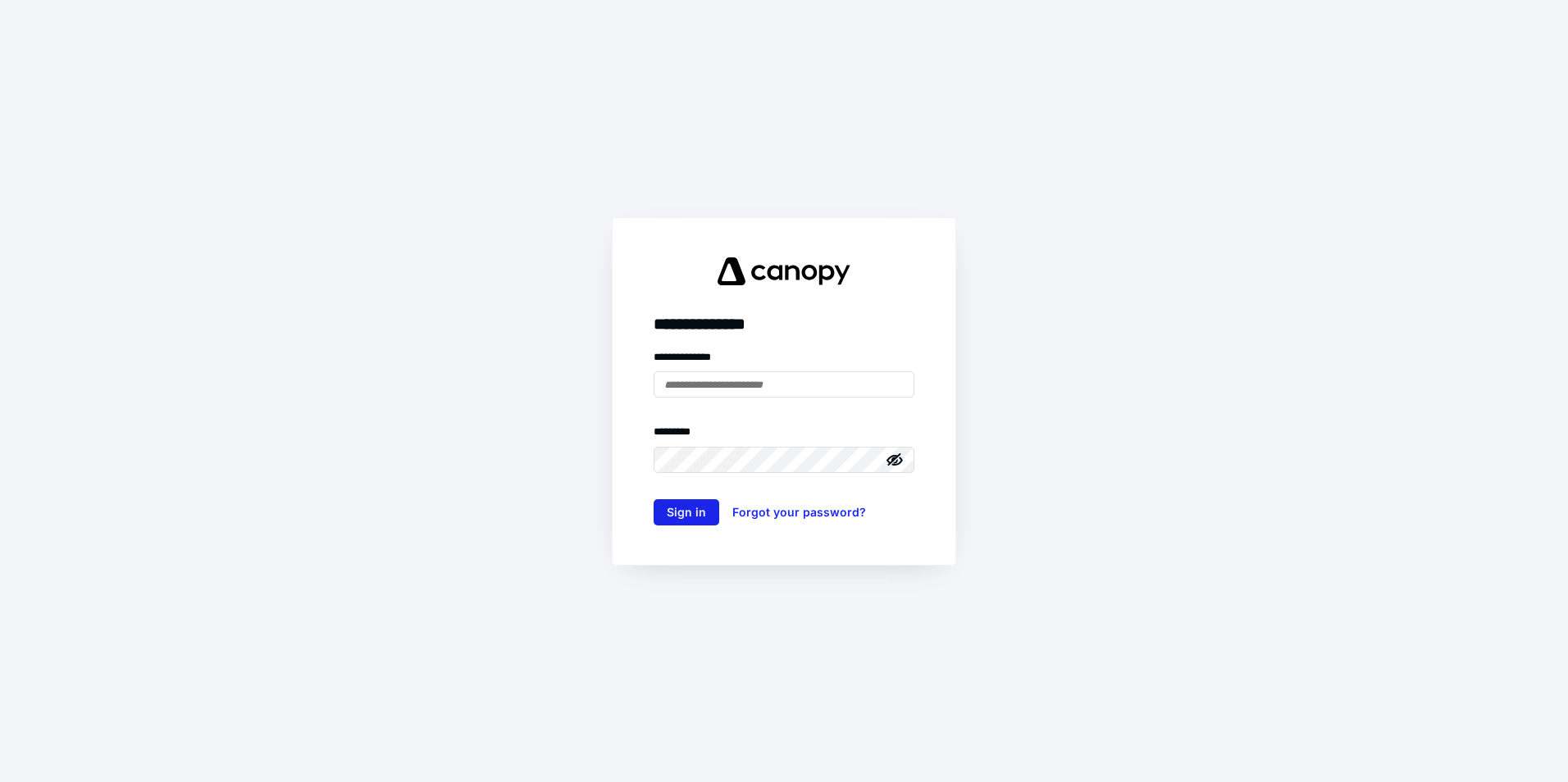 type on "**********" 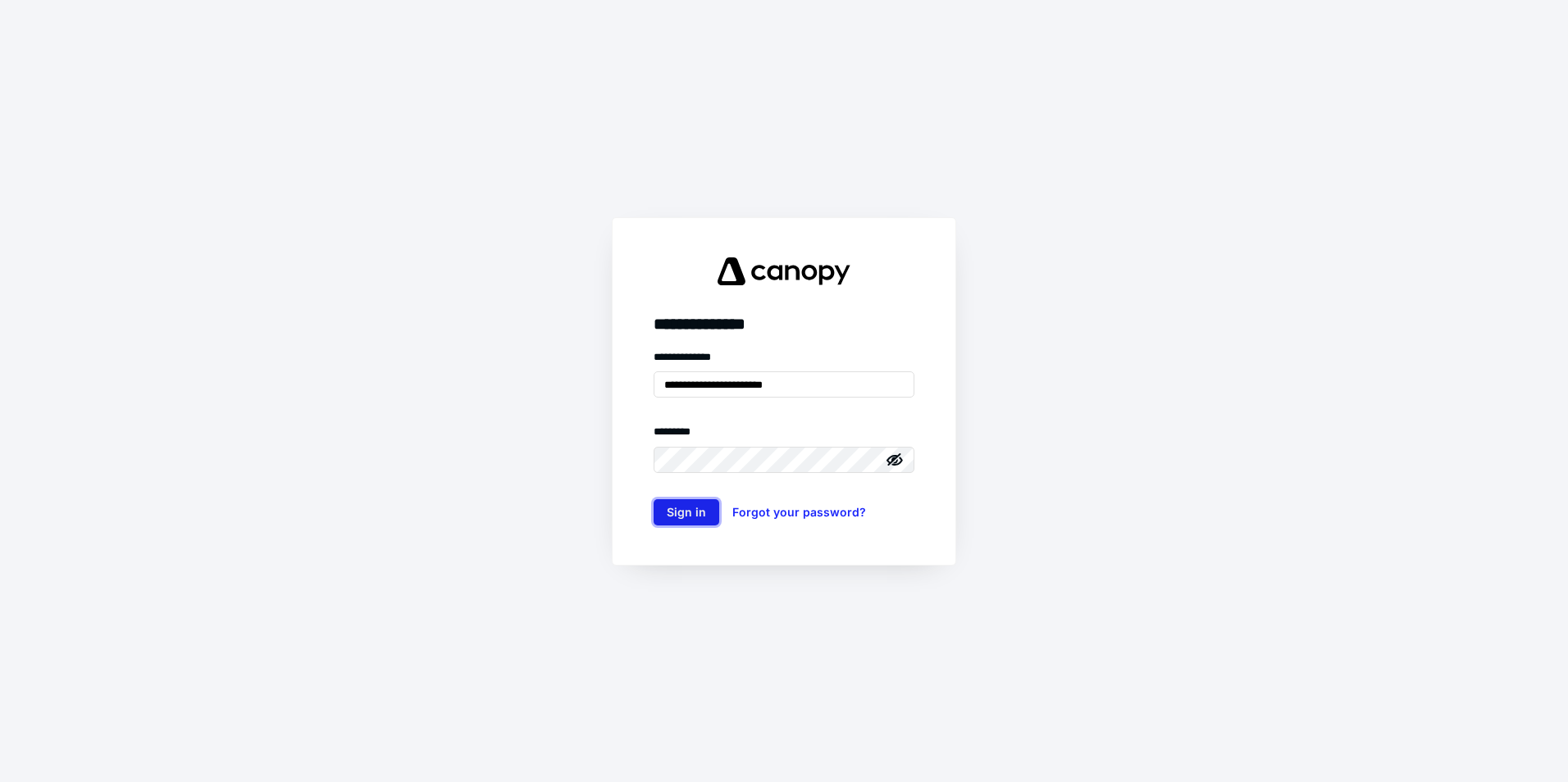 click on "Sign in" at bounding box center (686, 512) 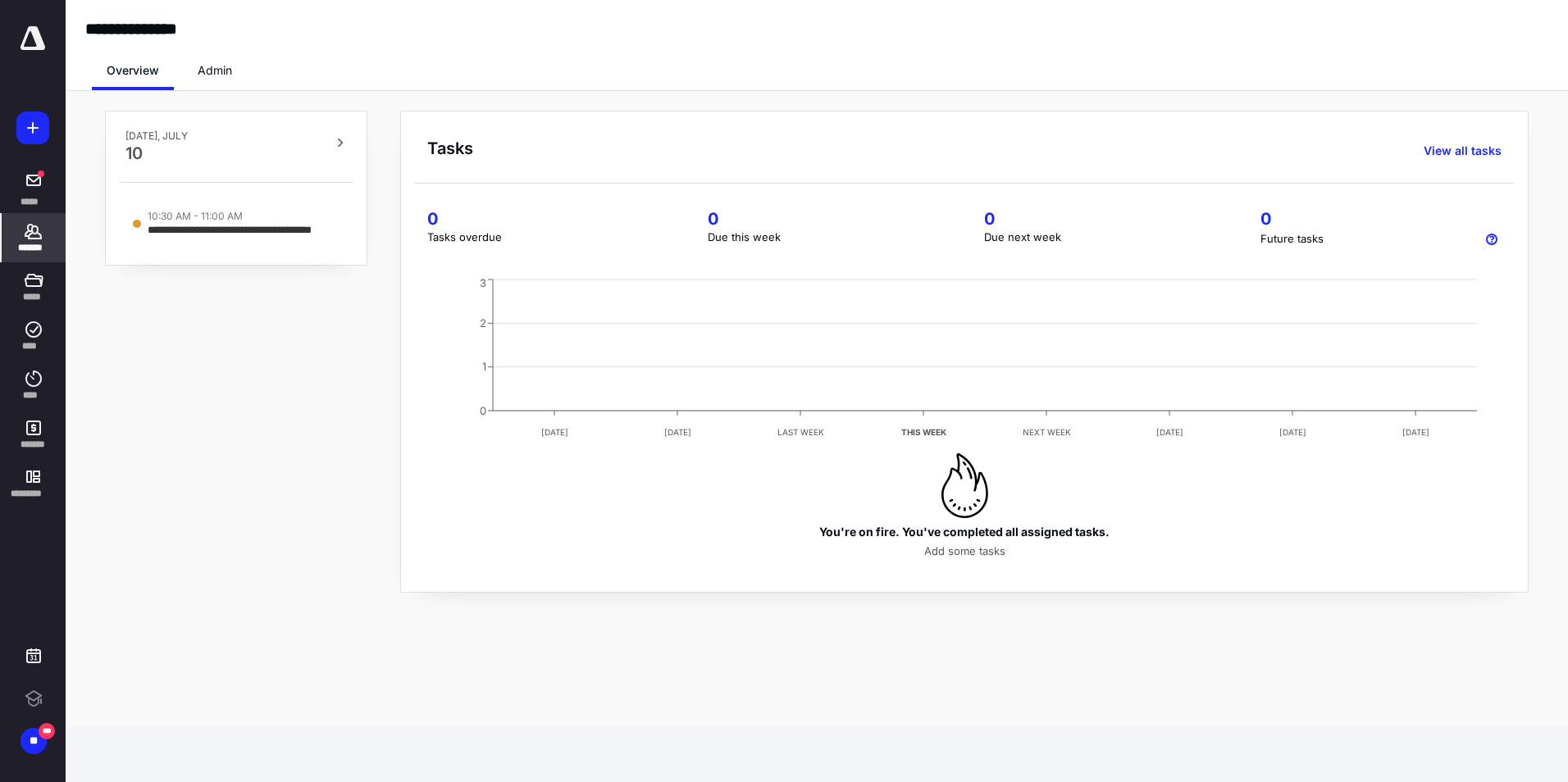 click on "*******" at bounding box center (34, 248) 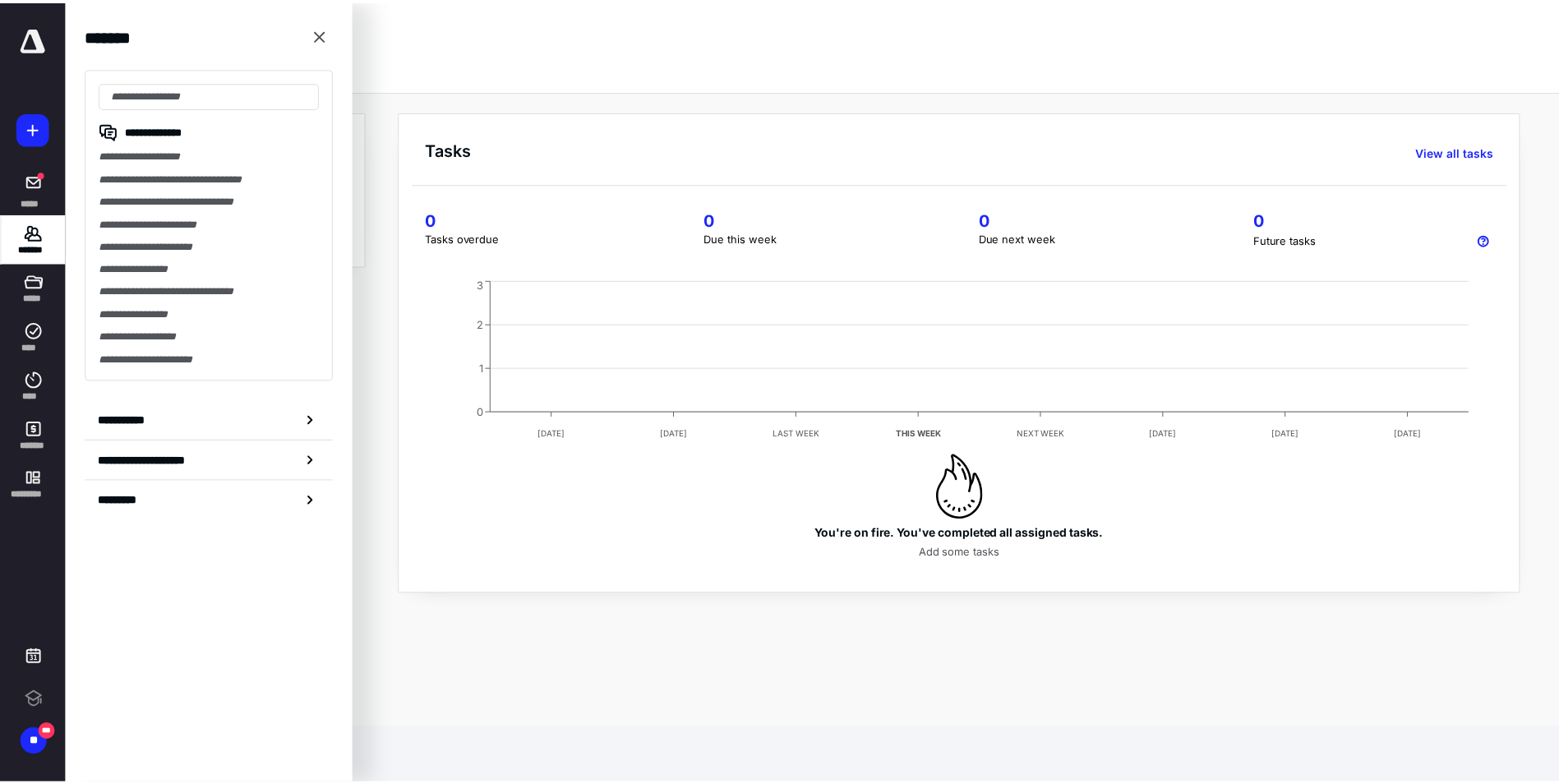 scroll, scrollTop: 0, scrollLeft: 0, axis: both 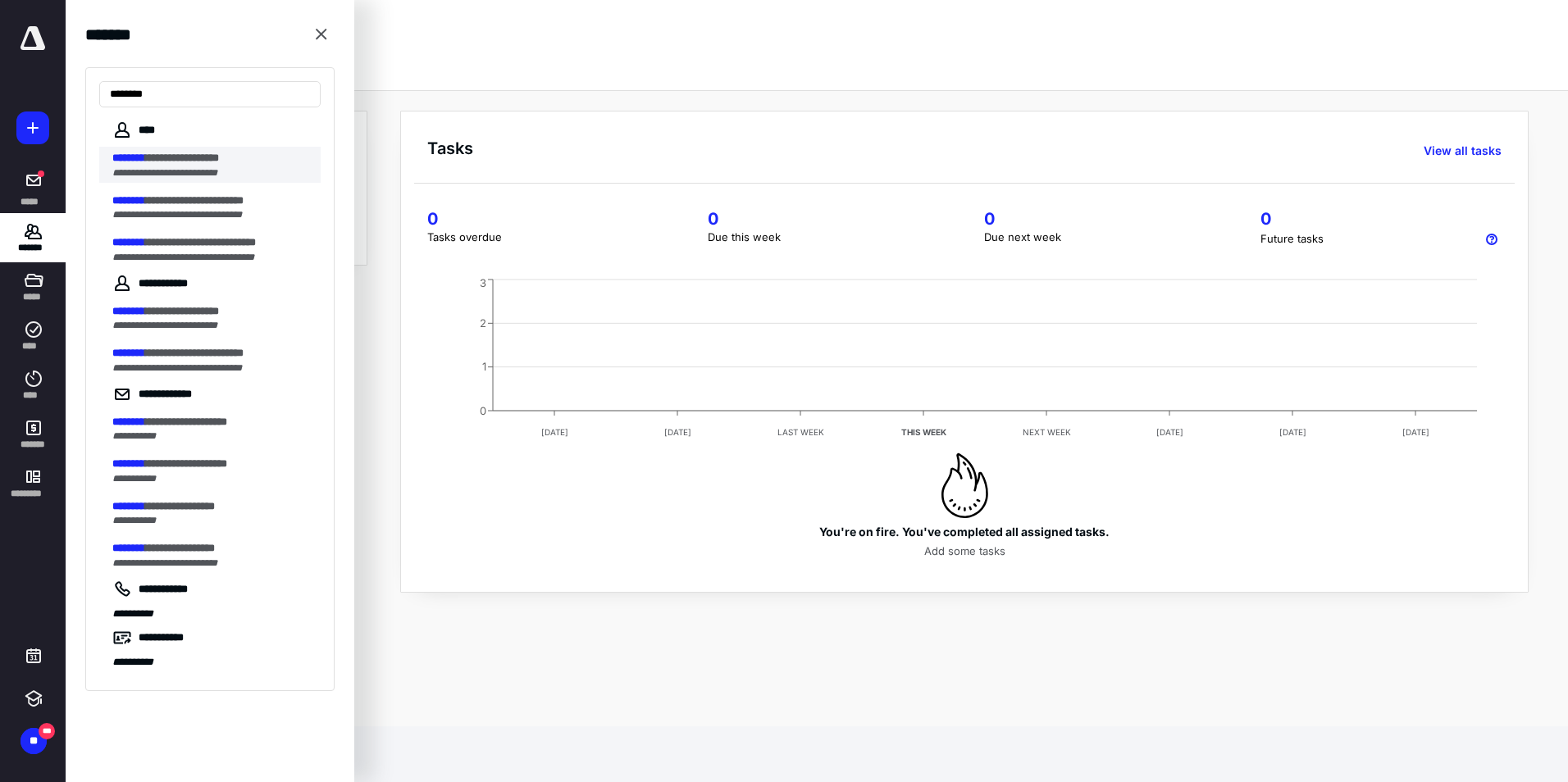 type on "********" 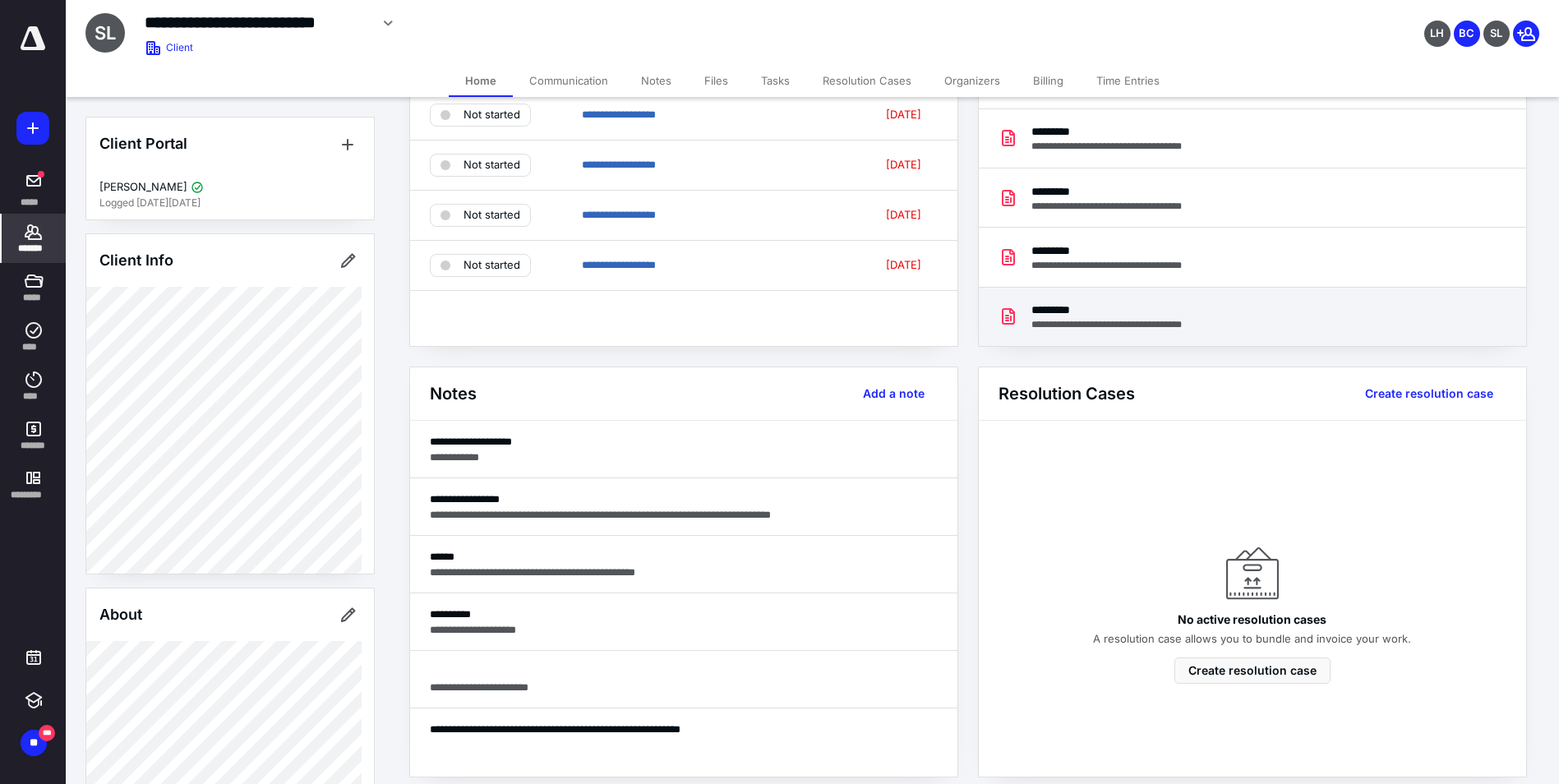 scroll, scrollTop: 0, scrollLeft: 0, axis: both 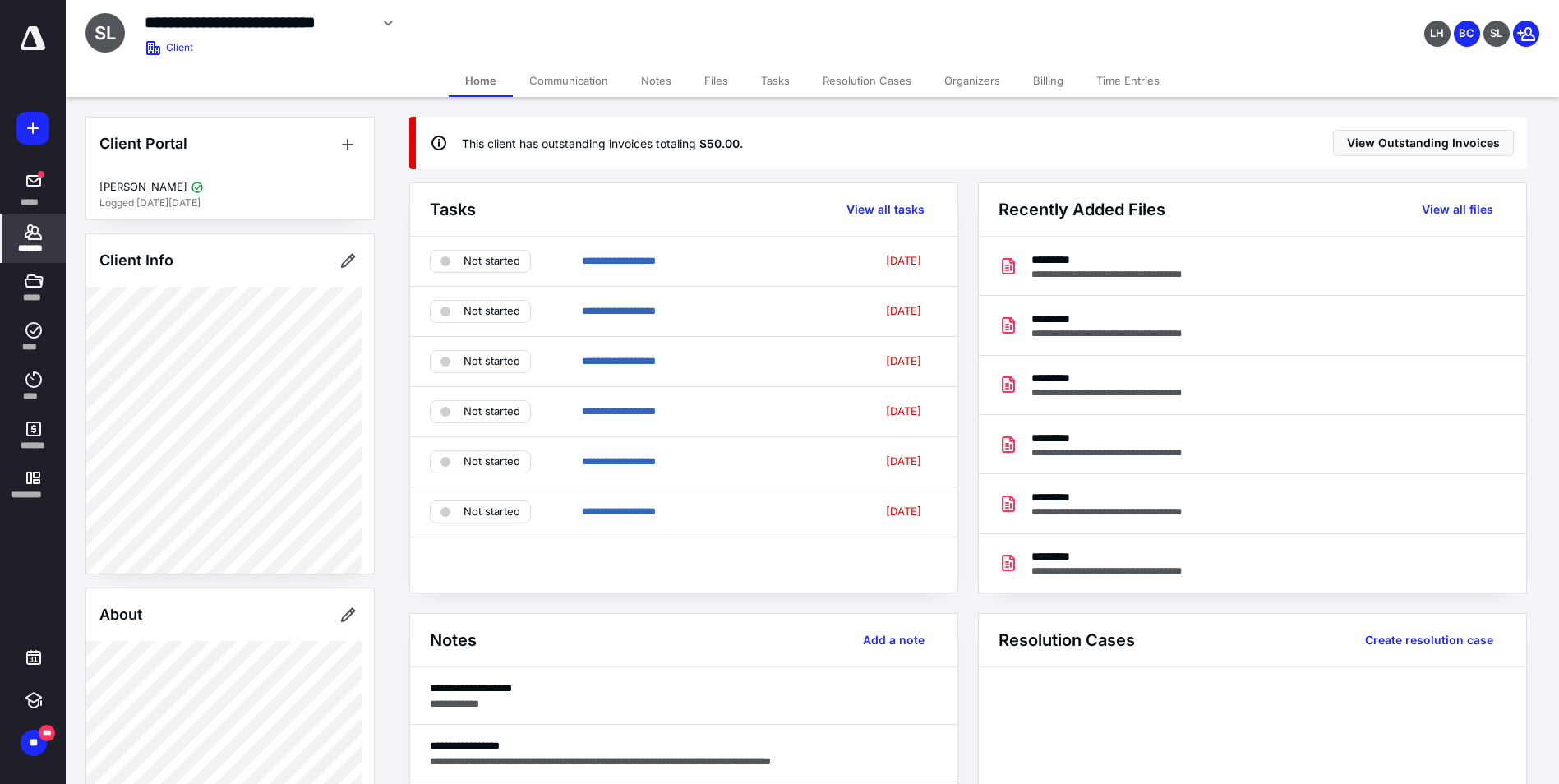click on "Billing" at bounding box center (1048, 81) 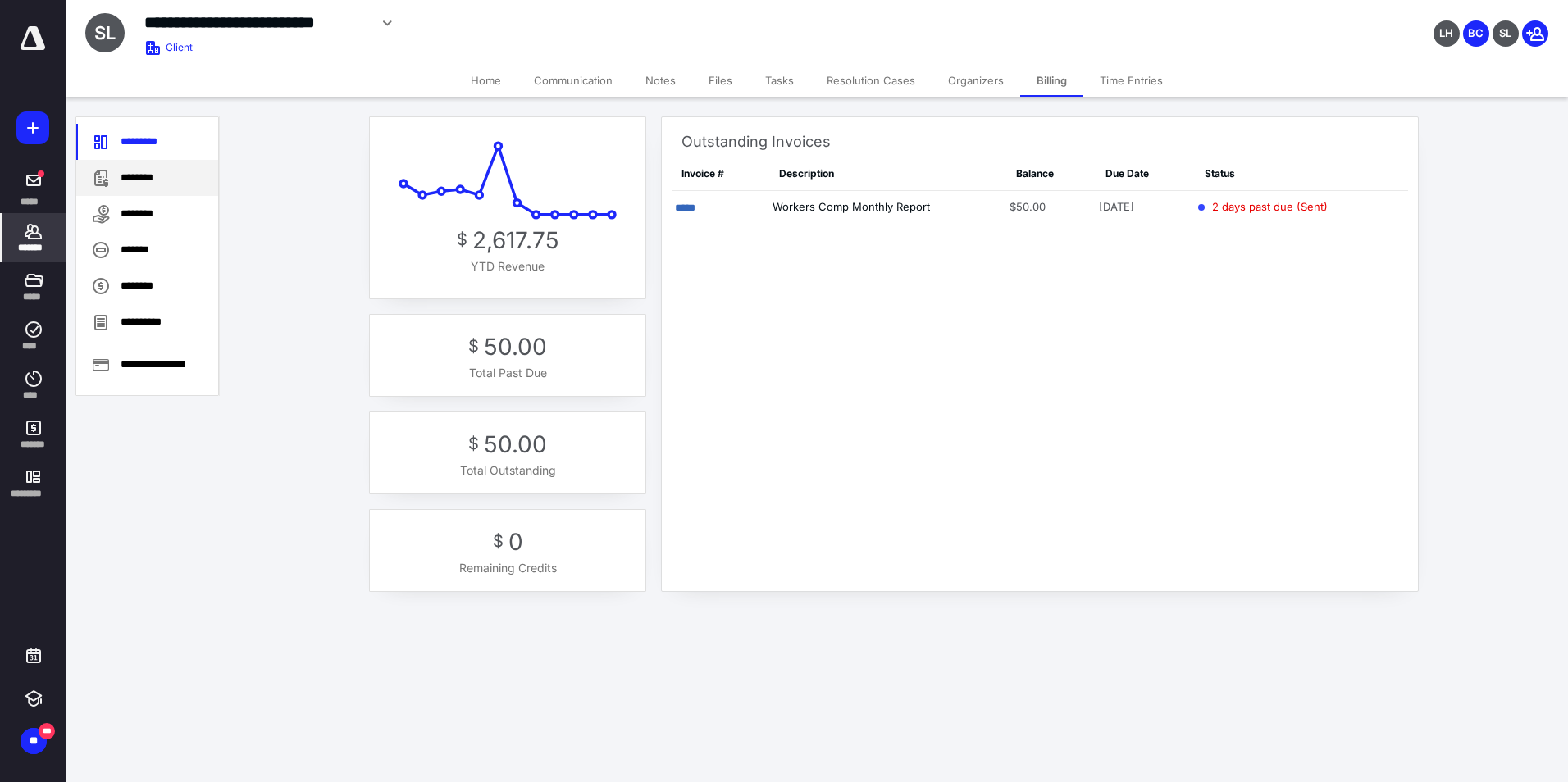click on "********" at bounding box center (147, 178) 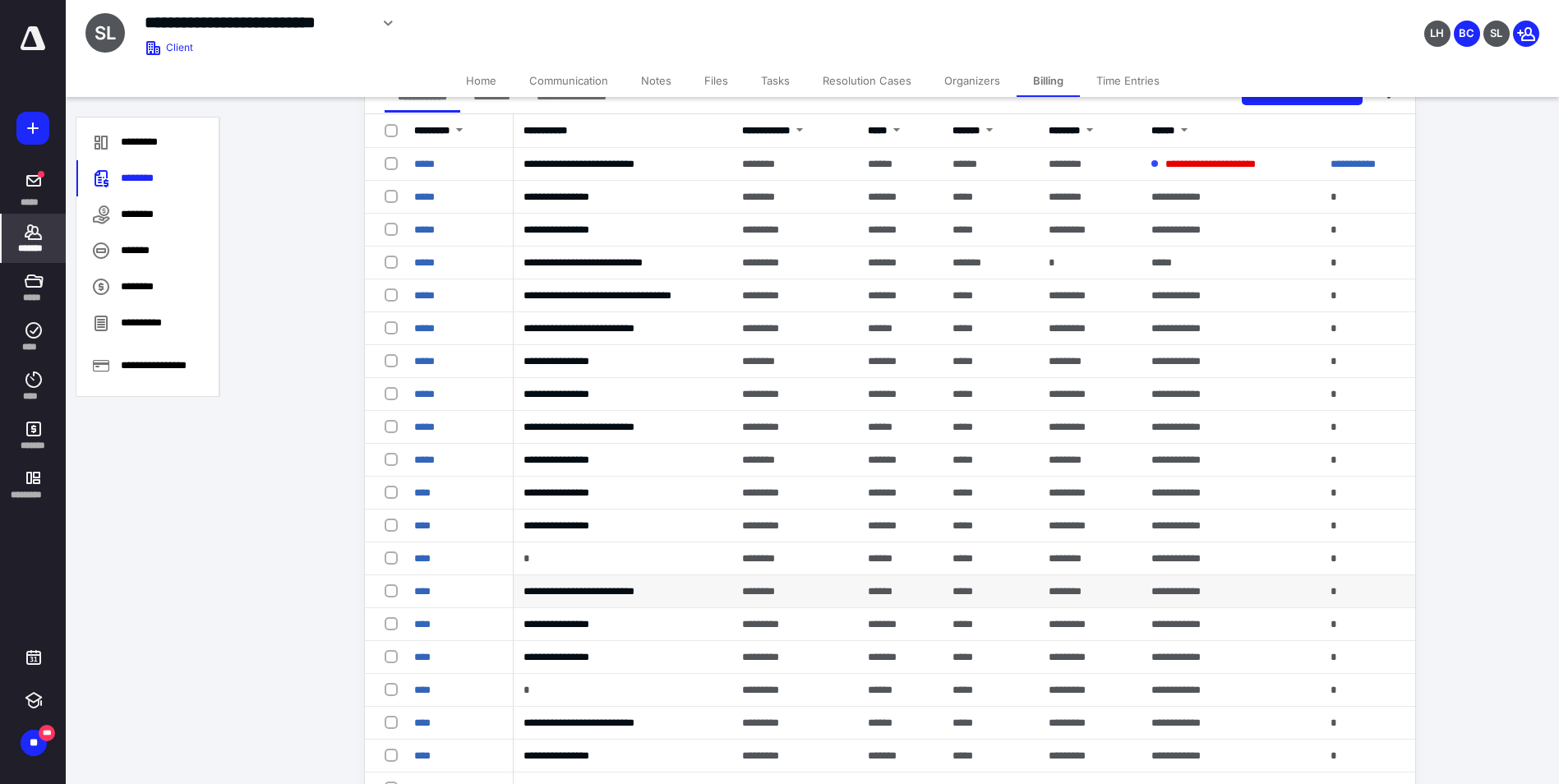 scroll, scrollTop: 0, scrollLeft: 0, axis: both 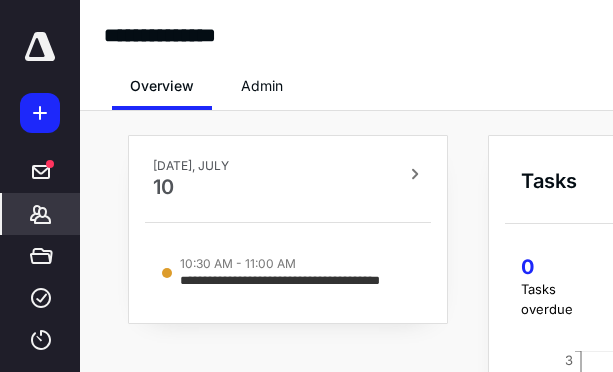 click on "*******" at bounding box center (41, 214) 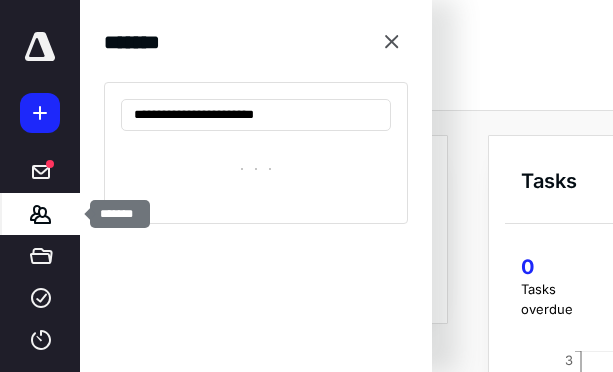 type on "**********" 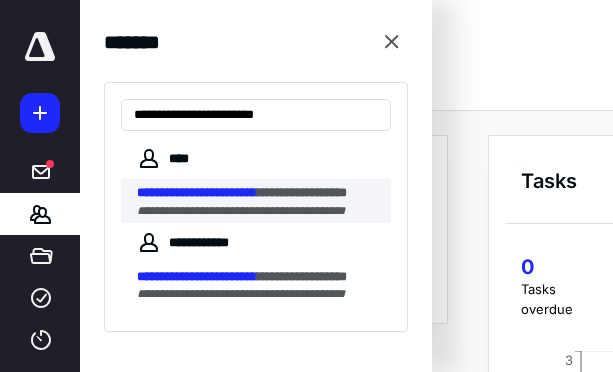 click on "**********" at bounding box center [241, 211] 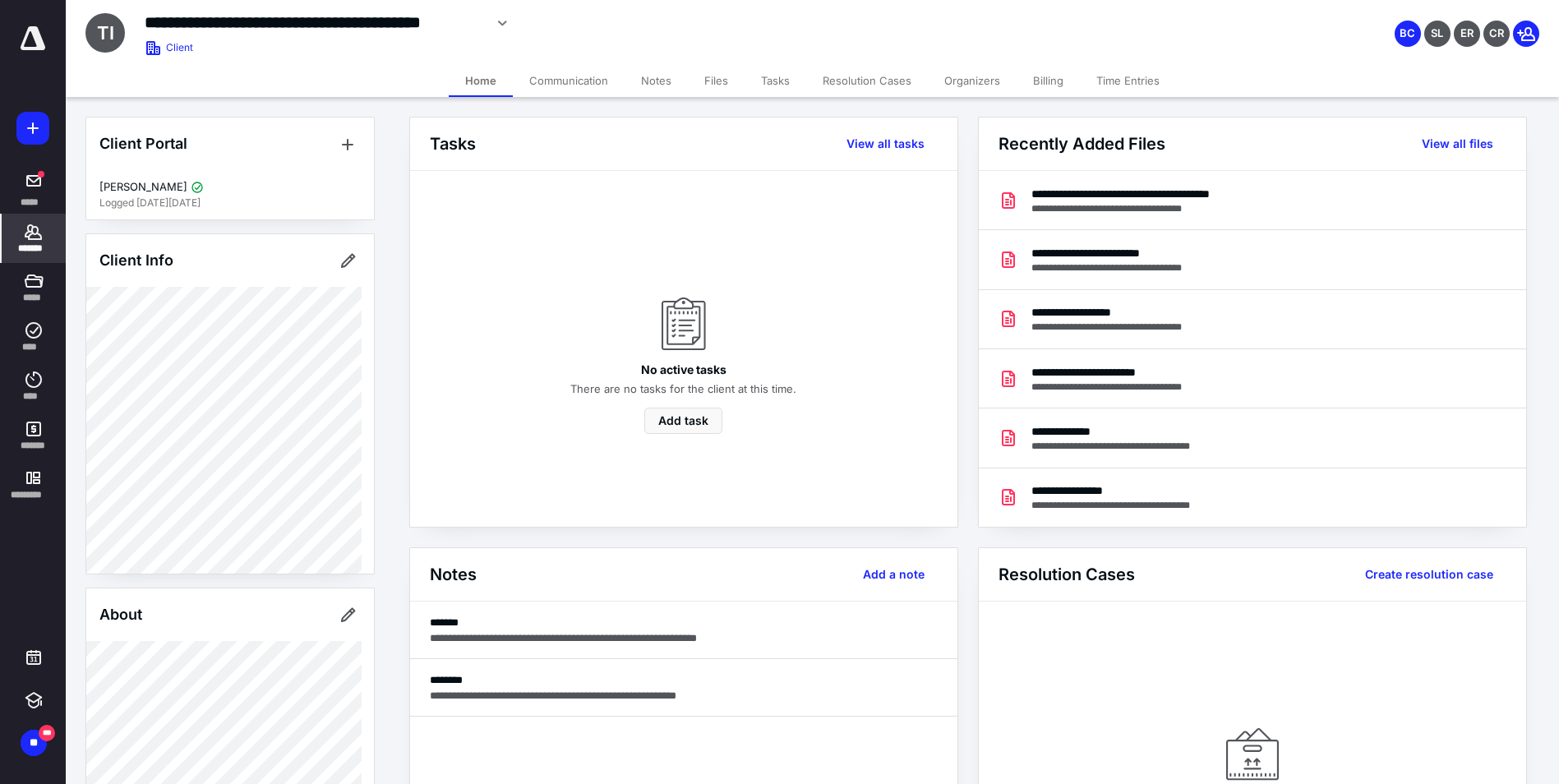 click on "Files" at bounding box center [716, 81] 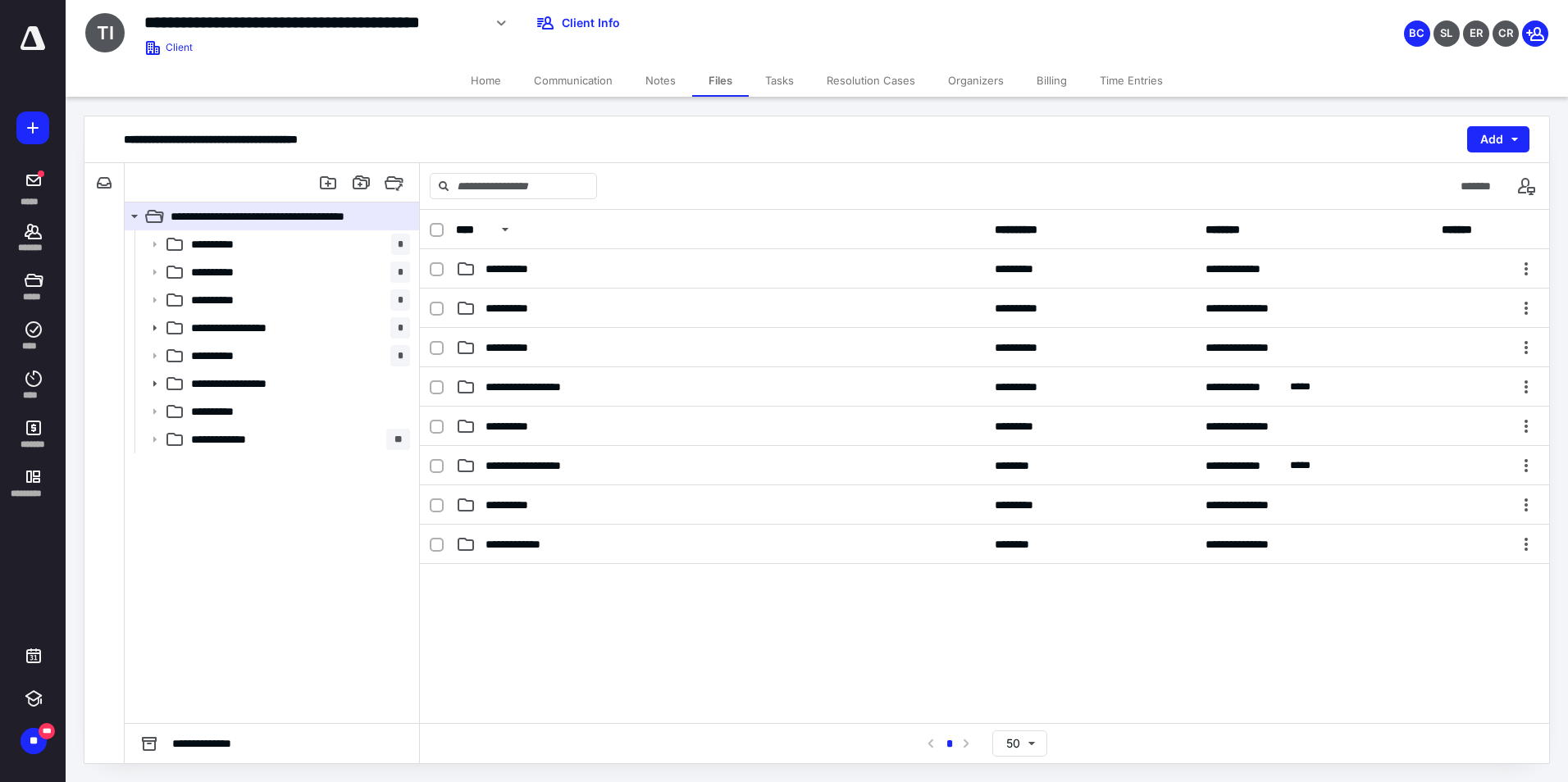 click on "Home" at bounding box center (485, 80) 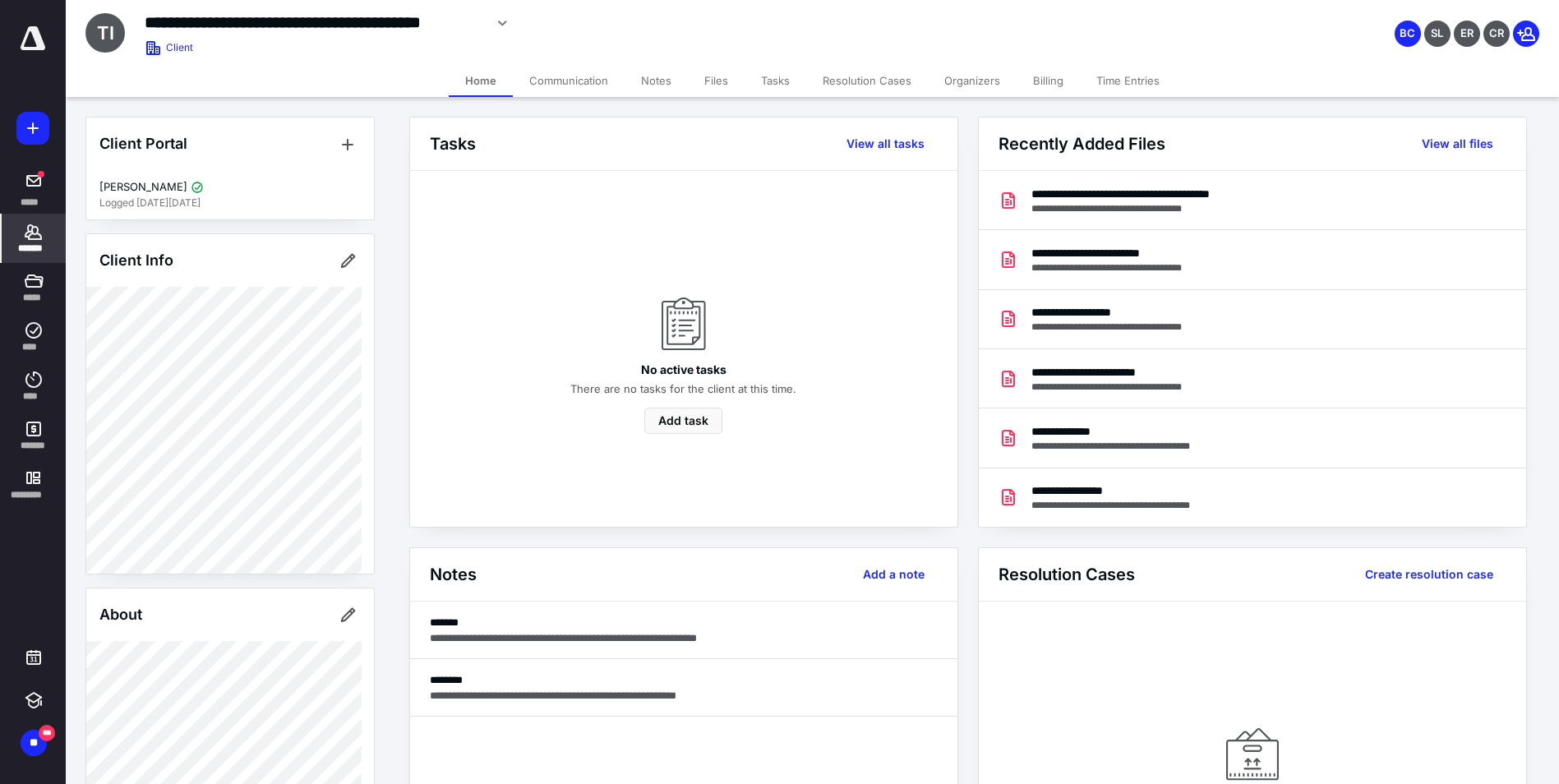 click on "Client Portal Jack McCloskey Logged in 2 months ago Client Info About Important clients Linked clients Tags Manage all tags" at bounding box center (230, 668) 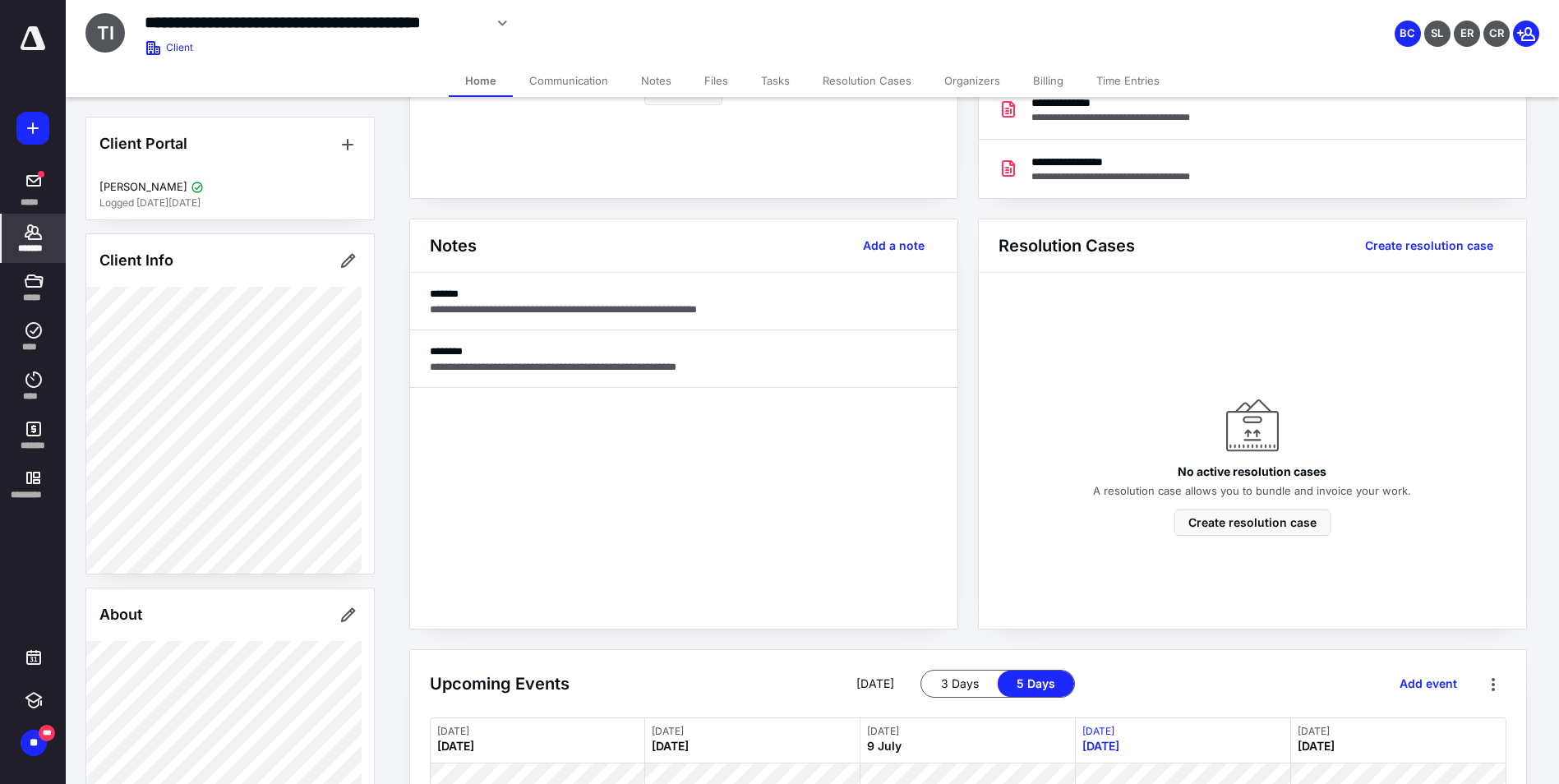 scroll, scrollTop: 247, scrollLeft: 0, axis: vertical 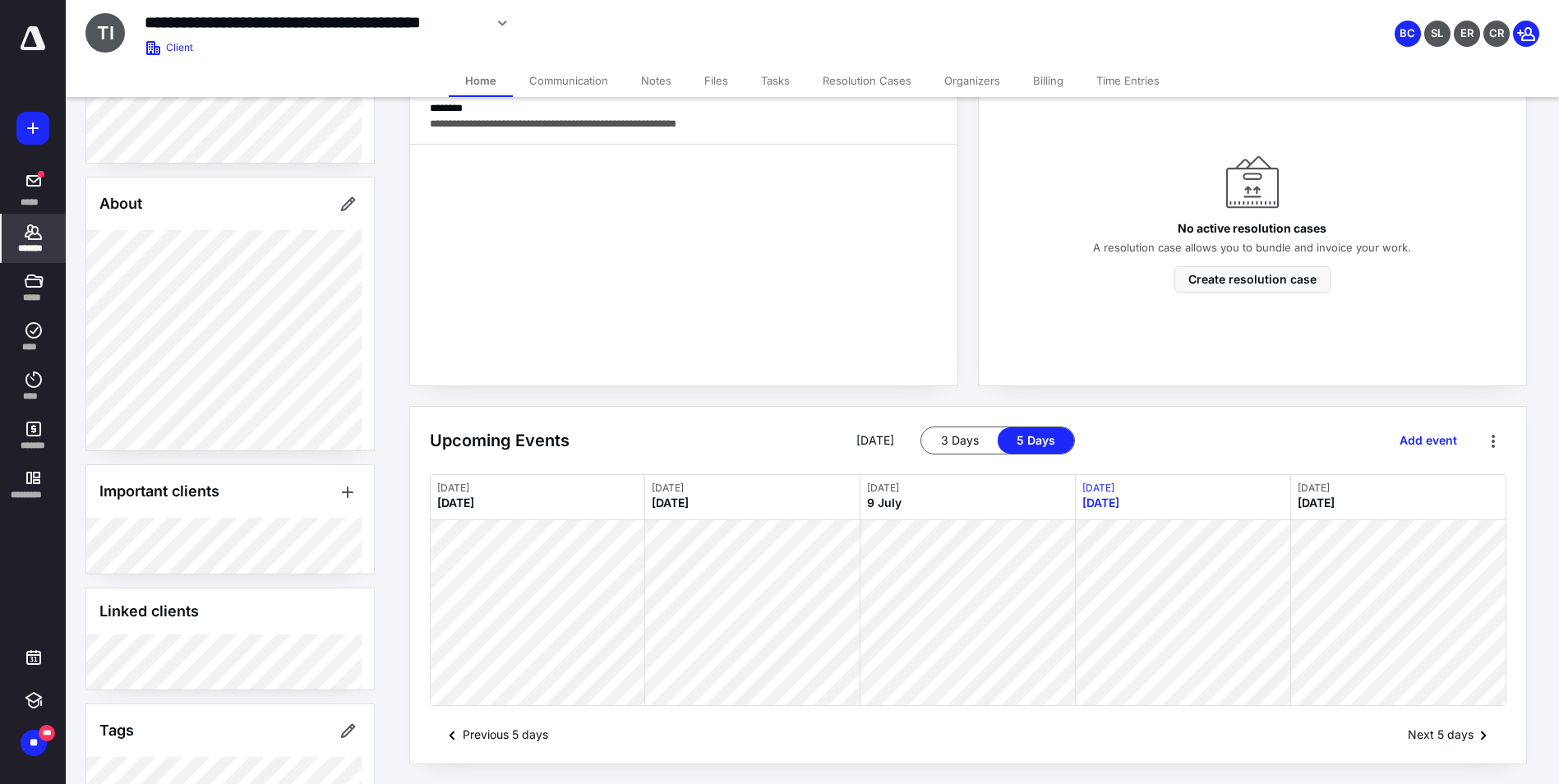 click on "Files" at bounding box center (716, 81) 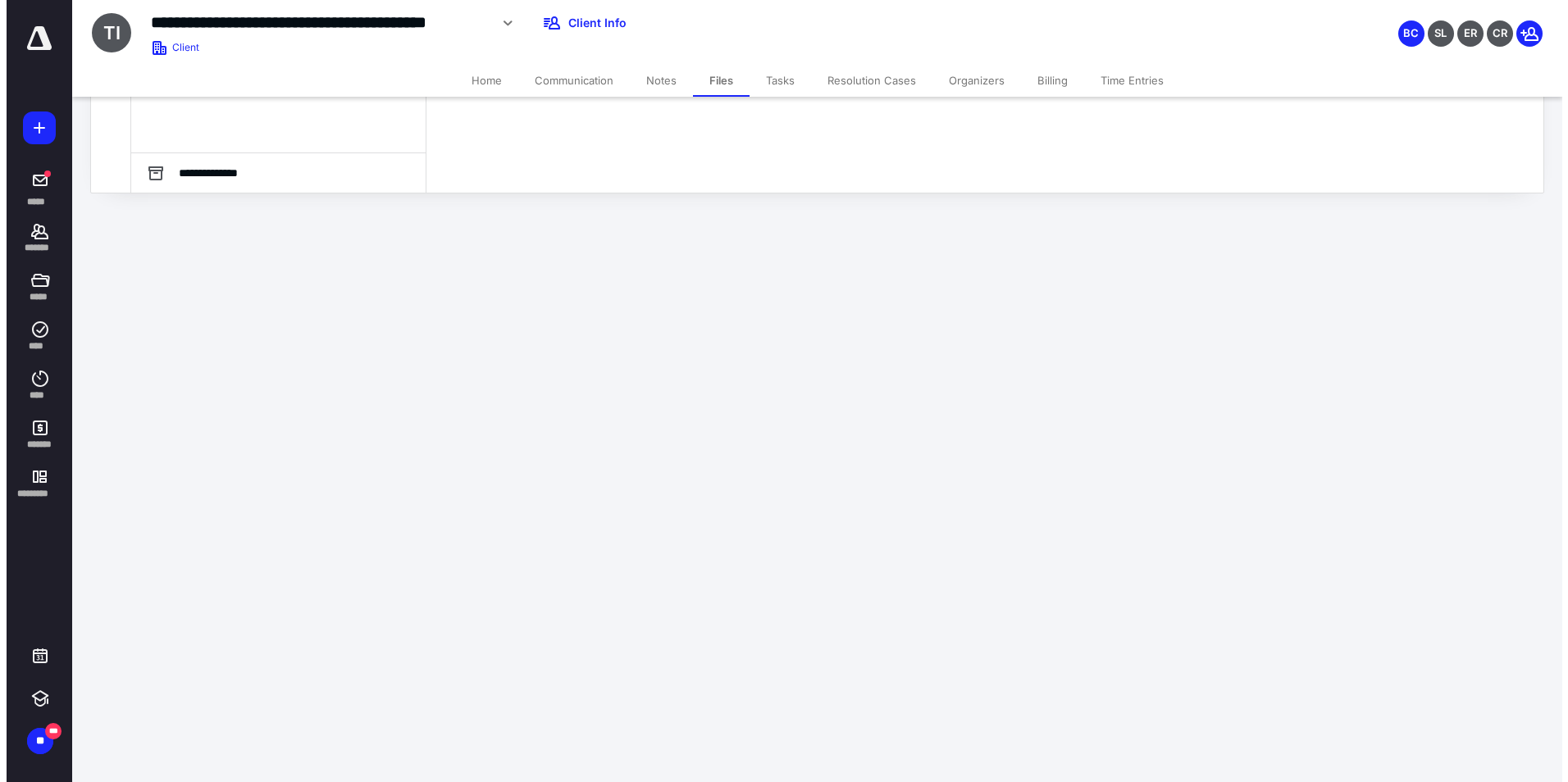 scroll, scrollTop: 0, scrollLeft: 0, axis: both 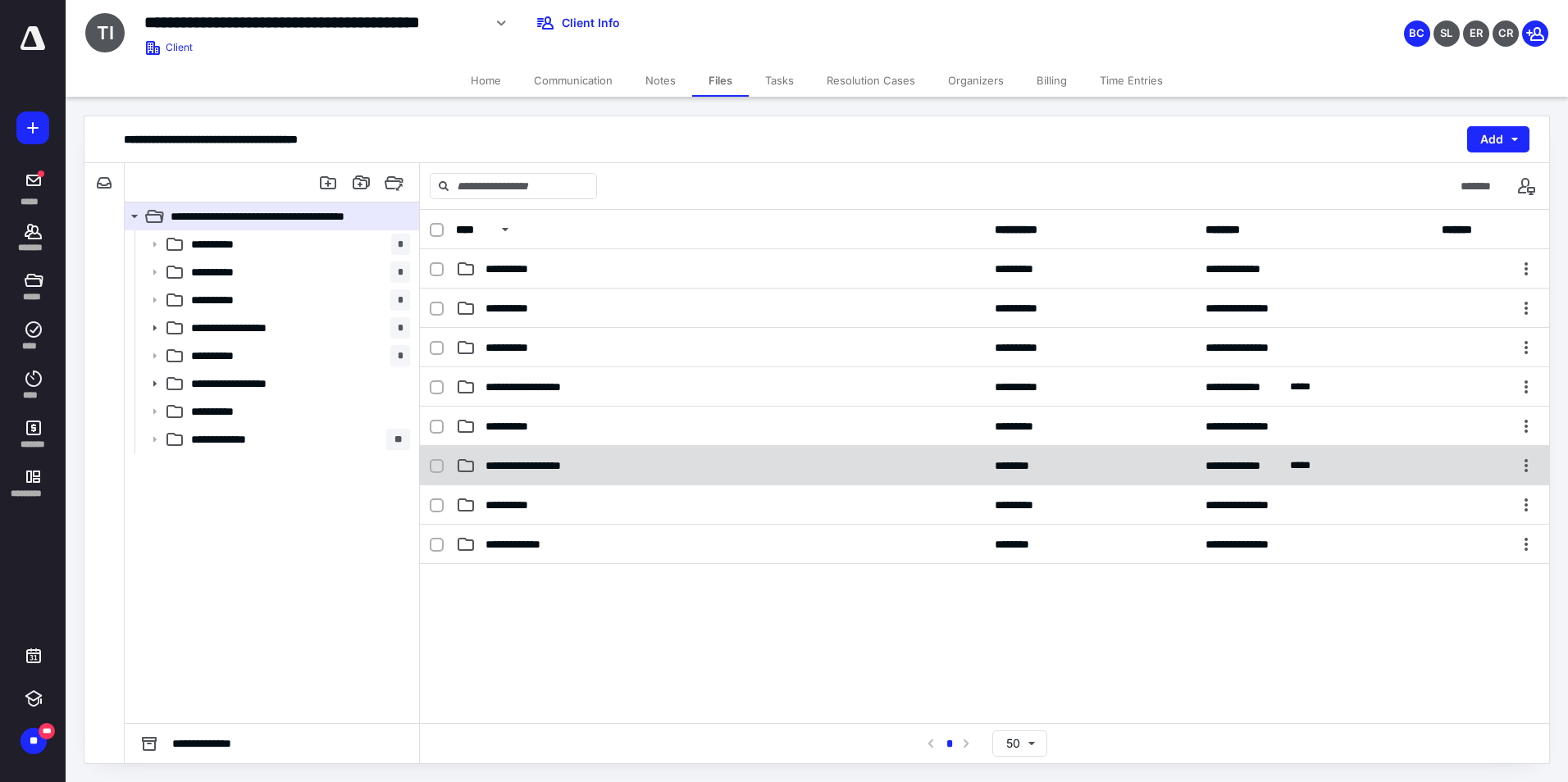 click on "**********" at bounding box center (537, 466) 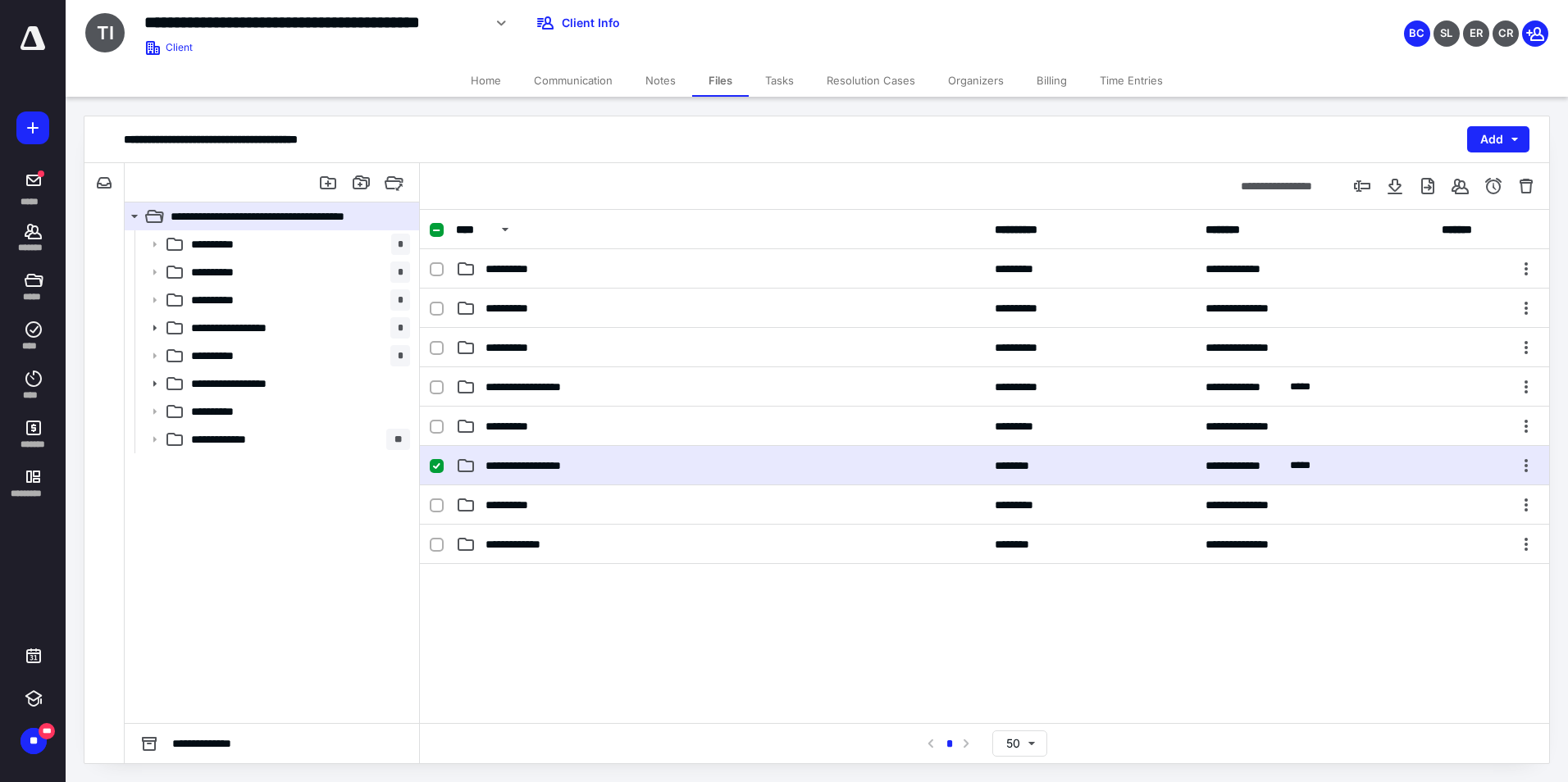 click on "**********" at bounding box center [537, 466] 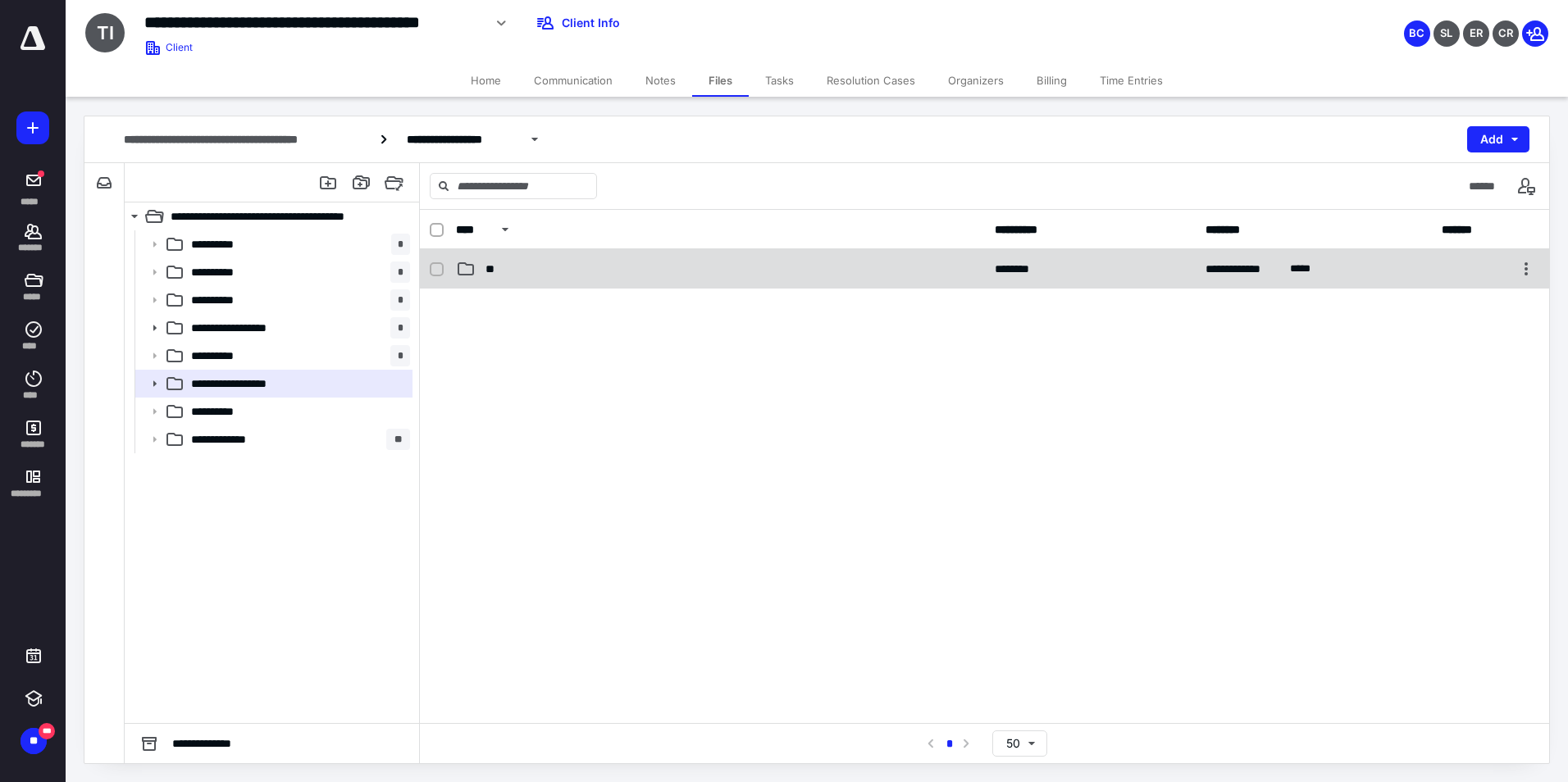 click on "**" at bounding box center [720, 269] 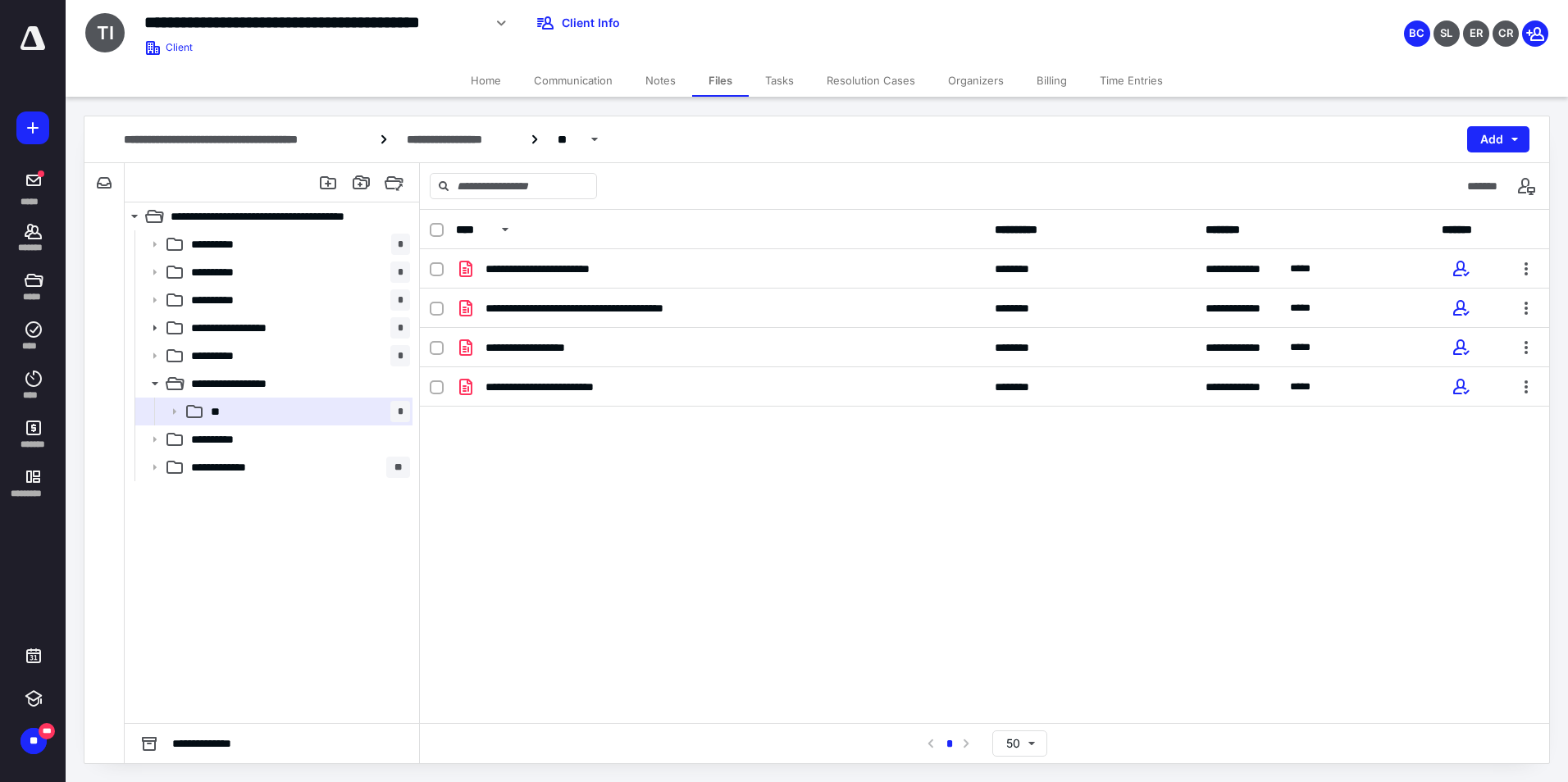 click on "**********" at bounding box center (984, 372) 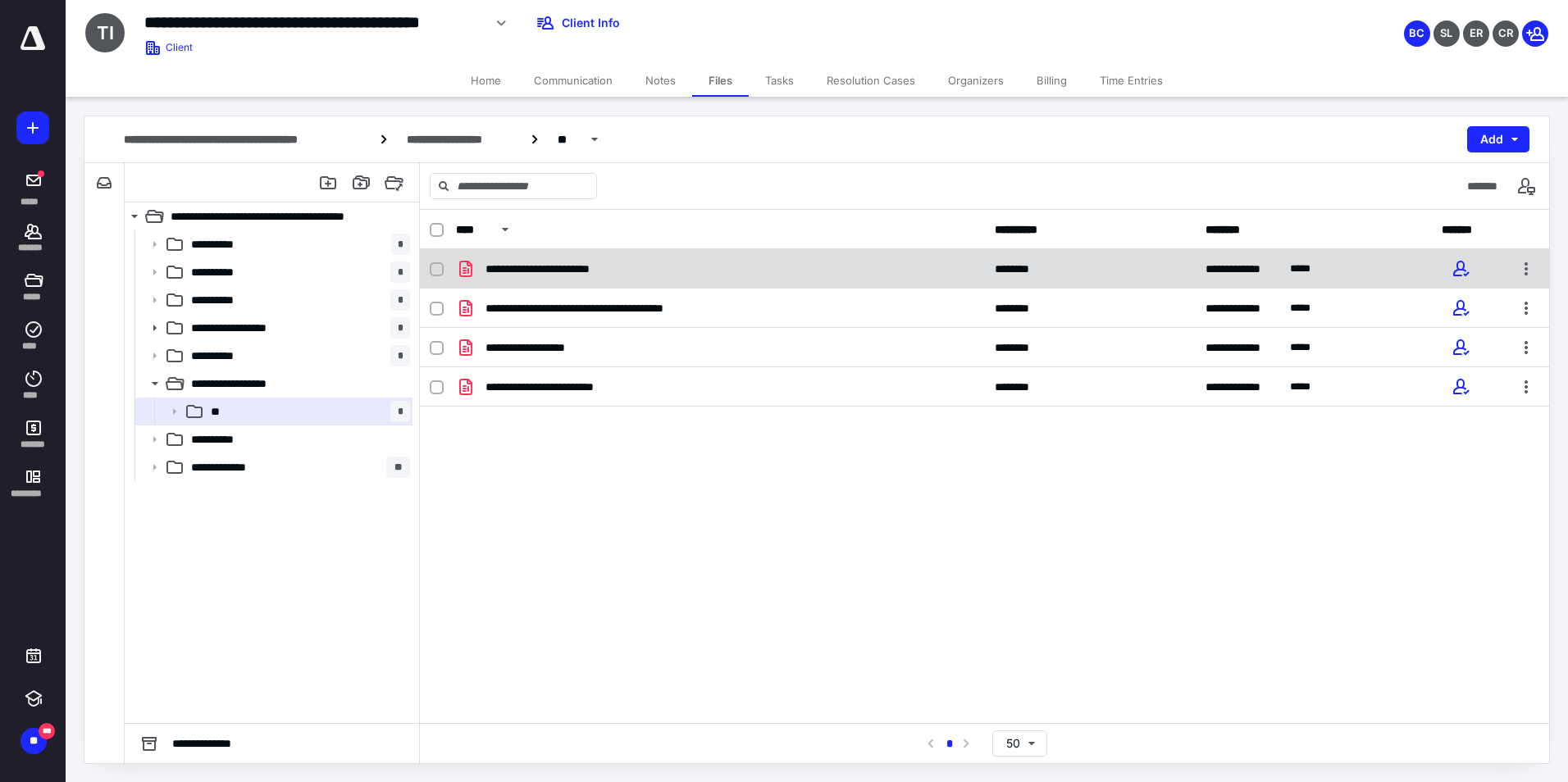 click on "**********" at bounding box center (720, 269) 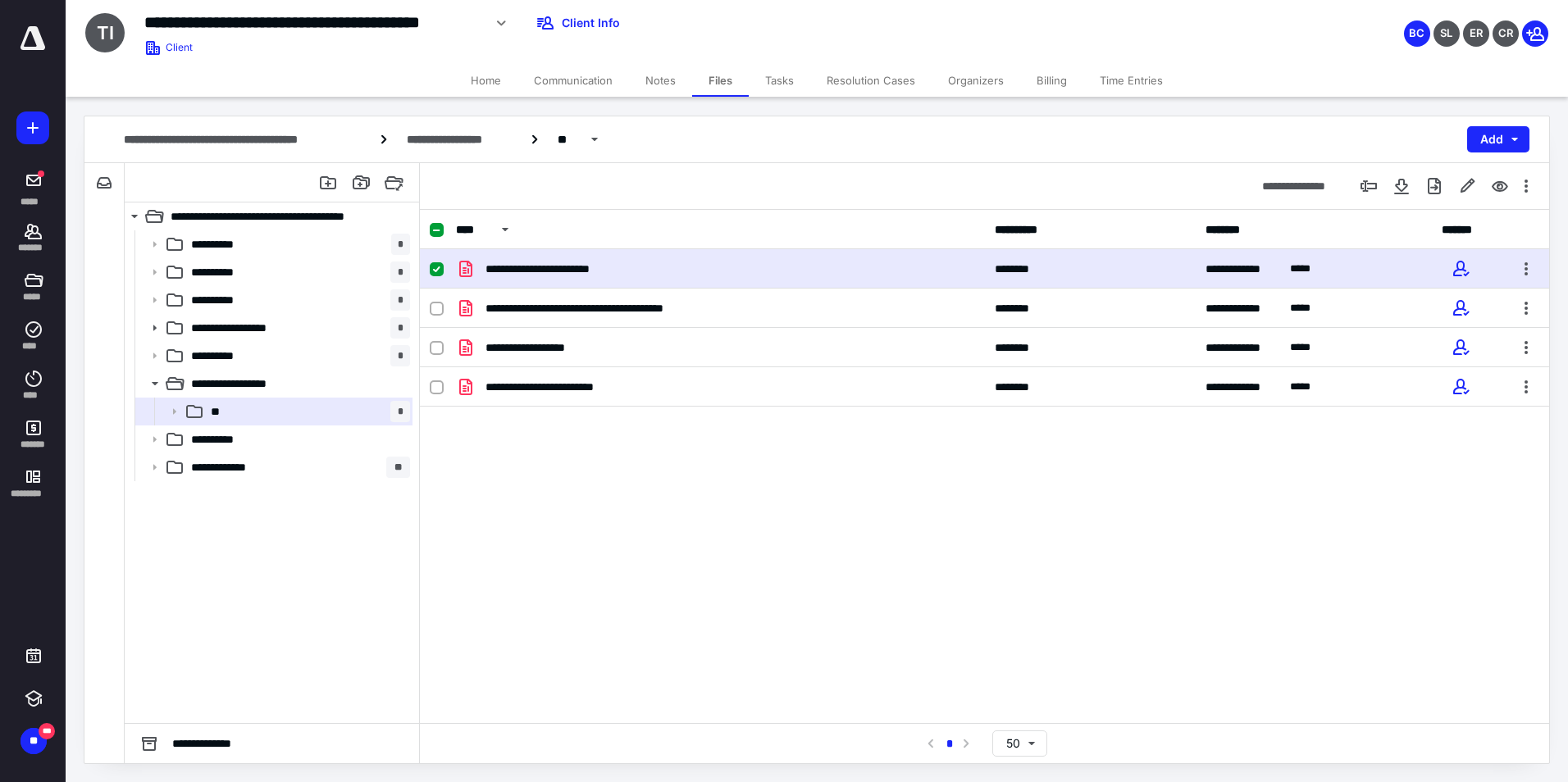 click on "**********" at bounding box center (720, 269) 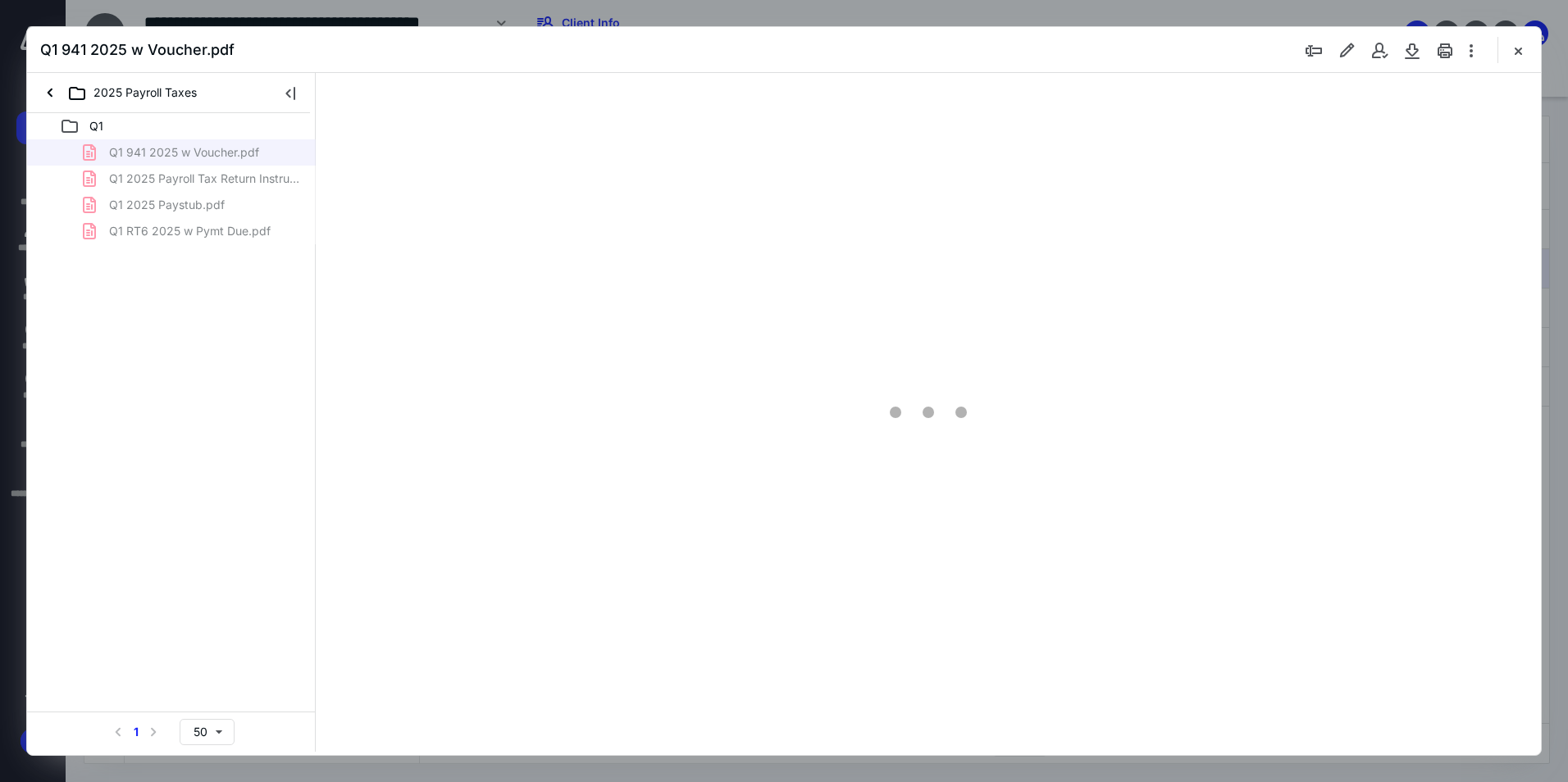 scroll, scrollTop: 0, scrollLeft: 0, axis: both 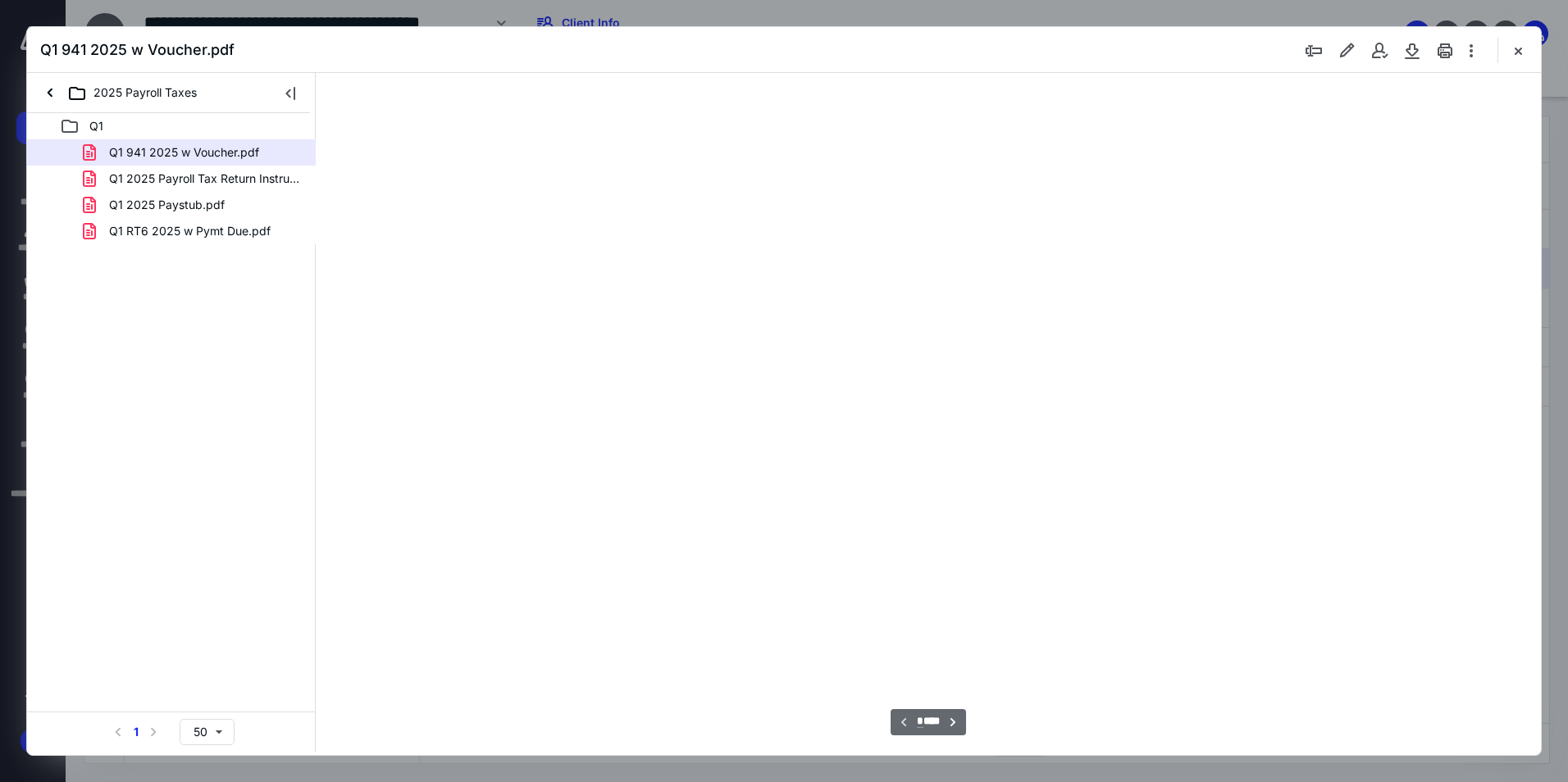 type on "94" 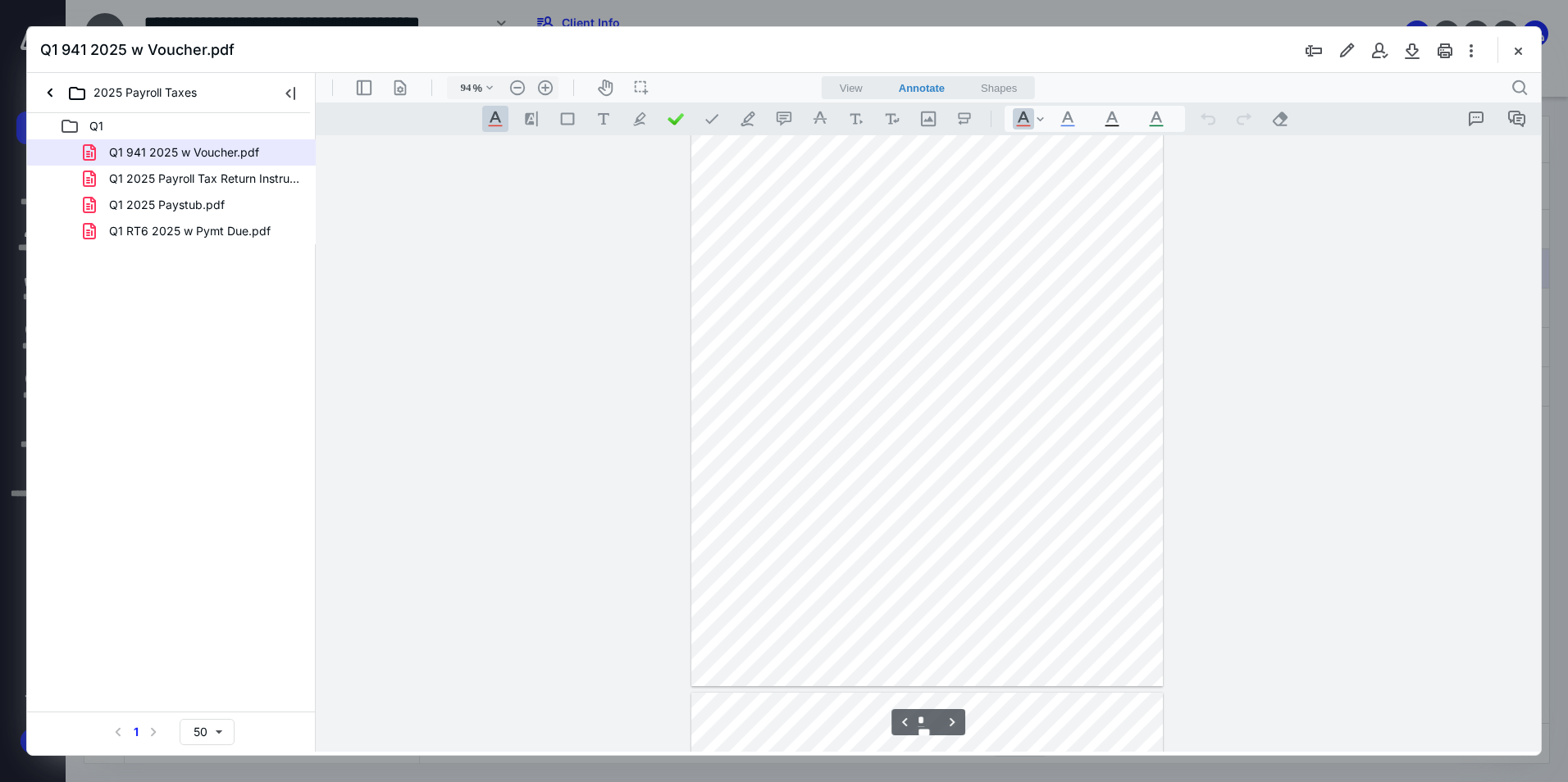 scroll, scrollTop: 1459, scrollLeft: 0, axis: vertical 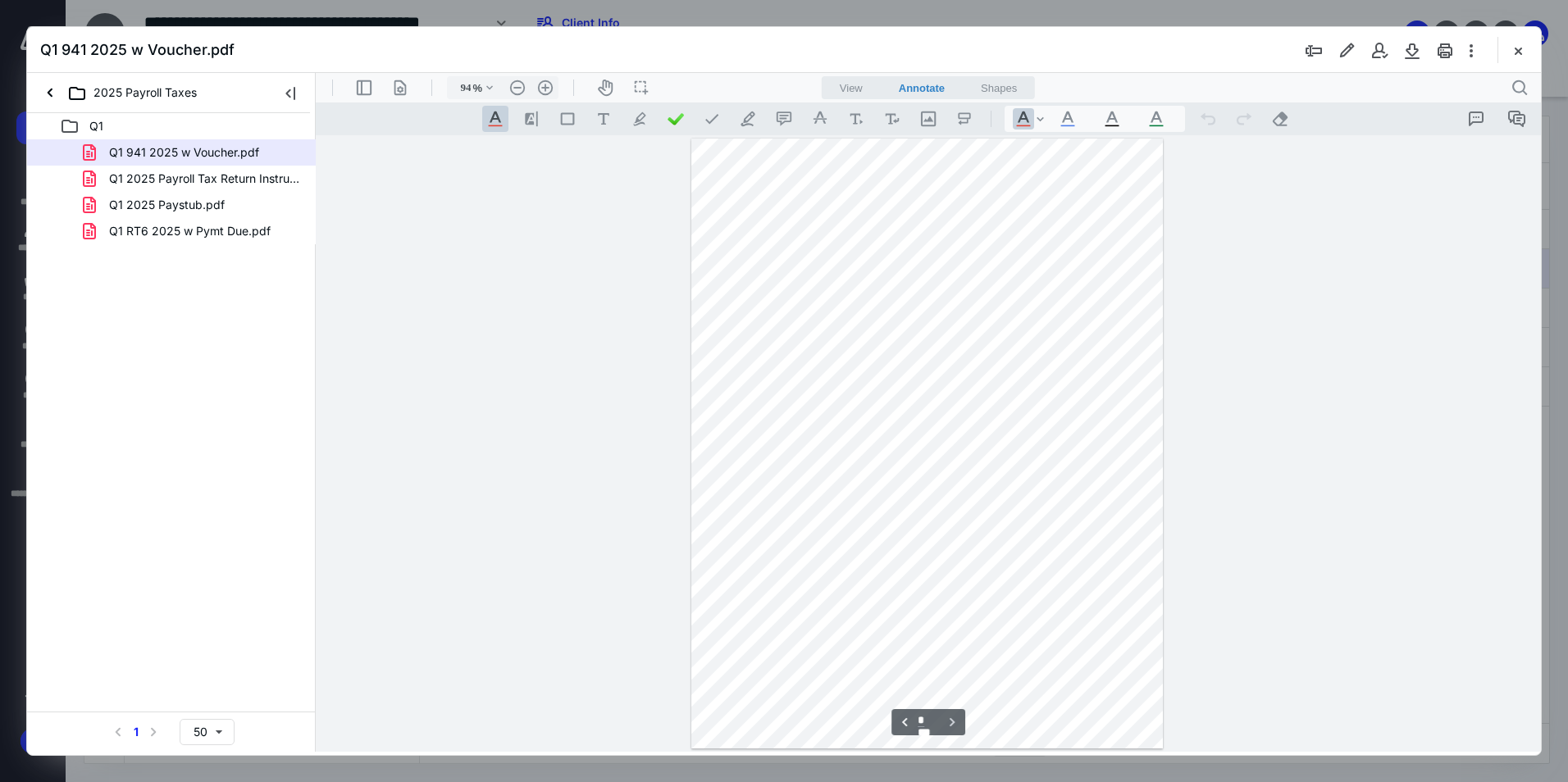 type on "*" 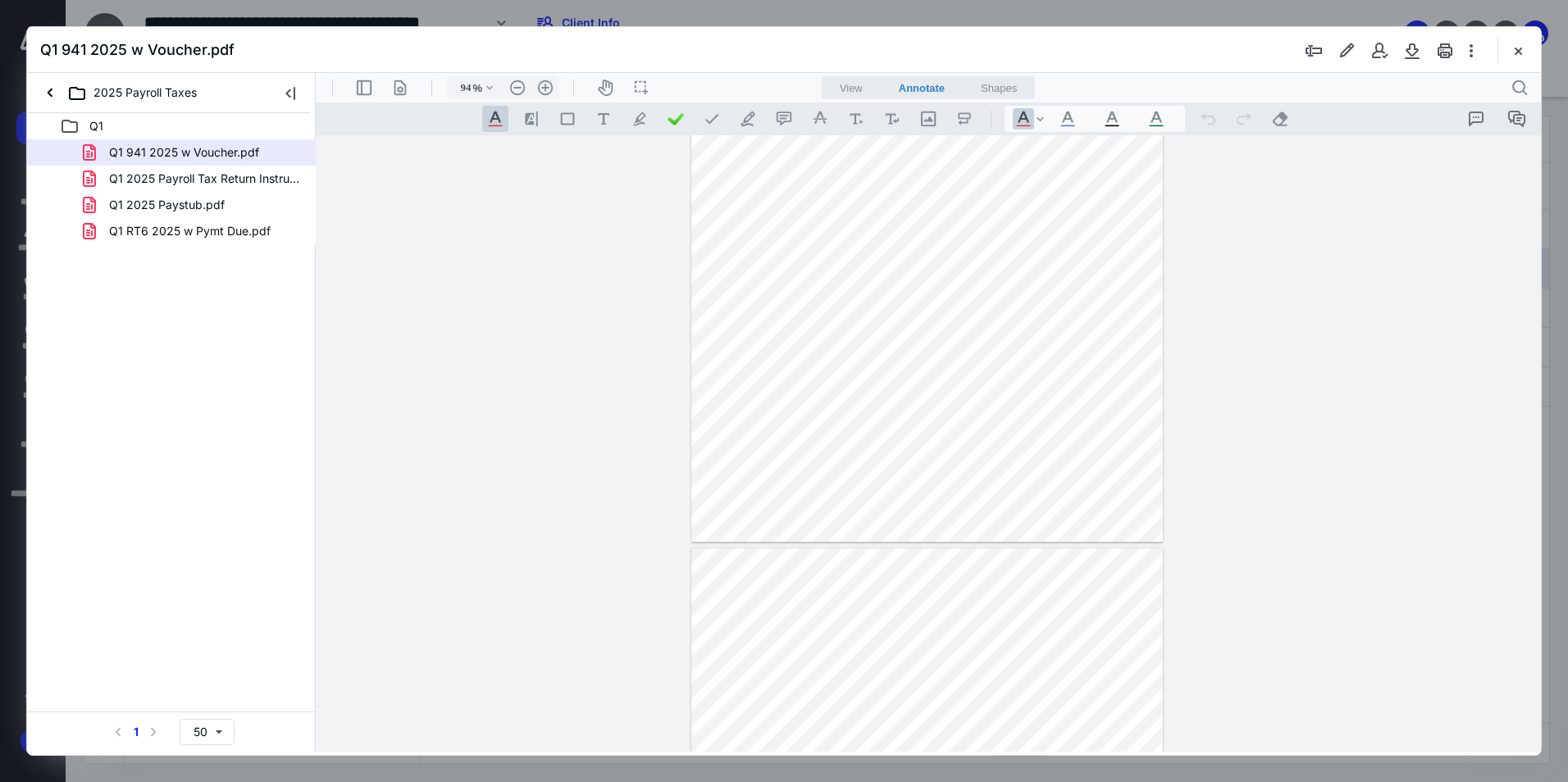 click at bounding box center (1518, 50) 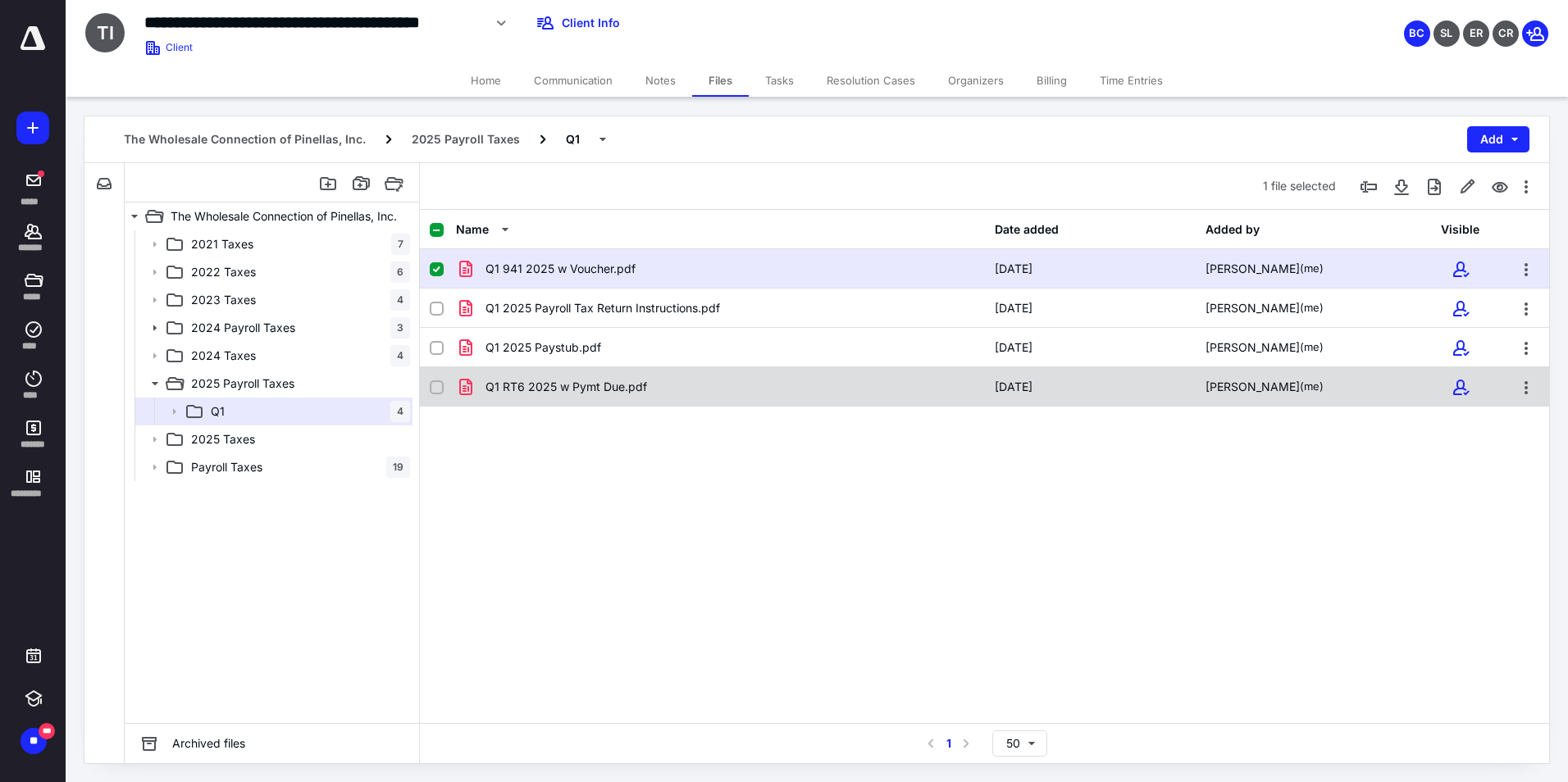 drag, startPoint x: 641, startPoint y: 424, endPoint x: 636, endPoint y: 406, distance: 18.681542 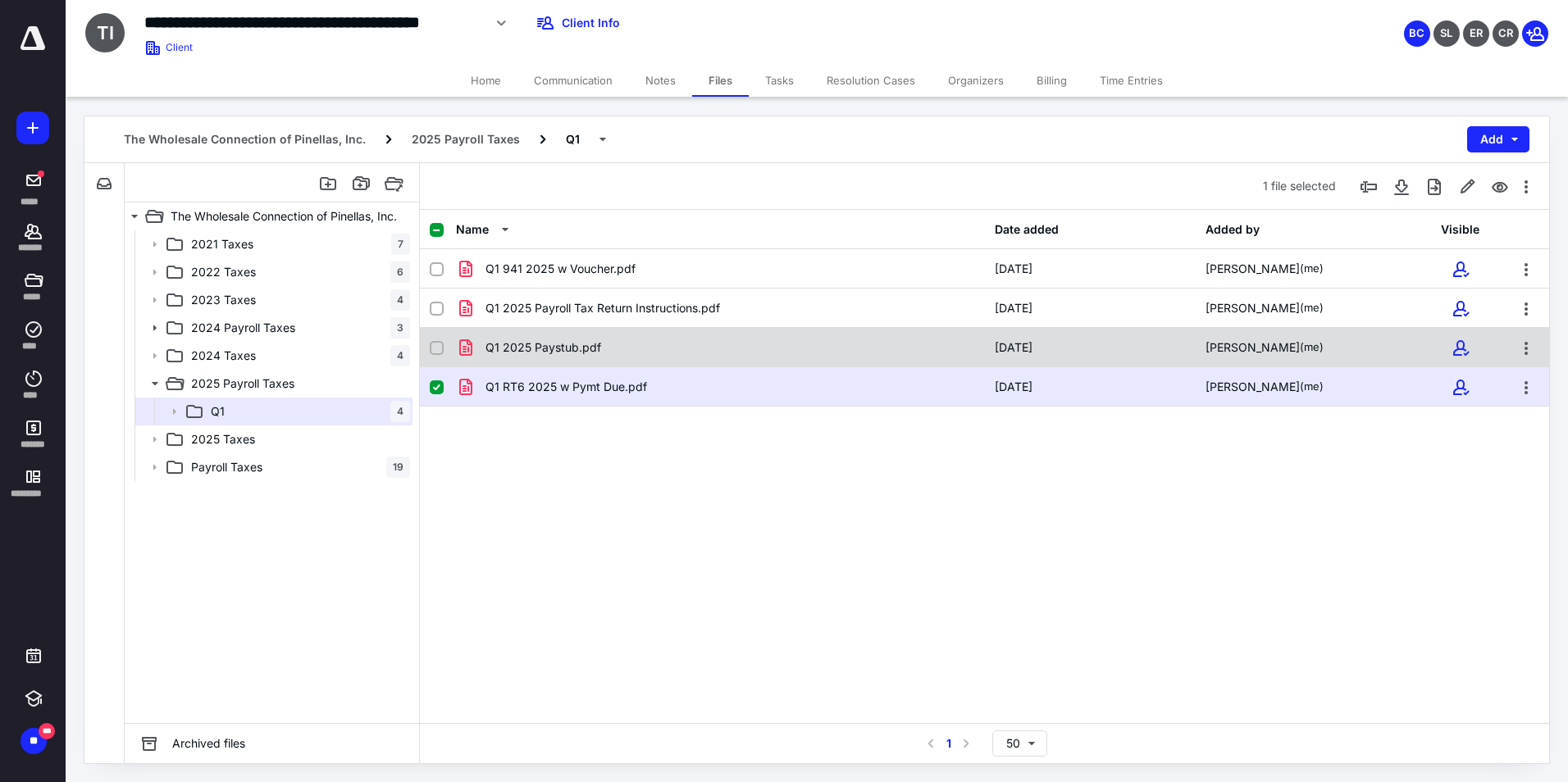 click on "Q1 2025 Paystub.pdf 4/4/2025 Becky Clemens  (me)" at bounding box center [984, 348] 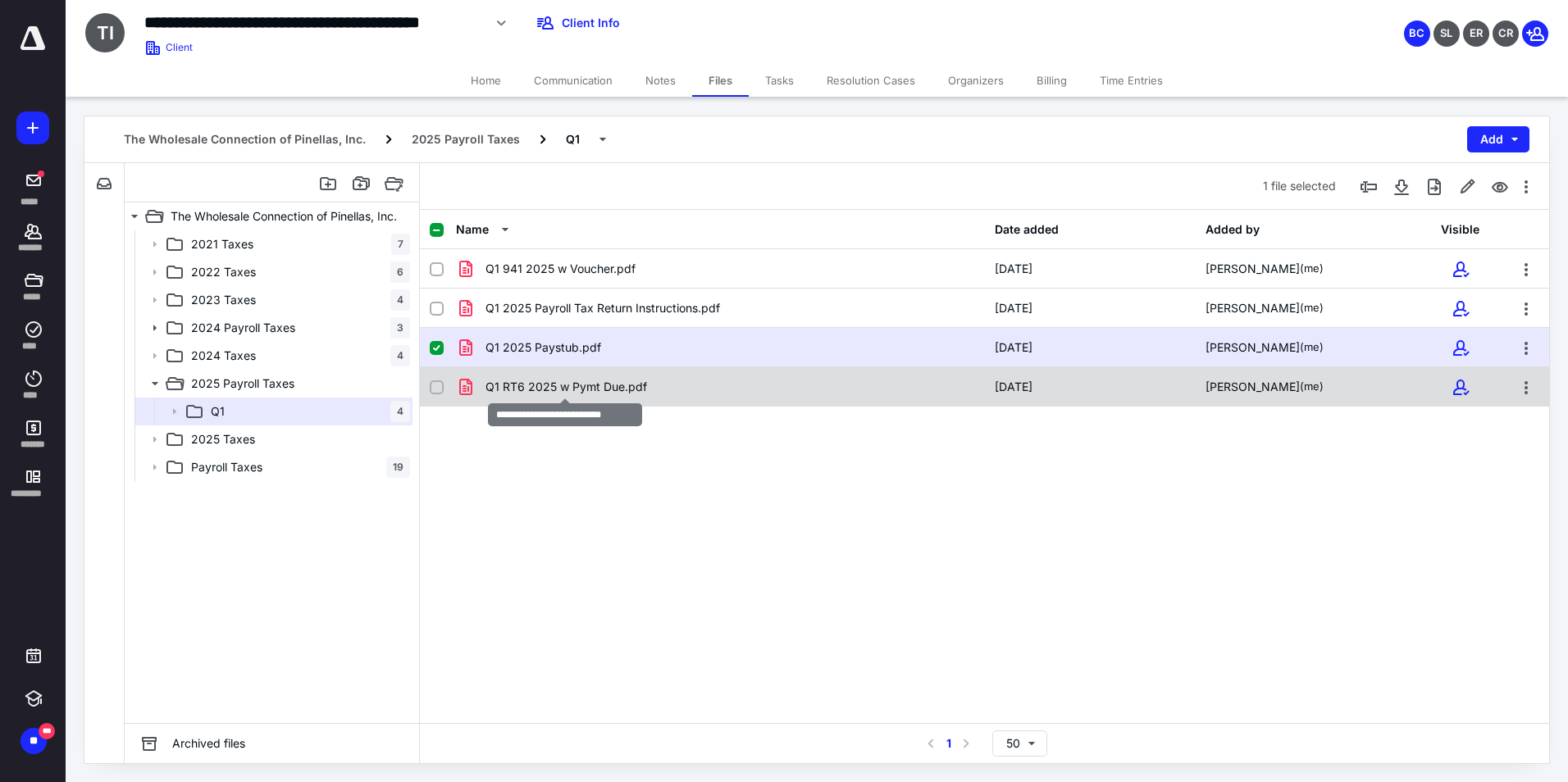 click on "Q1 RT6 2025 w Pymt Due.pdf" at bounding box center [566, 387] 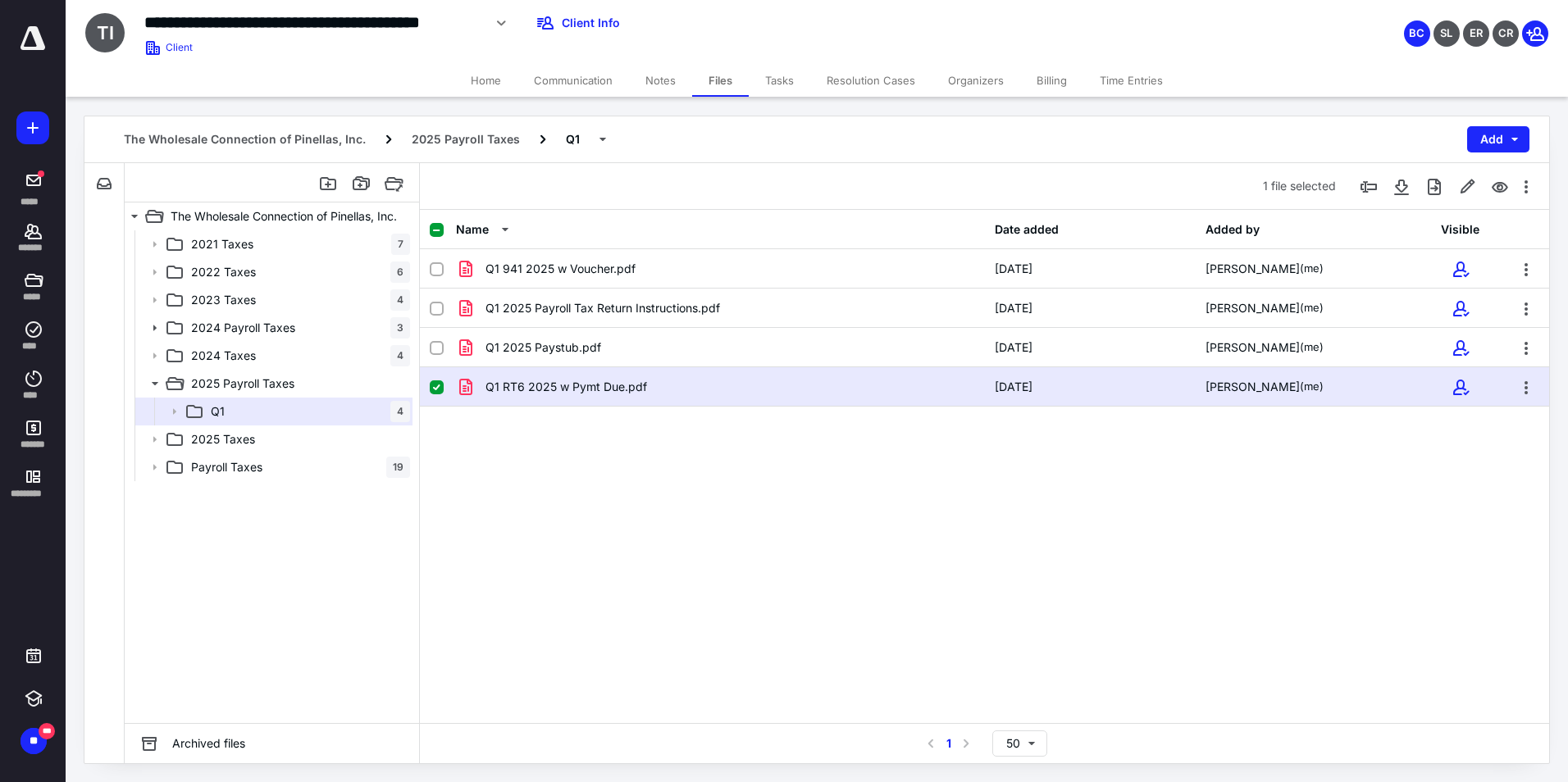 click on "2021 Taxes 7 2022 Taxes 6 2023 Taxes 4 2024 Payroll Taxes 3 2024 Taxes 4 2025 Payroll Taxes Q1 4 2025 Taxes Payroll Taxes 19" at bounding box center [271, 476] 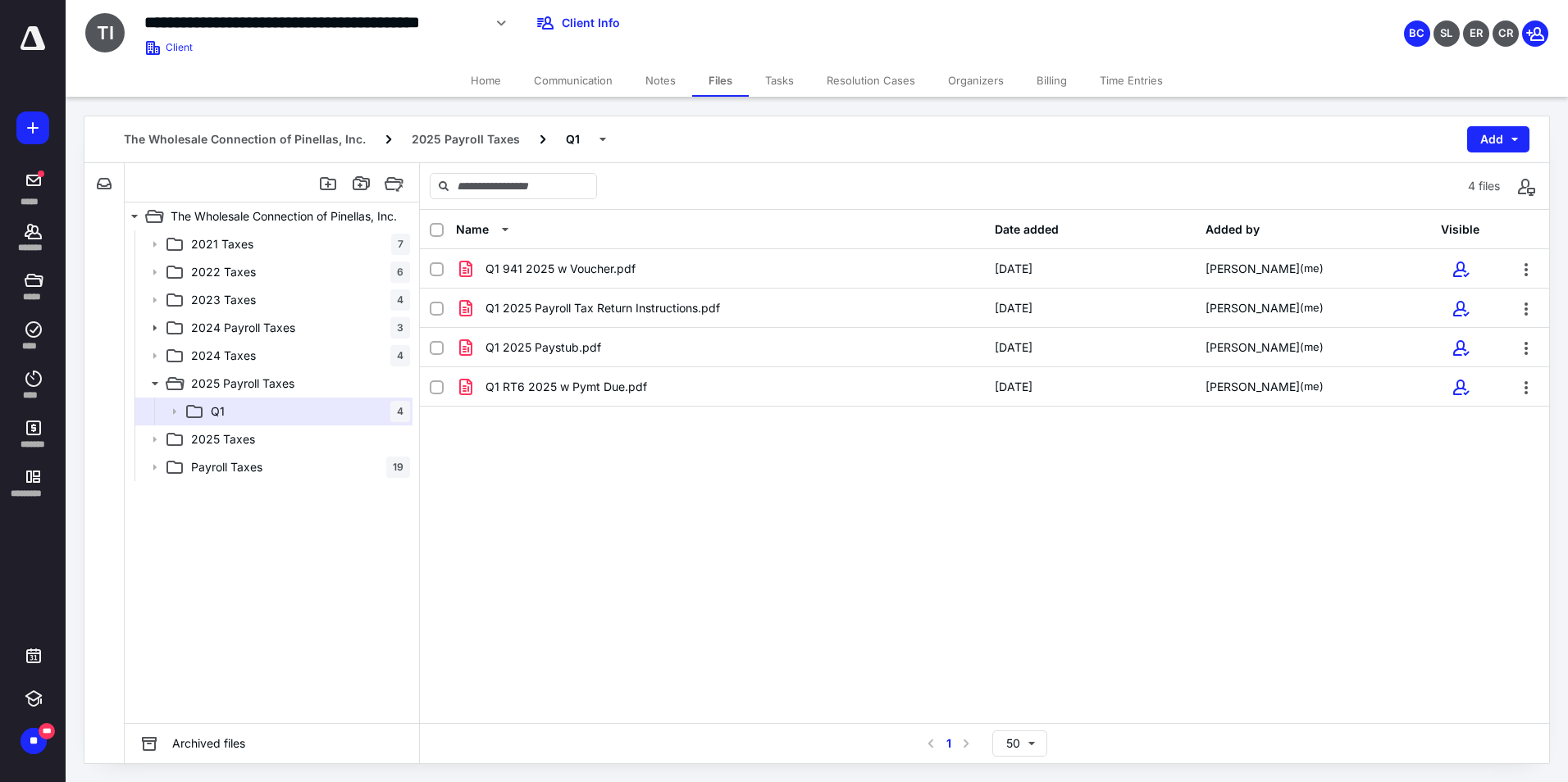 click on "Q1 941 2025 w Voucher.pdf 4/4/2025 Becky Clemens  (me) Q1 2025 Payroll Tax Return Instructions.pdf 4/4/2025 Becky Clemens  (me) Q1 2025 Paystub.pdf 4/4/2025 Becky Clemens  (me) Q1 RT6 2025 w Pymt Due.pdf 4/4/2025 Becky Clemens  (me)" at bounding box center [984, 372] 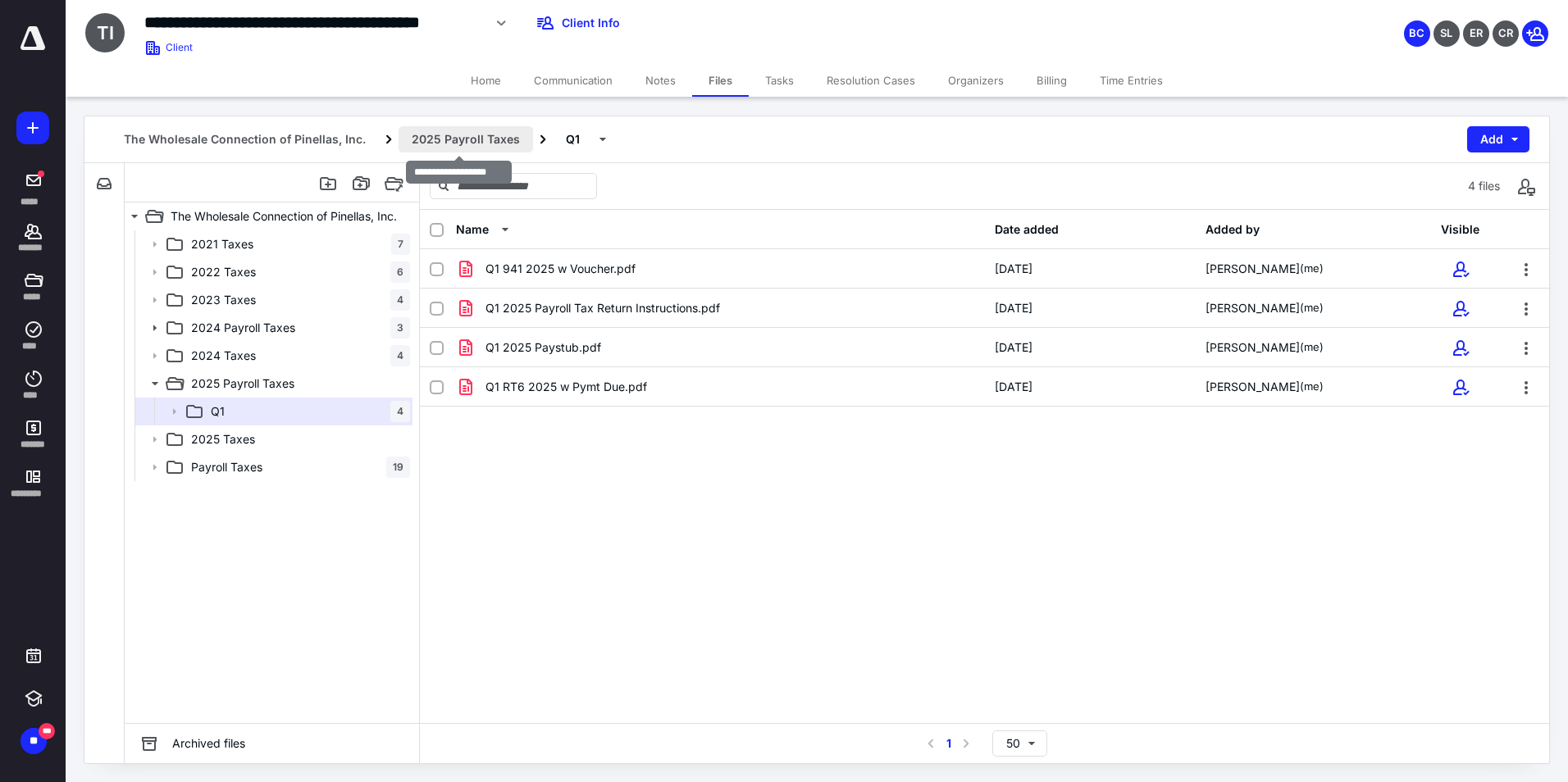 click on "2025 Payroll Taxes" at bounding box center [466, 139] 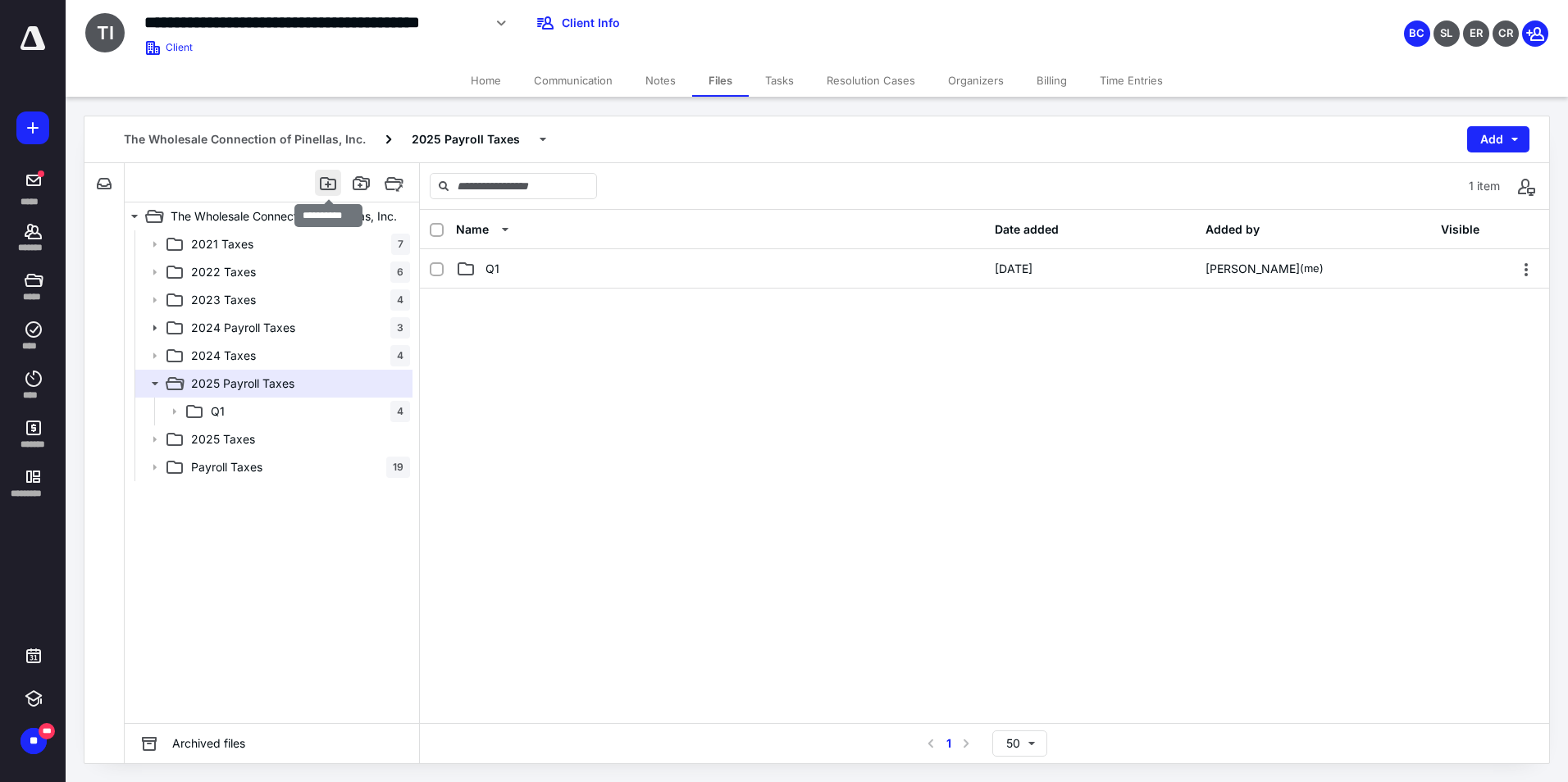 click at bounding box center [328, 183] 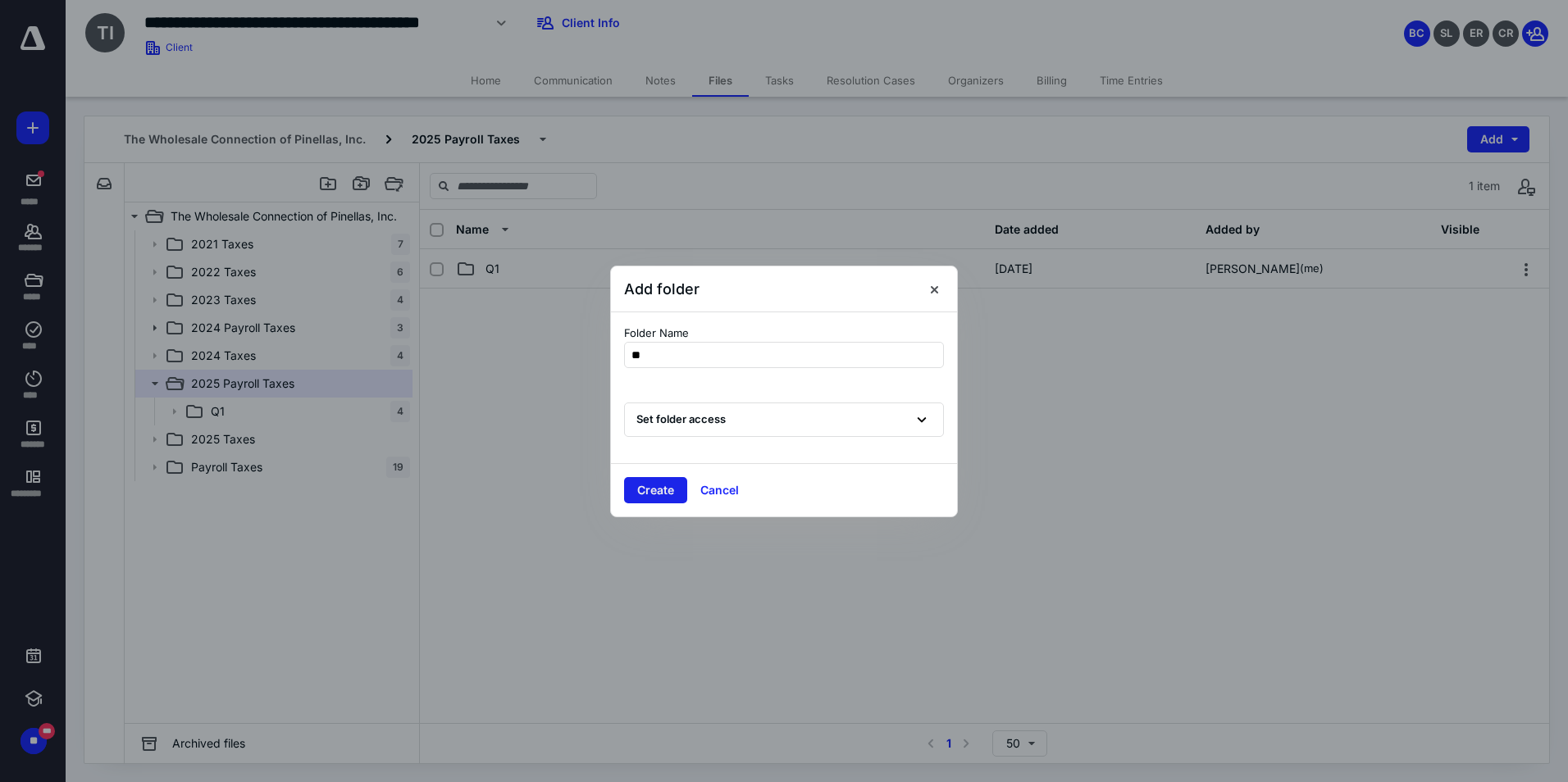type on "**" 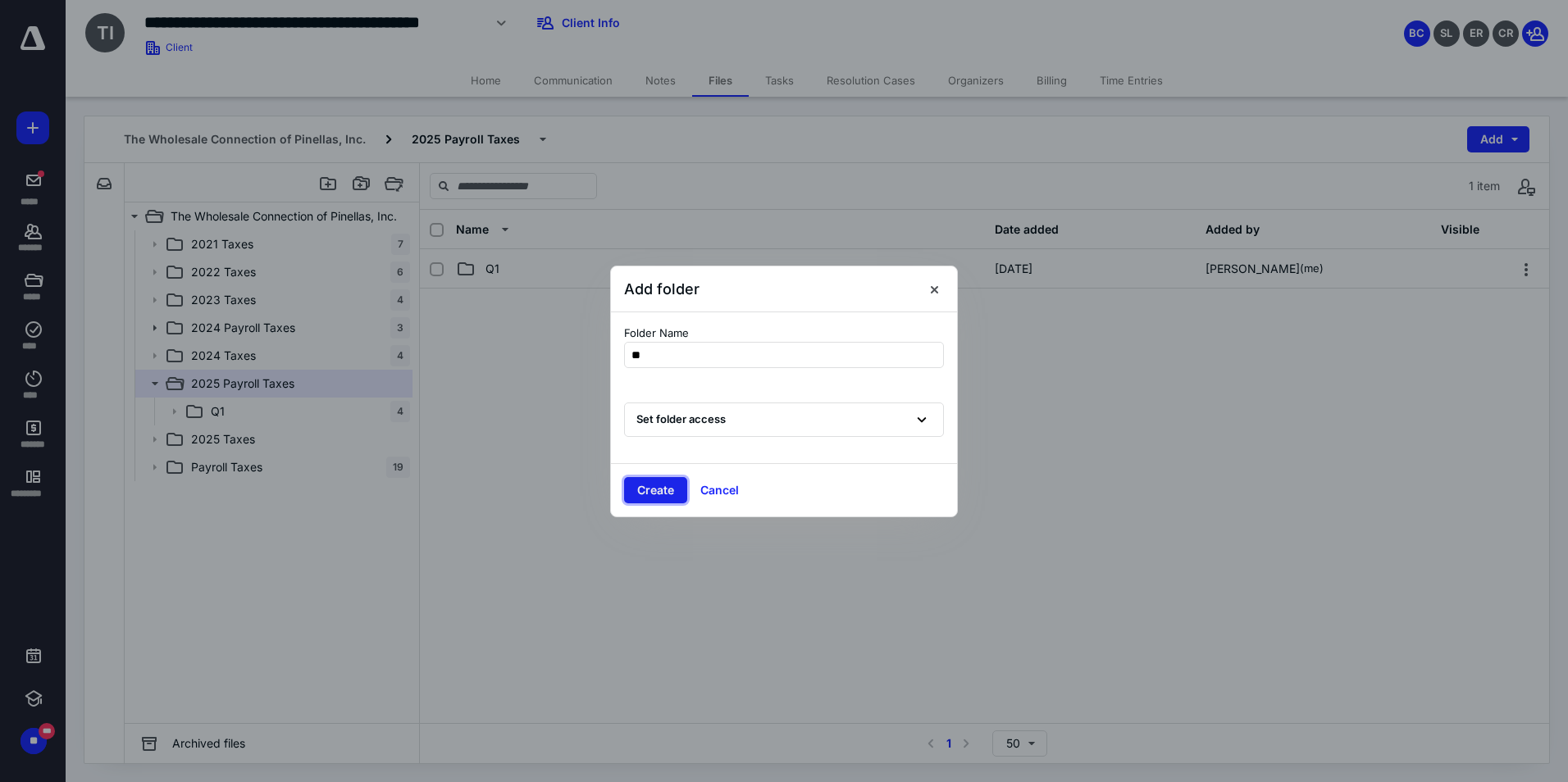 click on "Create" at bounding box center [655, 490] 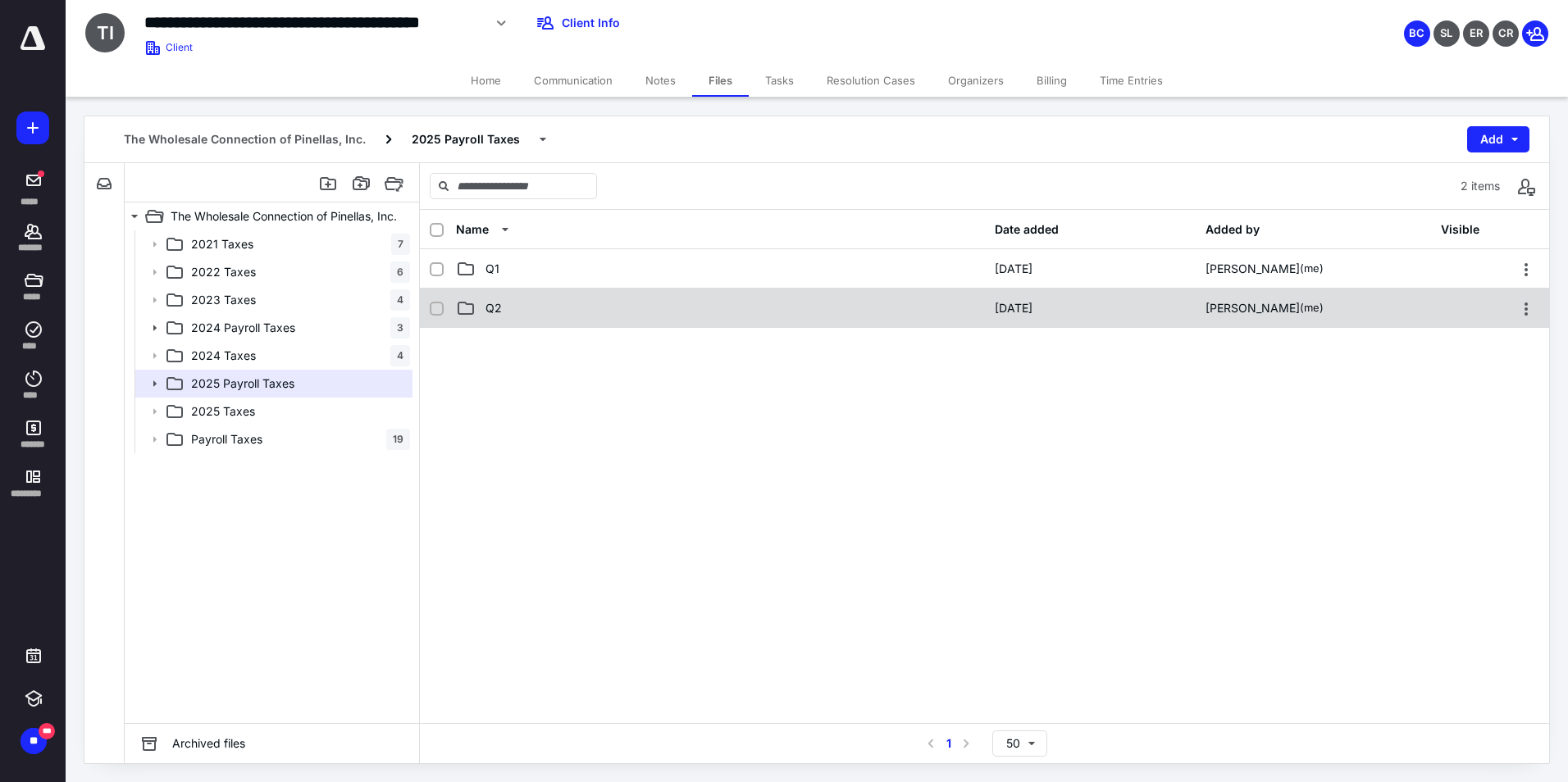 click on "Q2 7/10/2025 Becky Clemens  (me)" at bounding box center (984, 308) 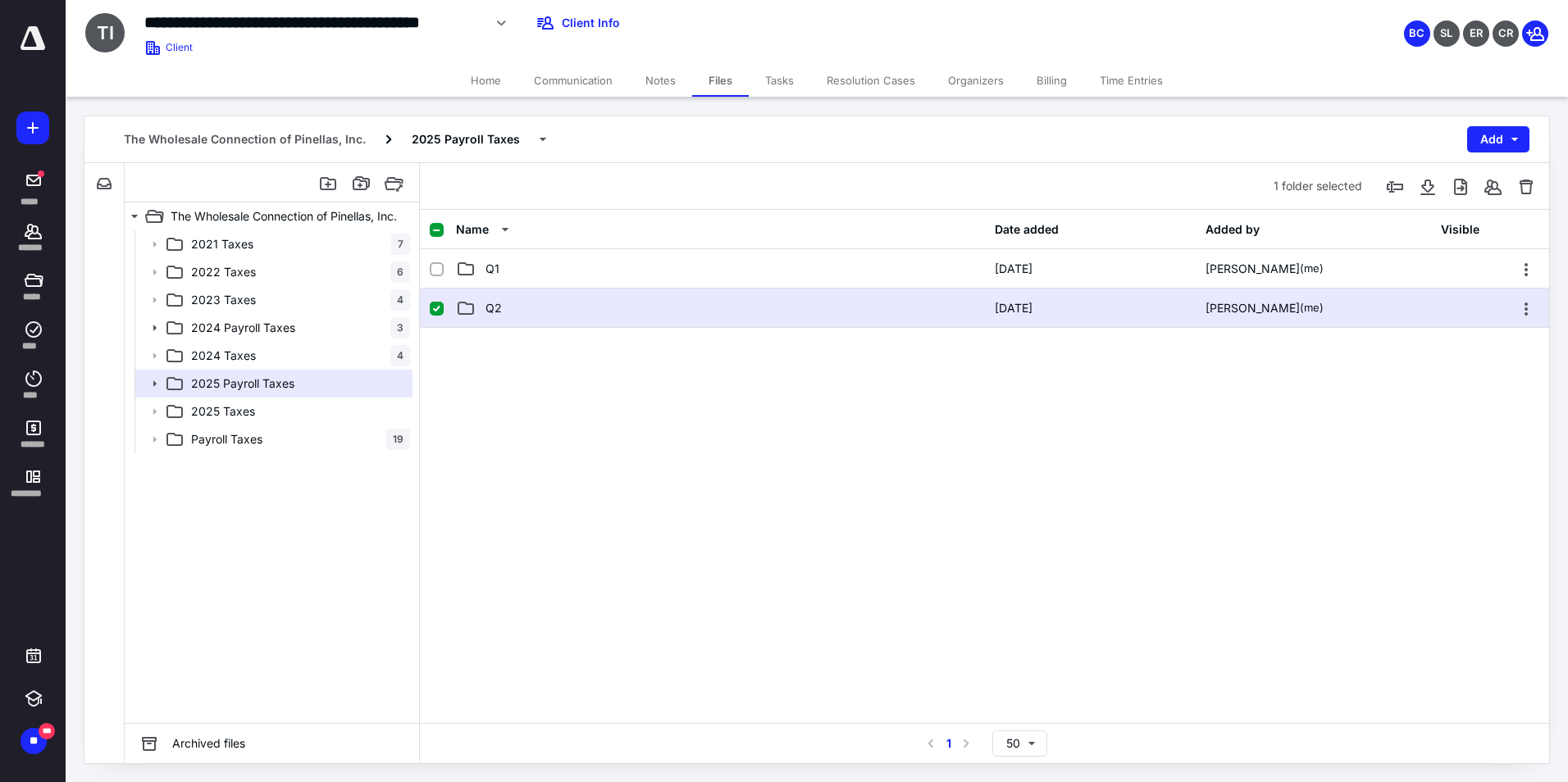 click on "Q2 7/10/2025 Becky Clemens  (me)" at bounding box center [984, 308] 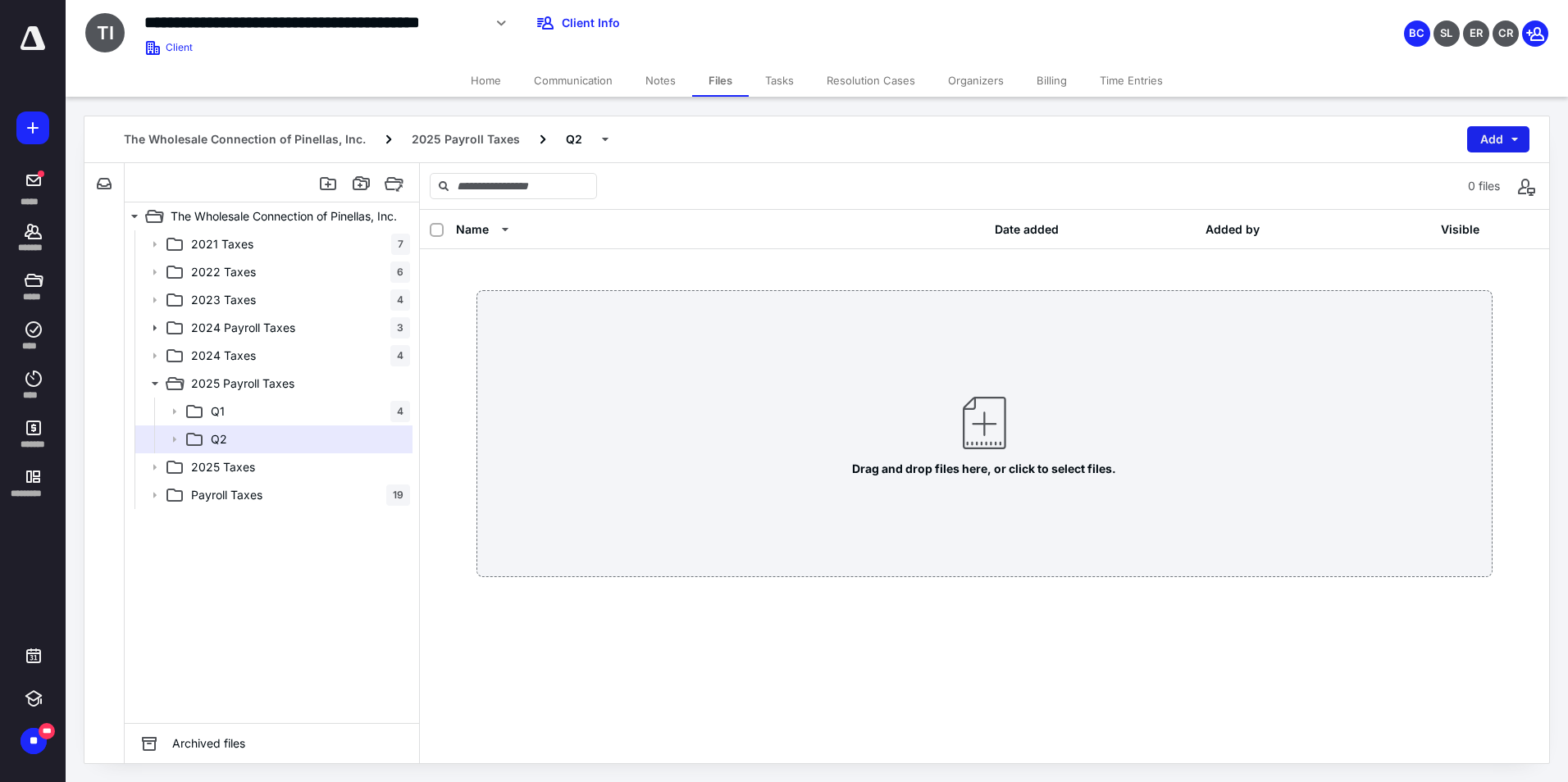 click on "Add" at bounding box center (1498, 139) 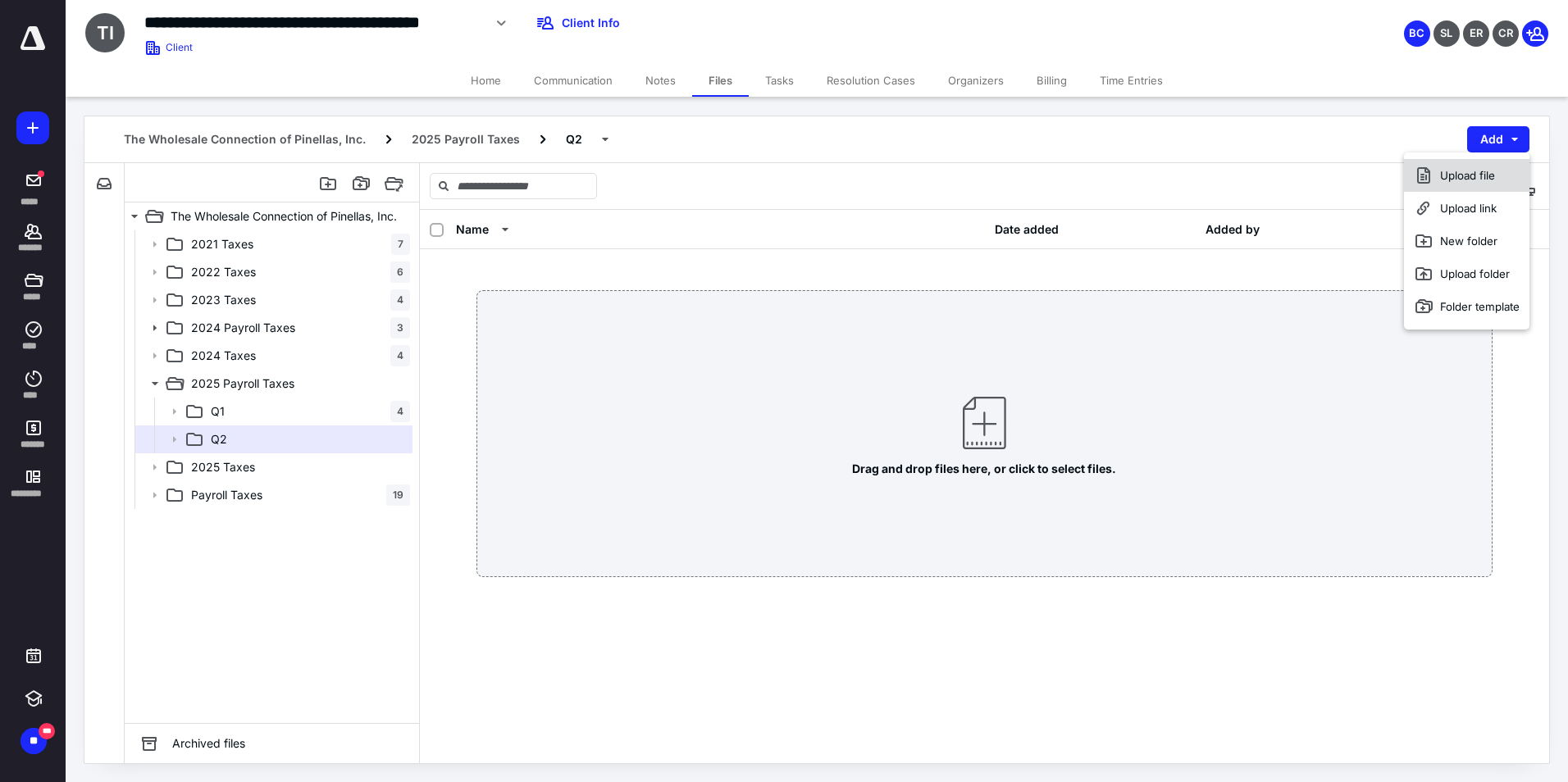 click on "Upload file" at bounding box center (1466, 175) 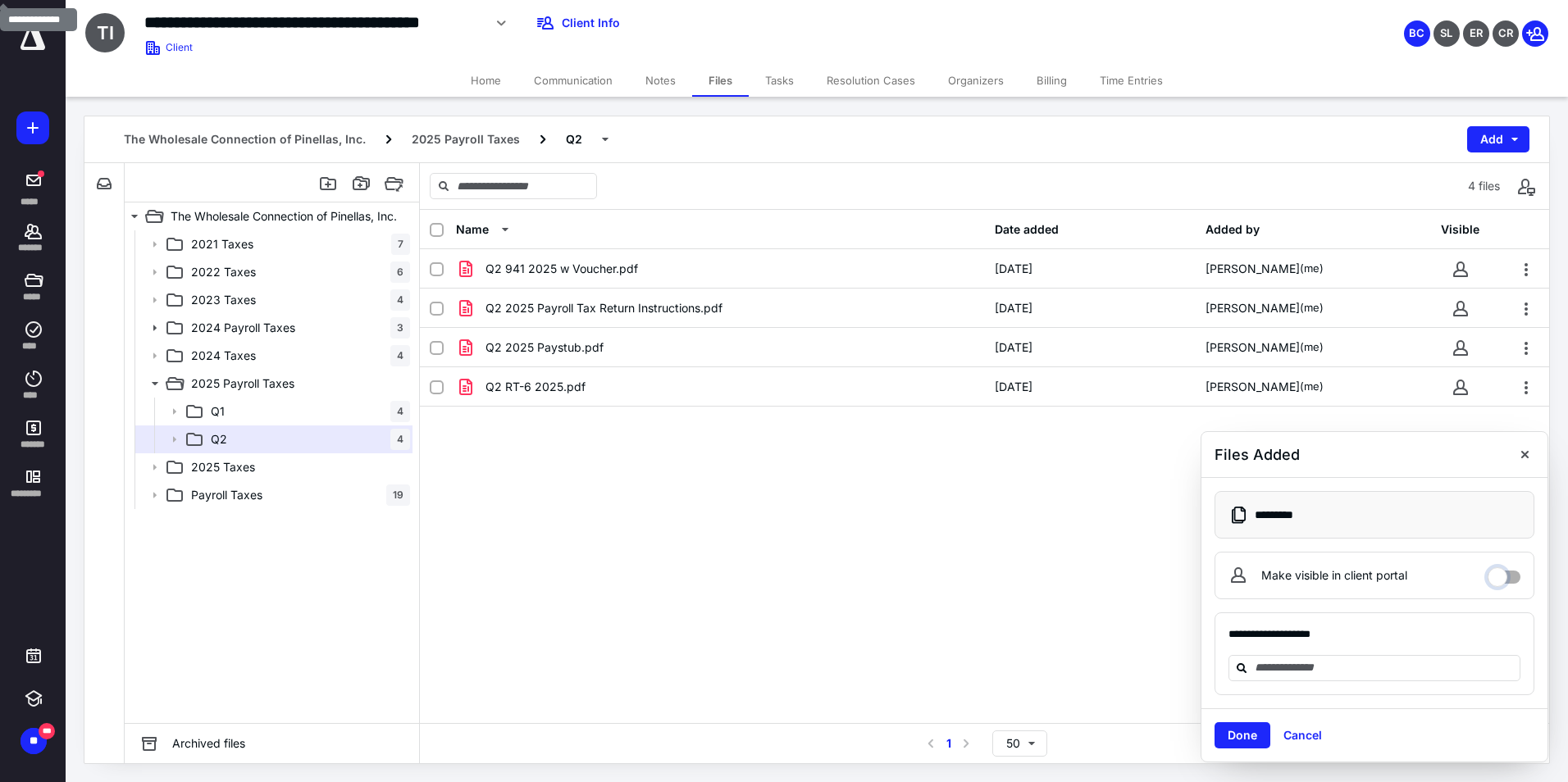 click on "Make visible in client portal" at bounding box center [1504, 573] 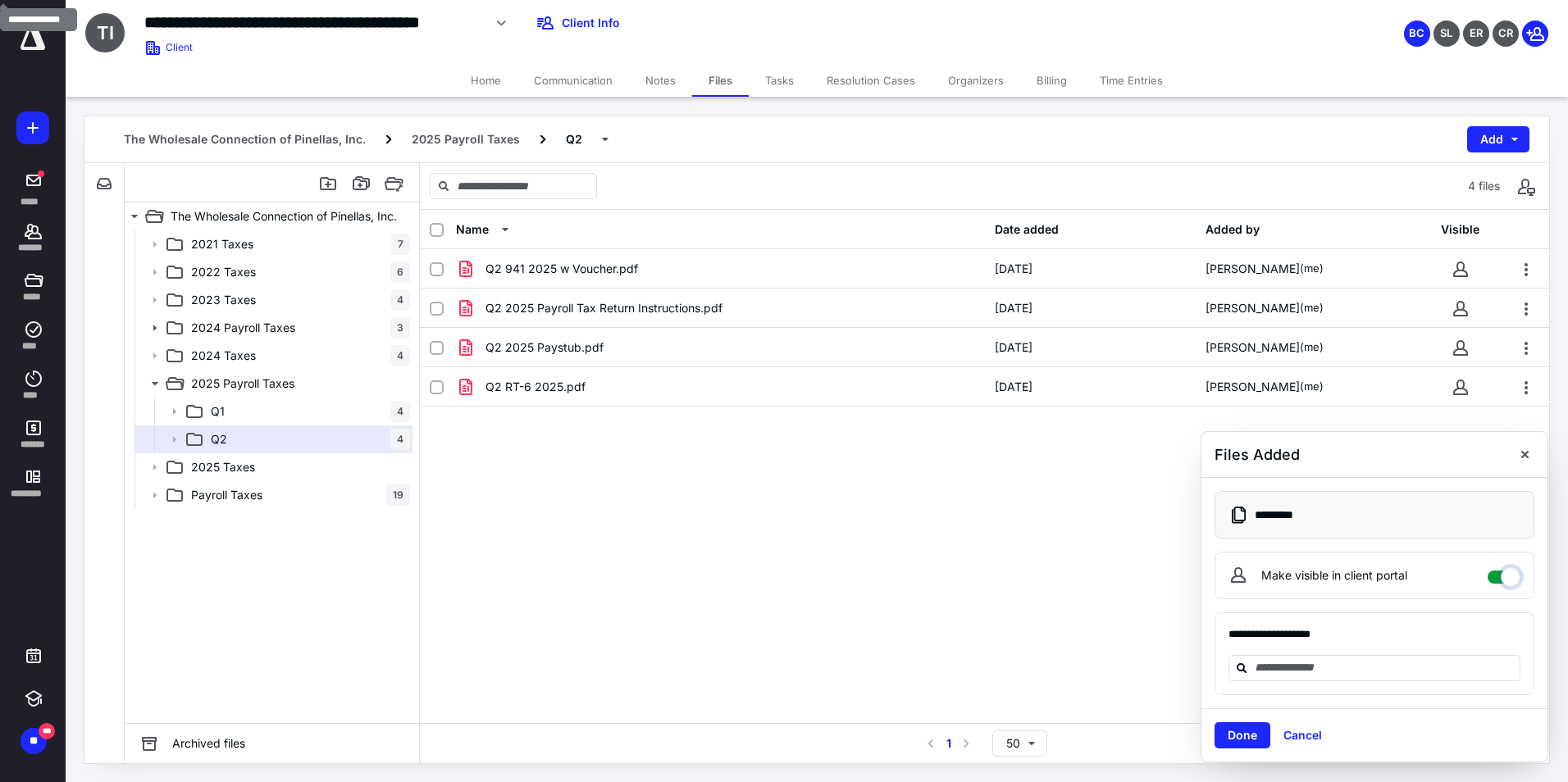 checkbox on "****" 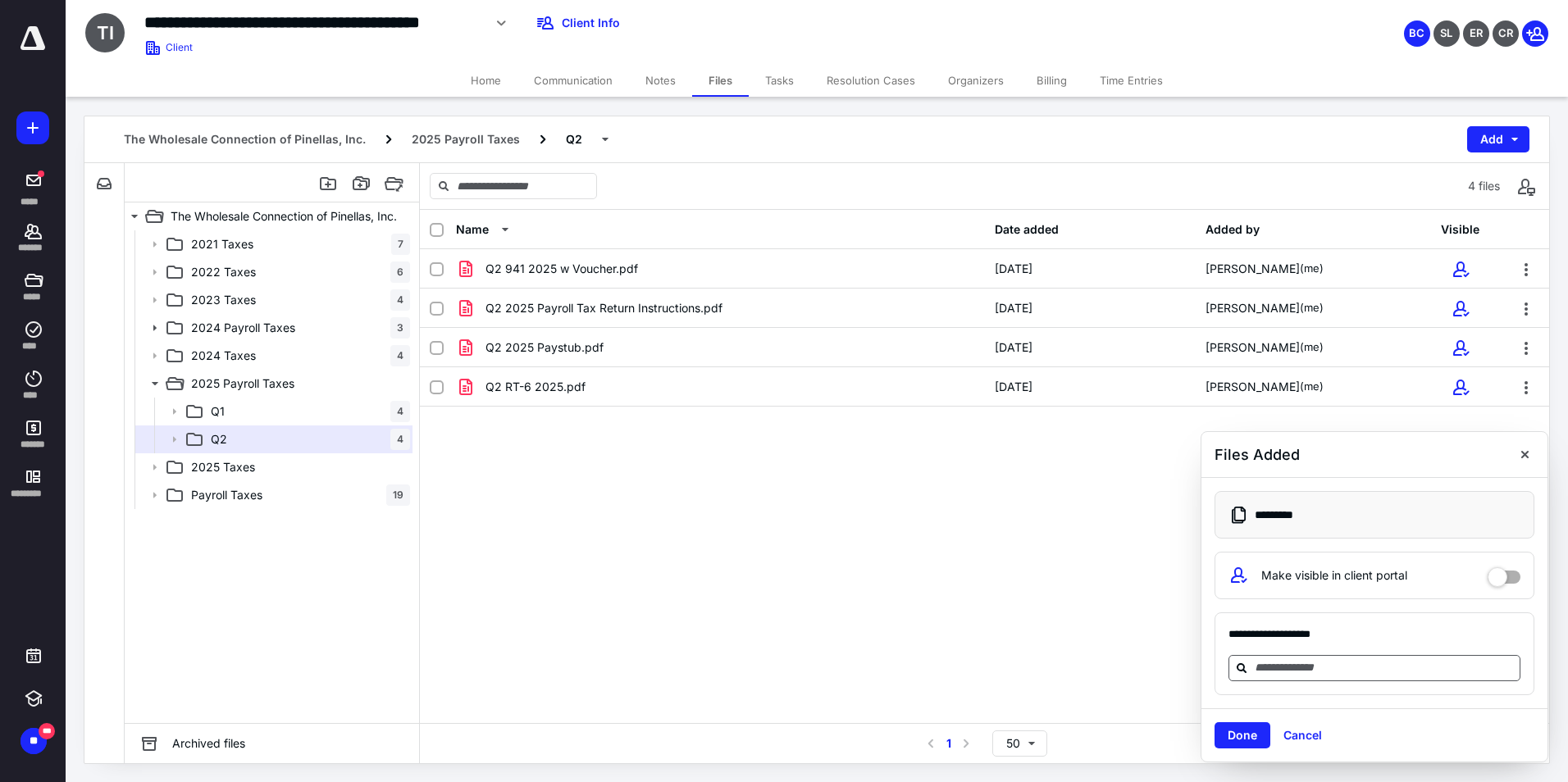 click at bounding box center [1384, 667] 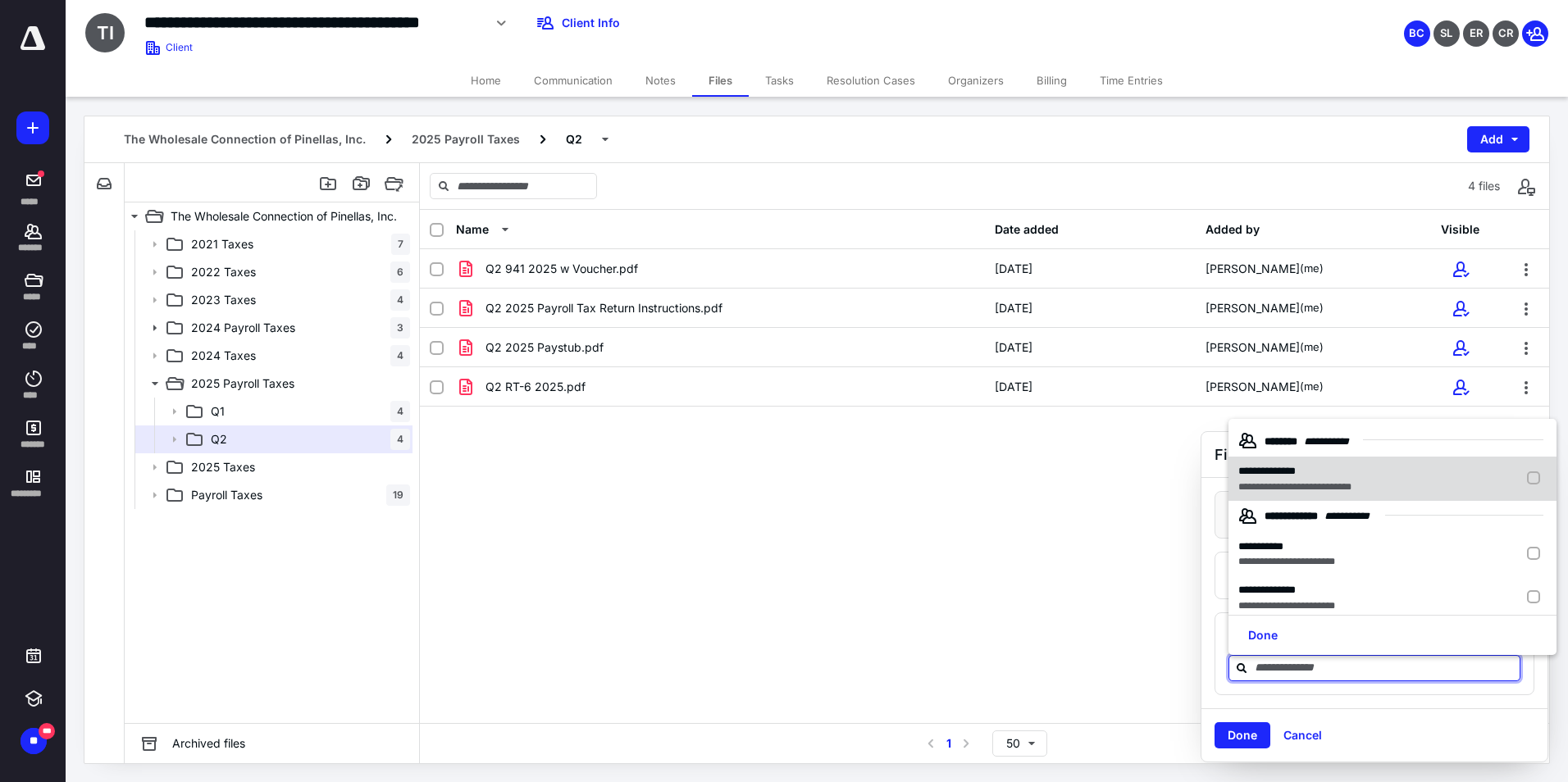 click at bounding box center (1537, 479) 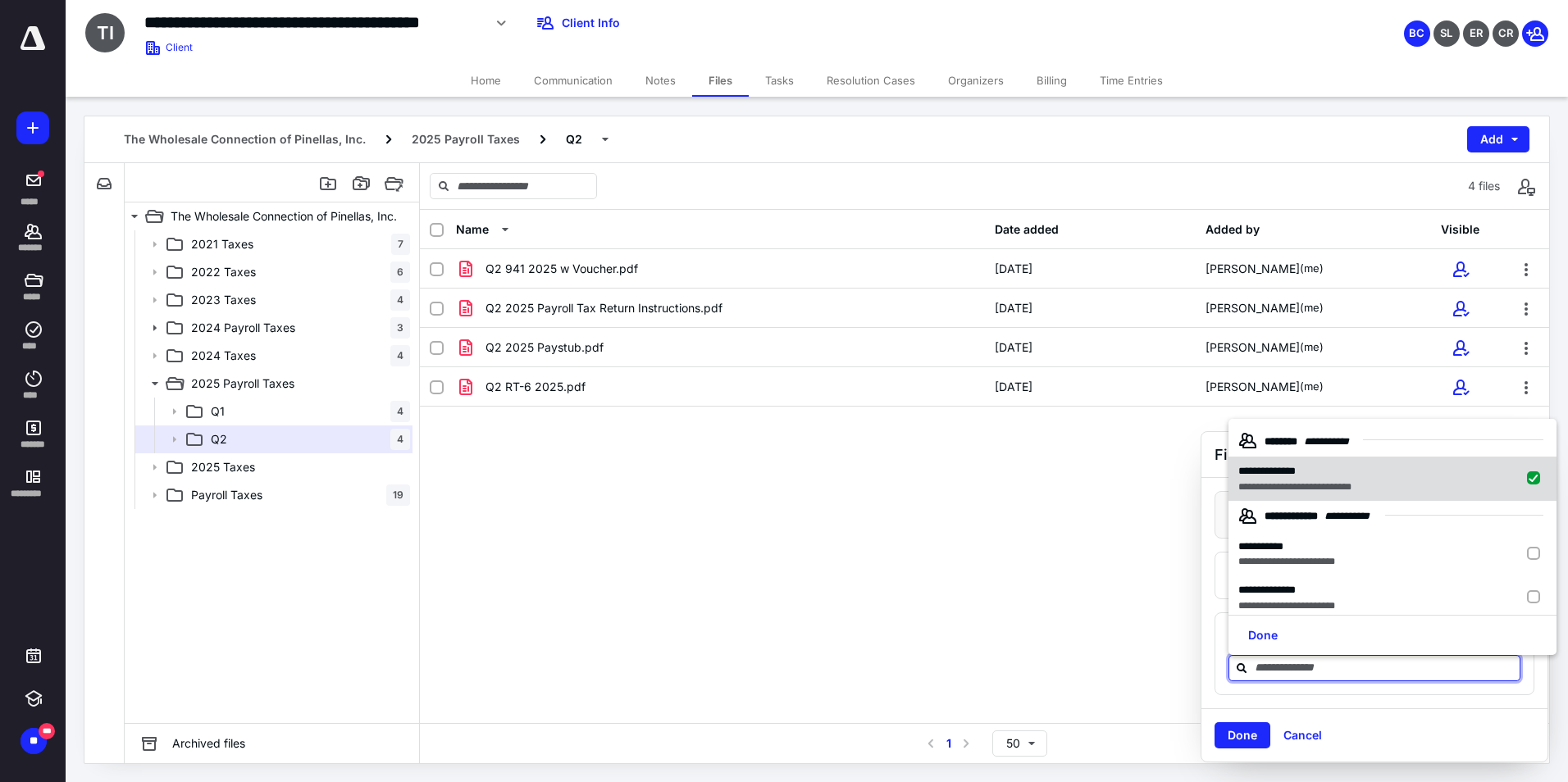 checkbox on "true" 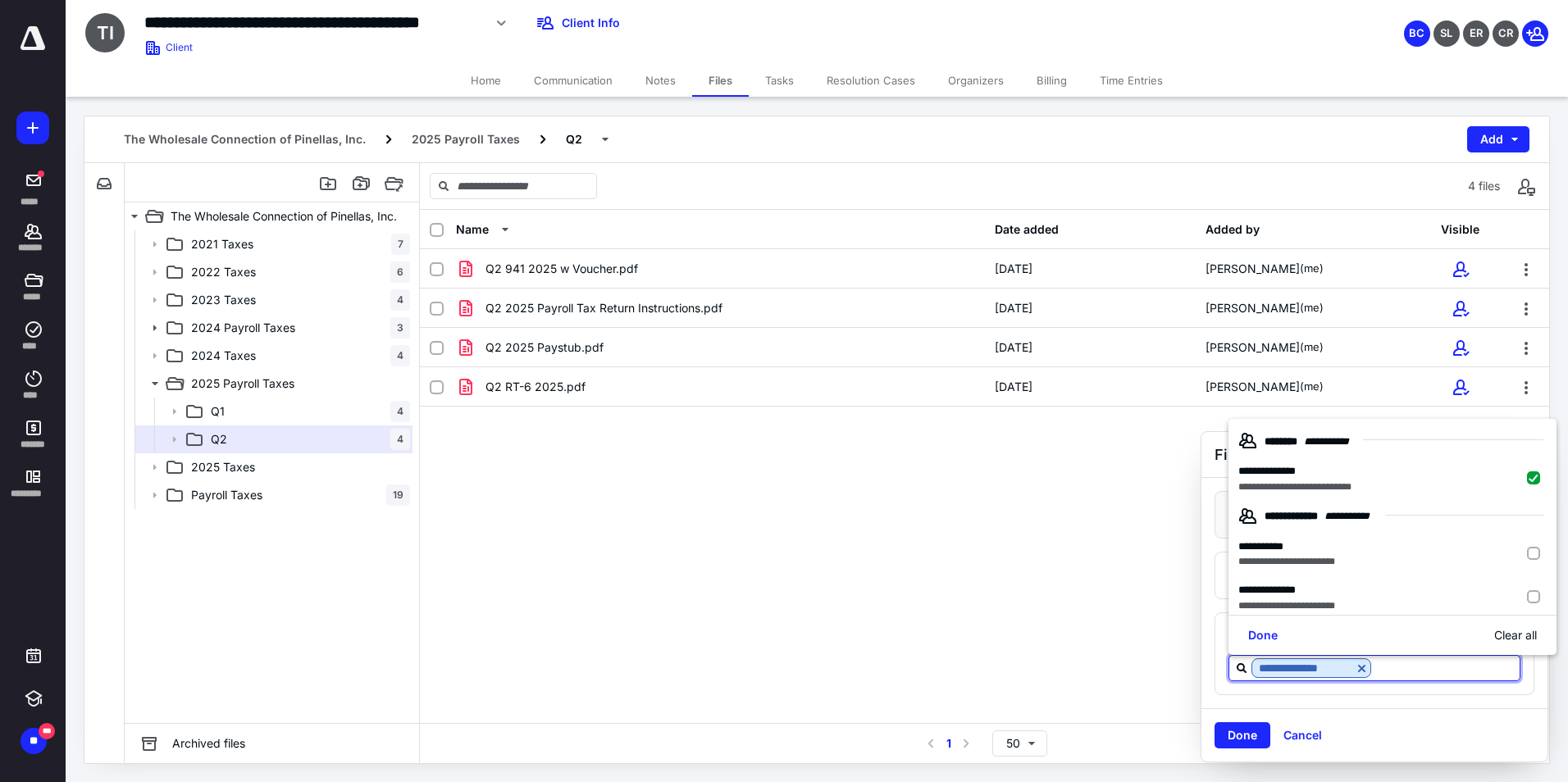 click on "Name Date added Added by Visible Q2 941 2025 w Voucher.pdf 7/10/2025 Becky Clemens  (me) Q2 2025 Payroll Tax Return Instructions.pdf 7/10/2025 Becky Clemens  (me) Q2 2025 Paystub.pdf 7/10/2025 Becky Clemens  (me) Q2 RT-6 2025.pdf 7/10/2025 Becky Clemens  (me)" at bounding box center [984, 466] 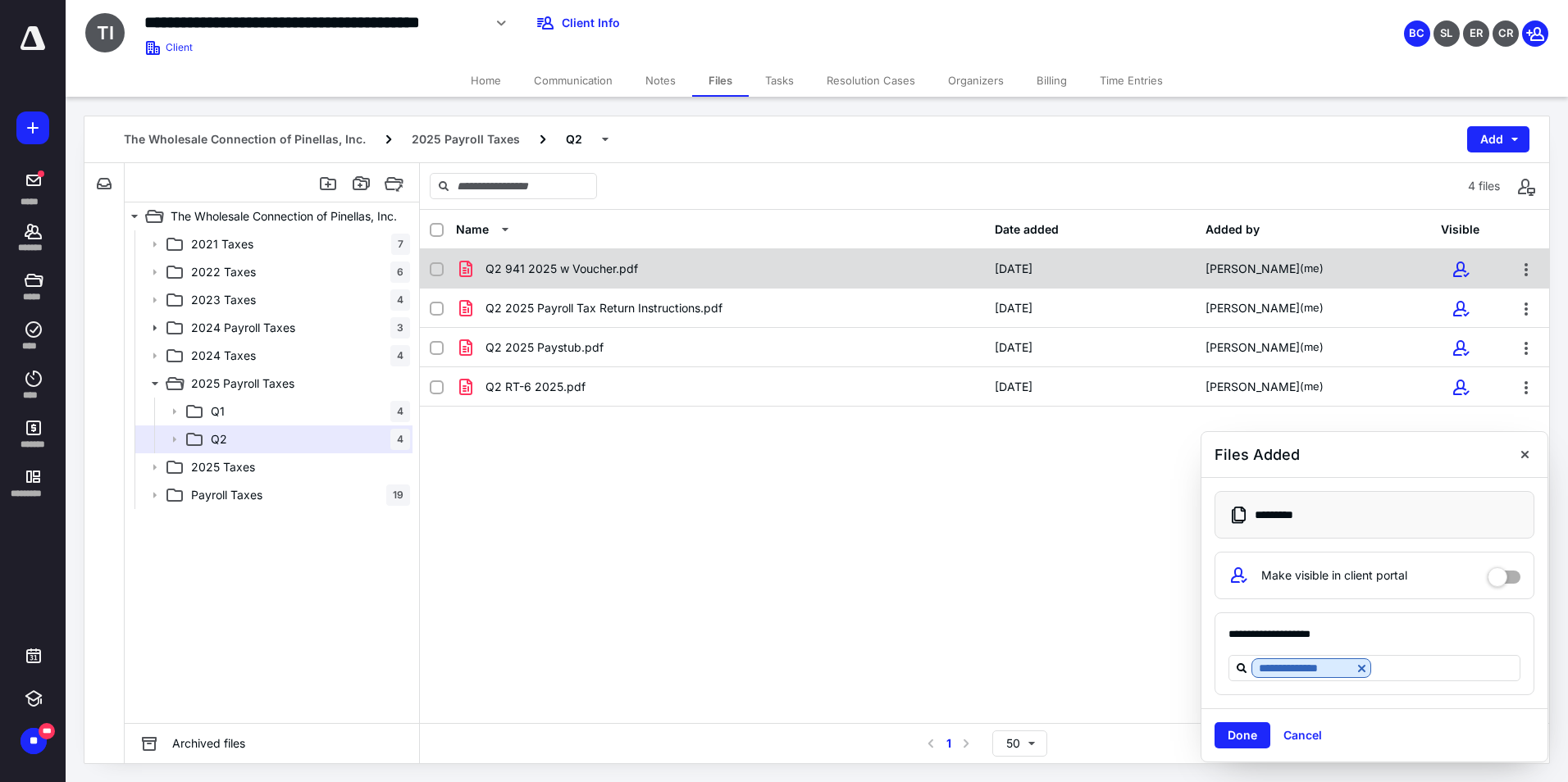 click on "Q2 941 2025 w Voucher.pdf 7/10/2025 Becky Clemens  (me)" at bounding box center (984, 269) 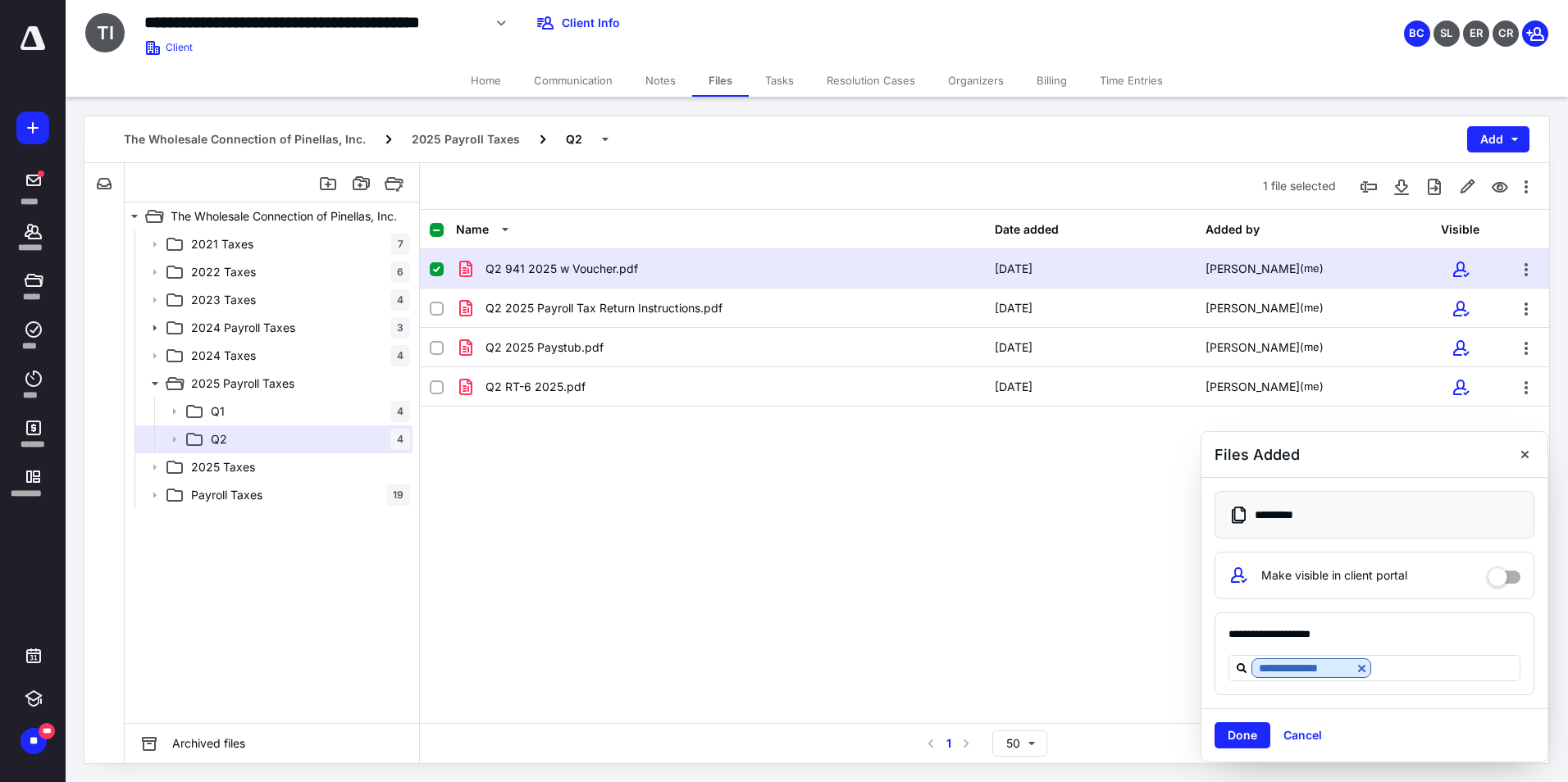 click on "Q2 941 2025 w Voucher.pdf 7/10/2025 Becky Clemens  (me)" at bounding box center (984, 269) 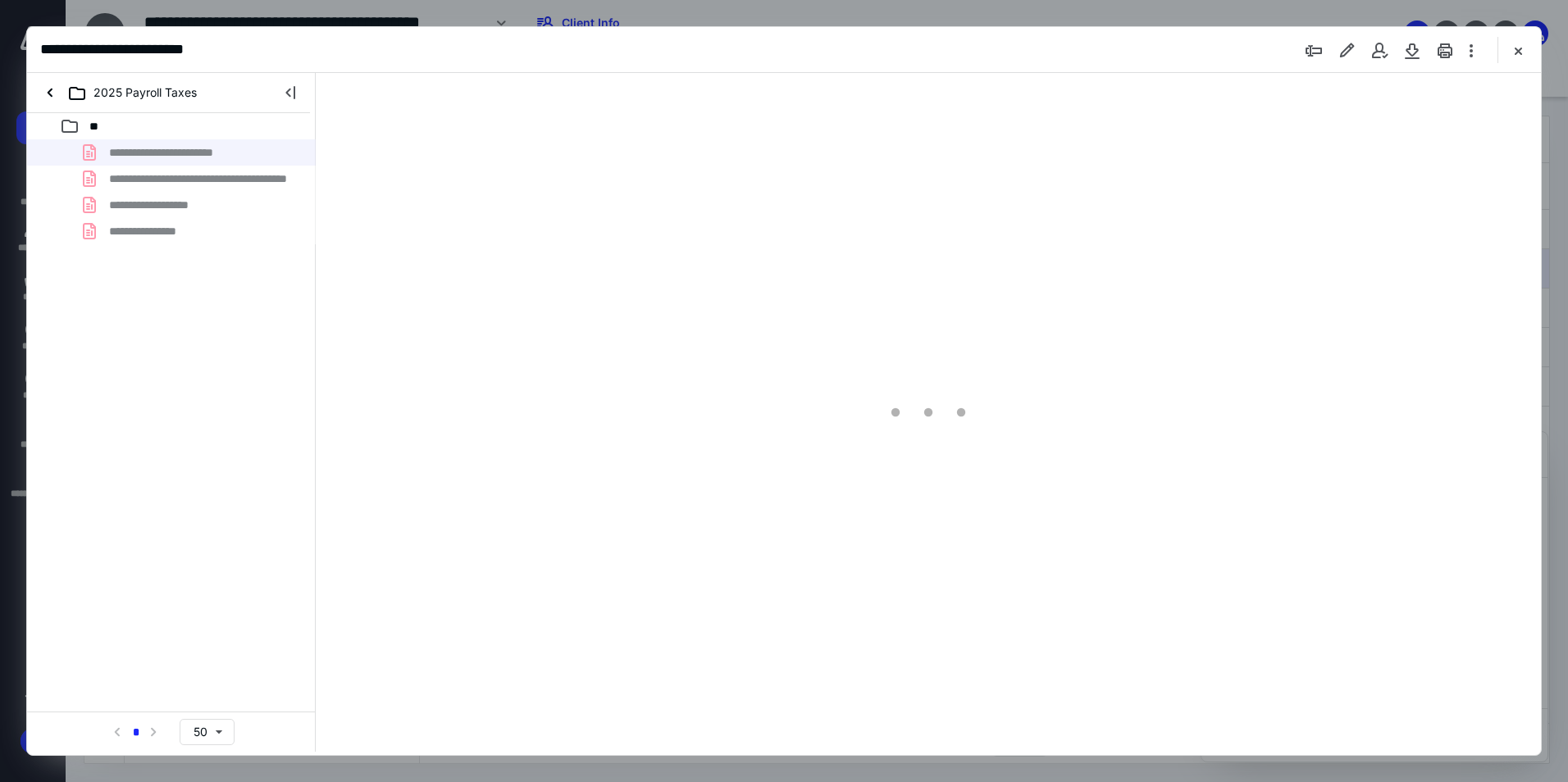 scroll, scrollTop: 0, scrollLeft: 0, axis: both 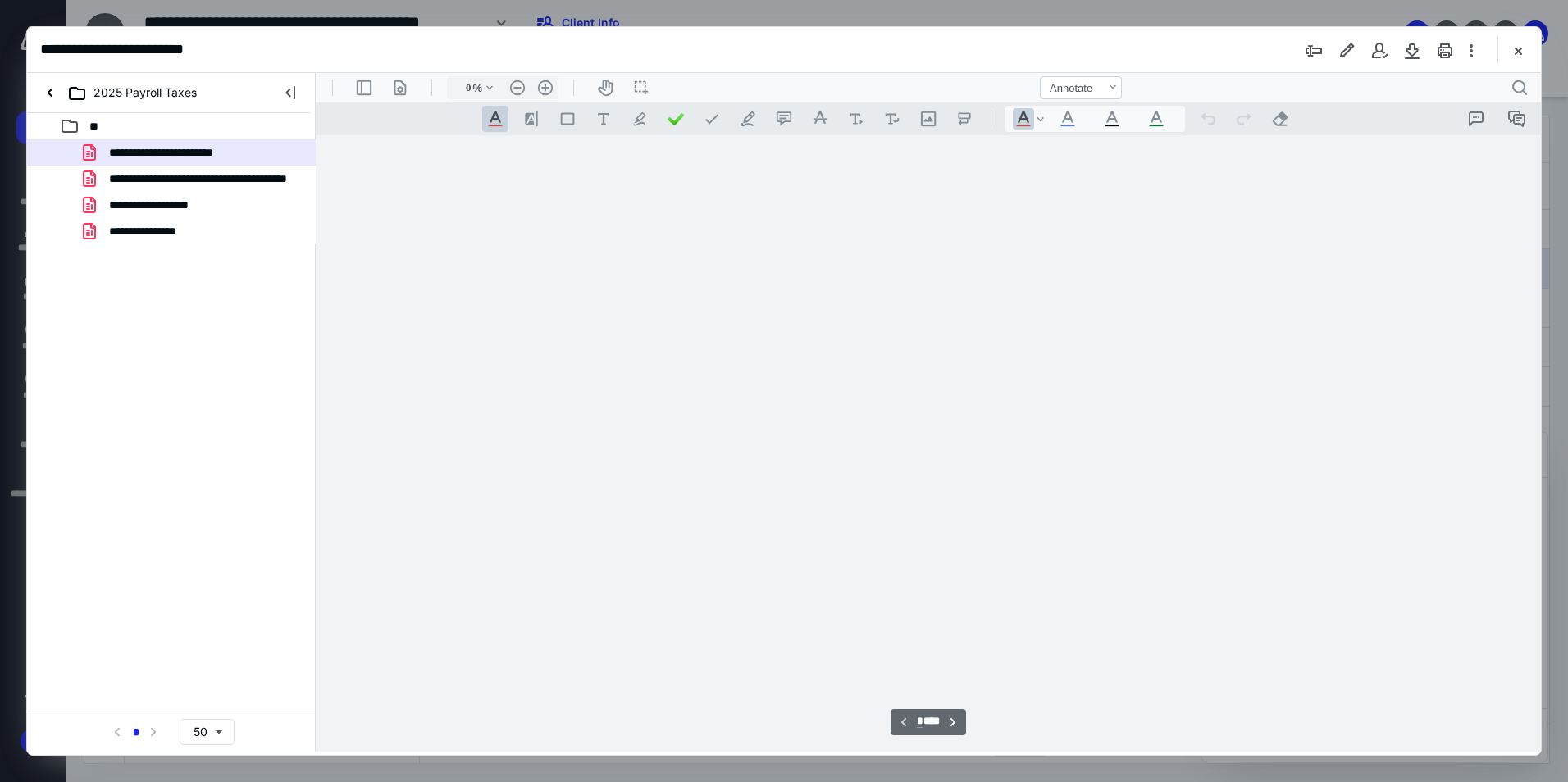 type on "94" 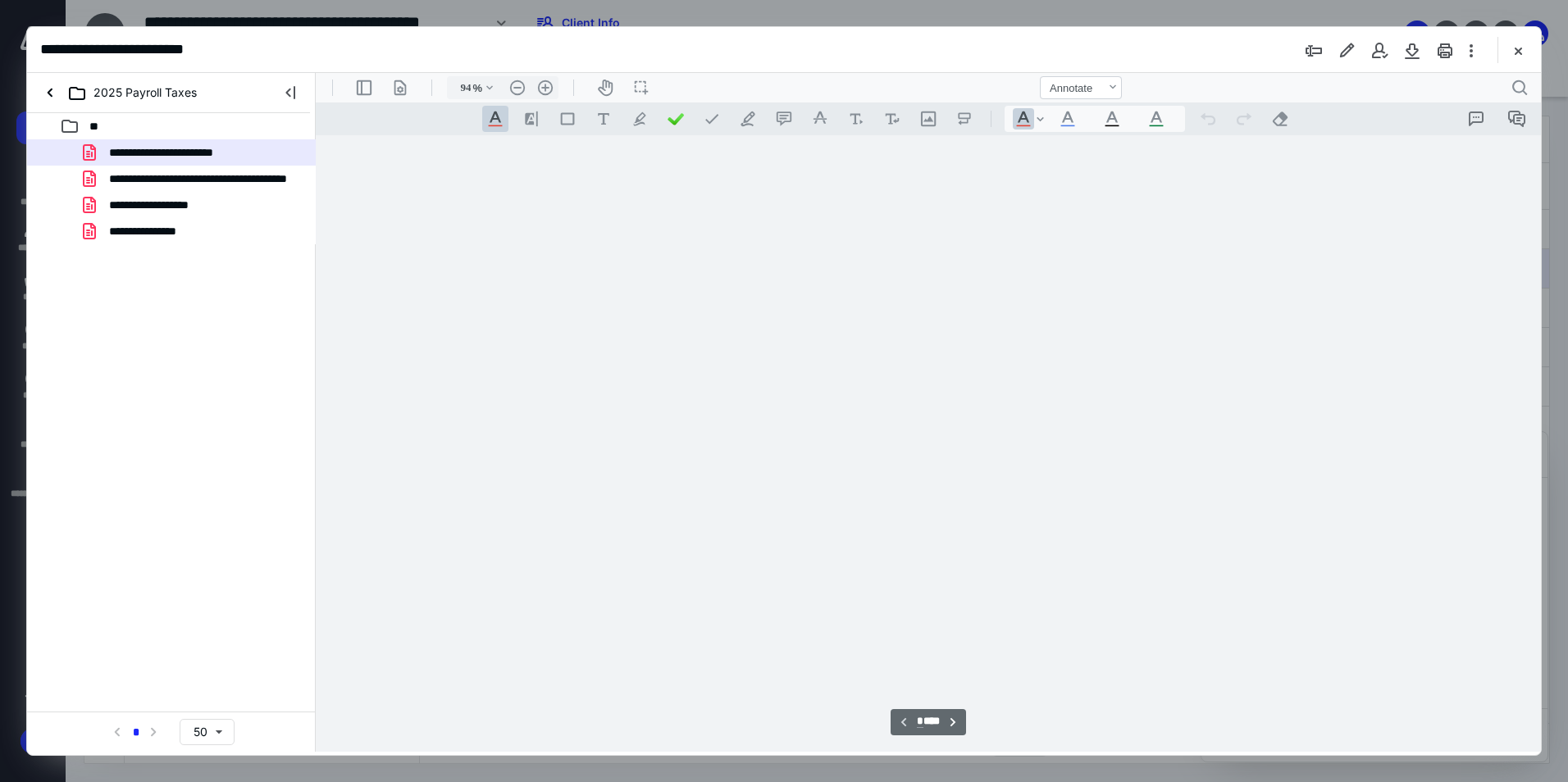 scroll, scrollTop: 66, scrollLeft: 0, axis: vertical 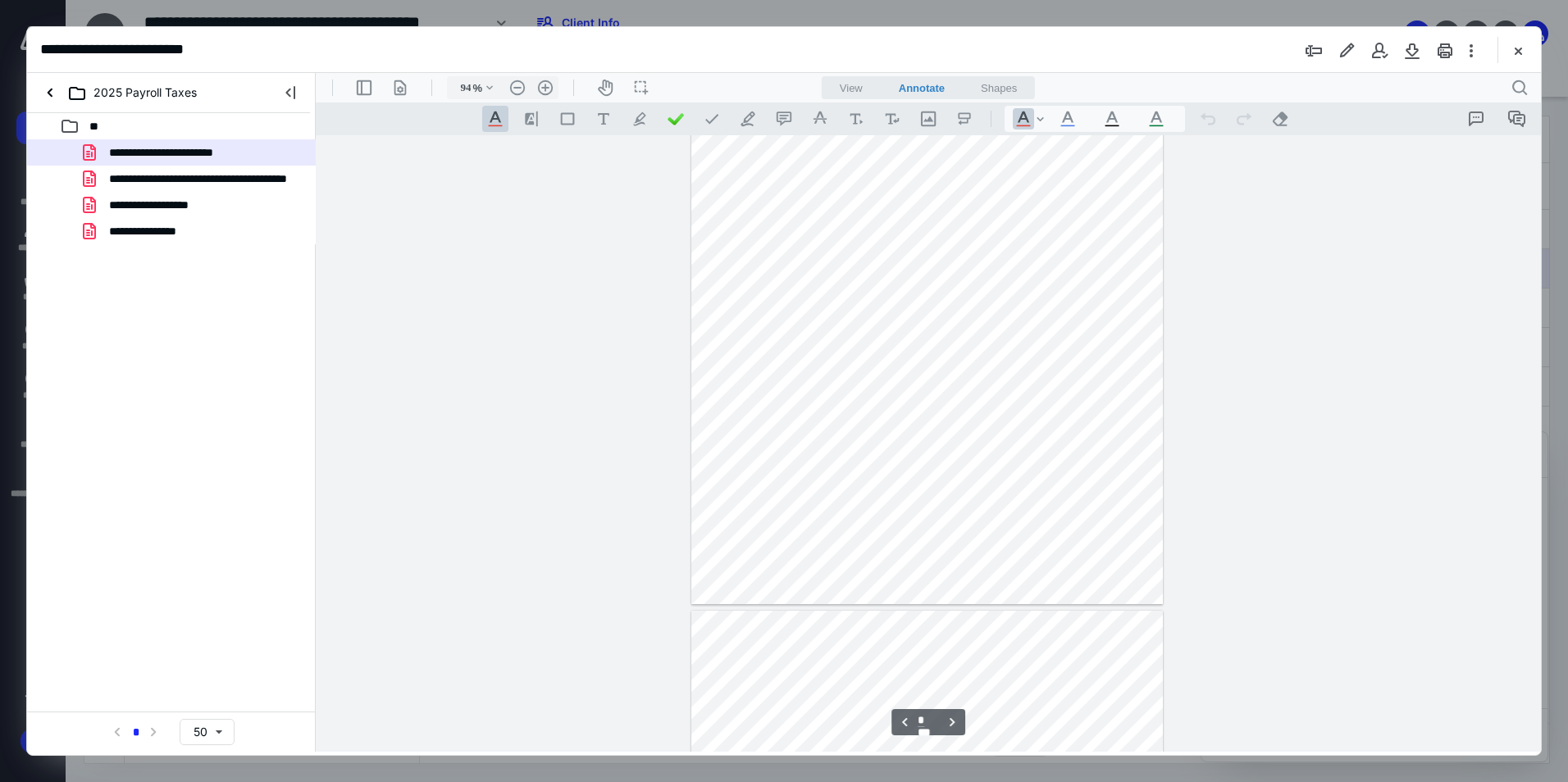 type on "*" 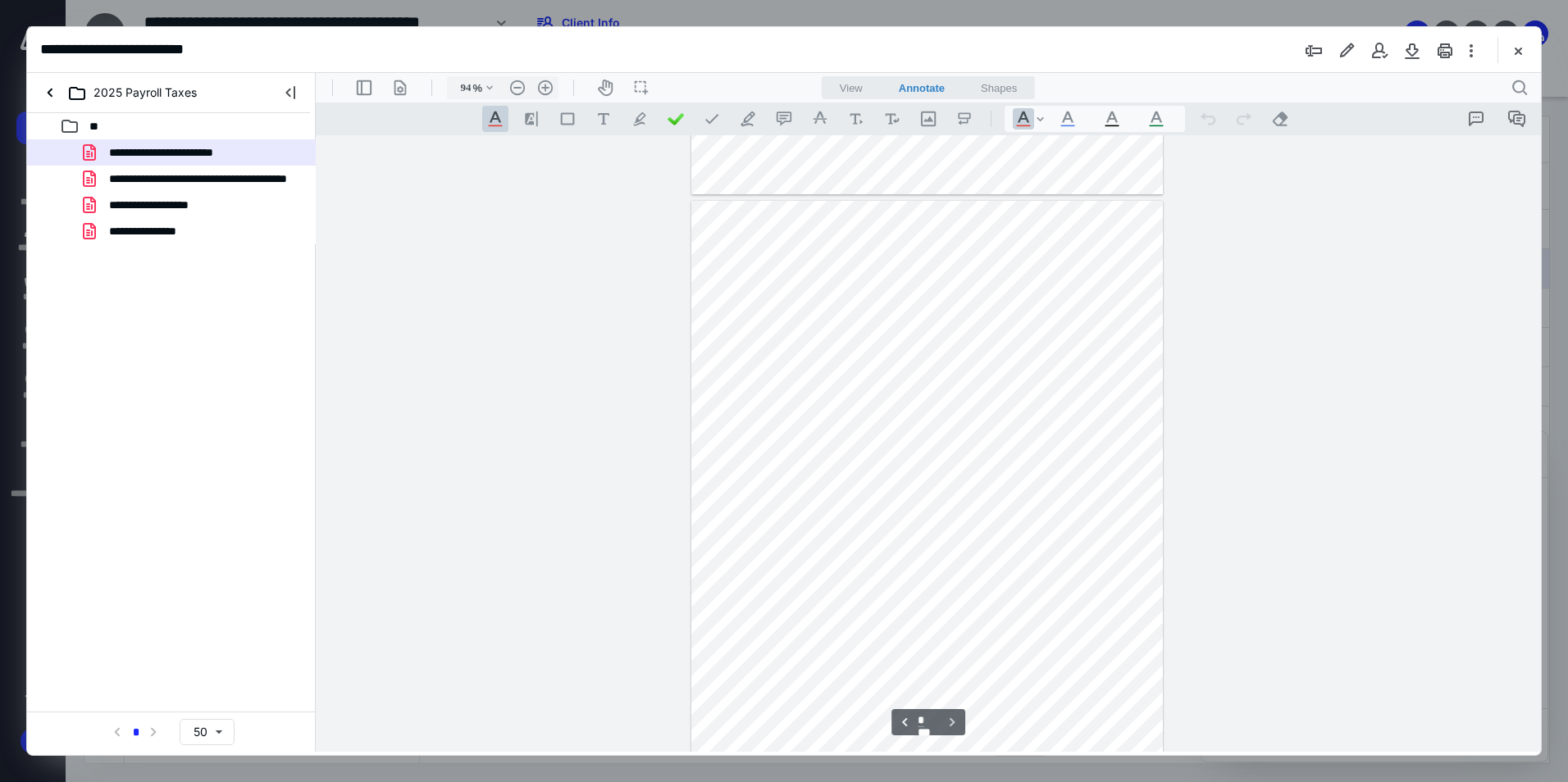 scroll, scrollTop: 1849, scrollLeft: 0, axis: vertical 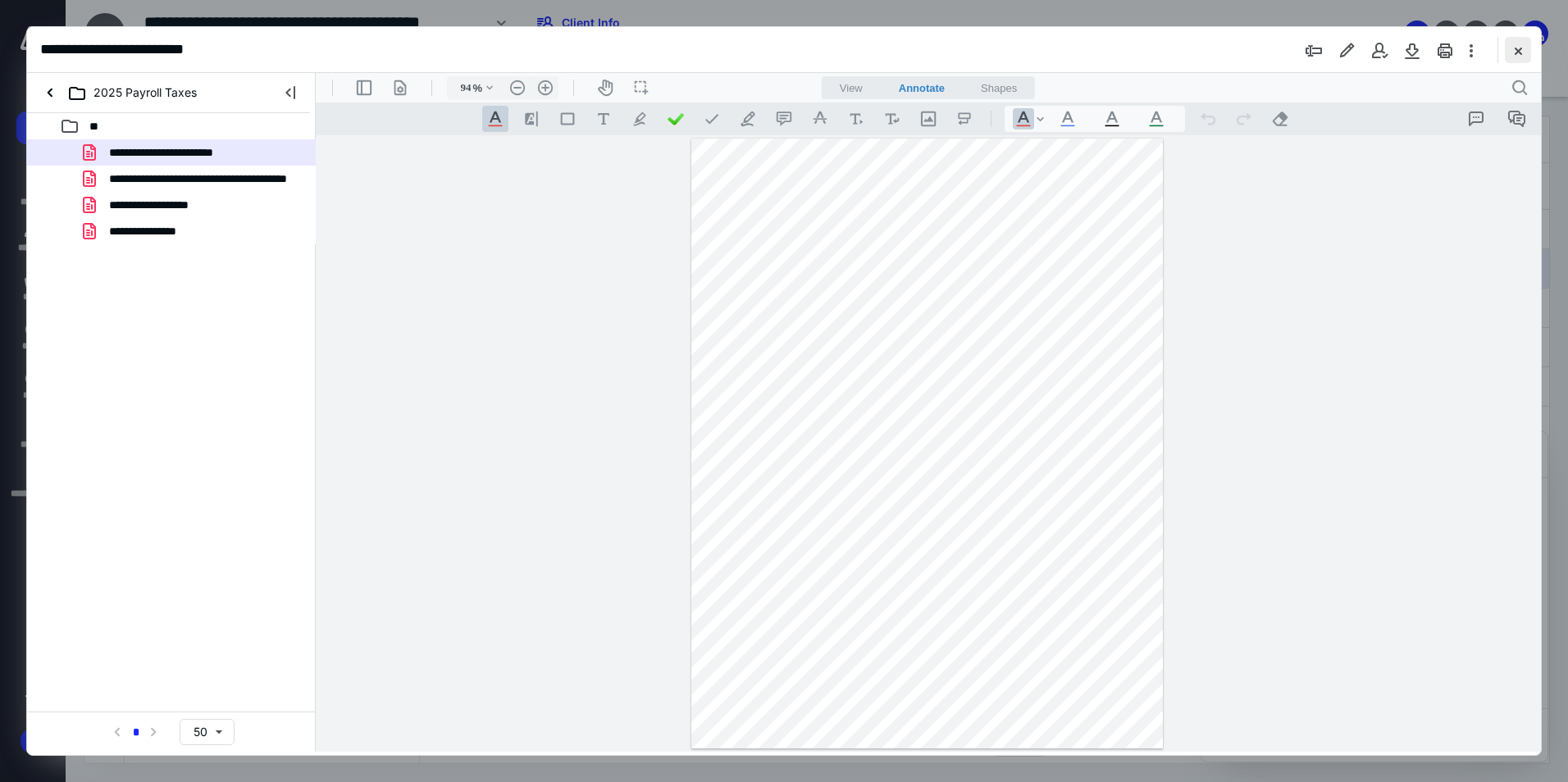 click at bounding box center (1518, 50) 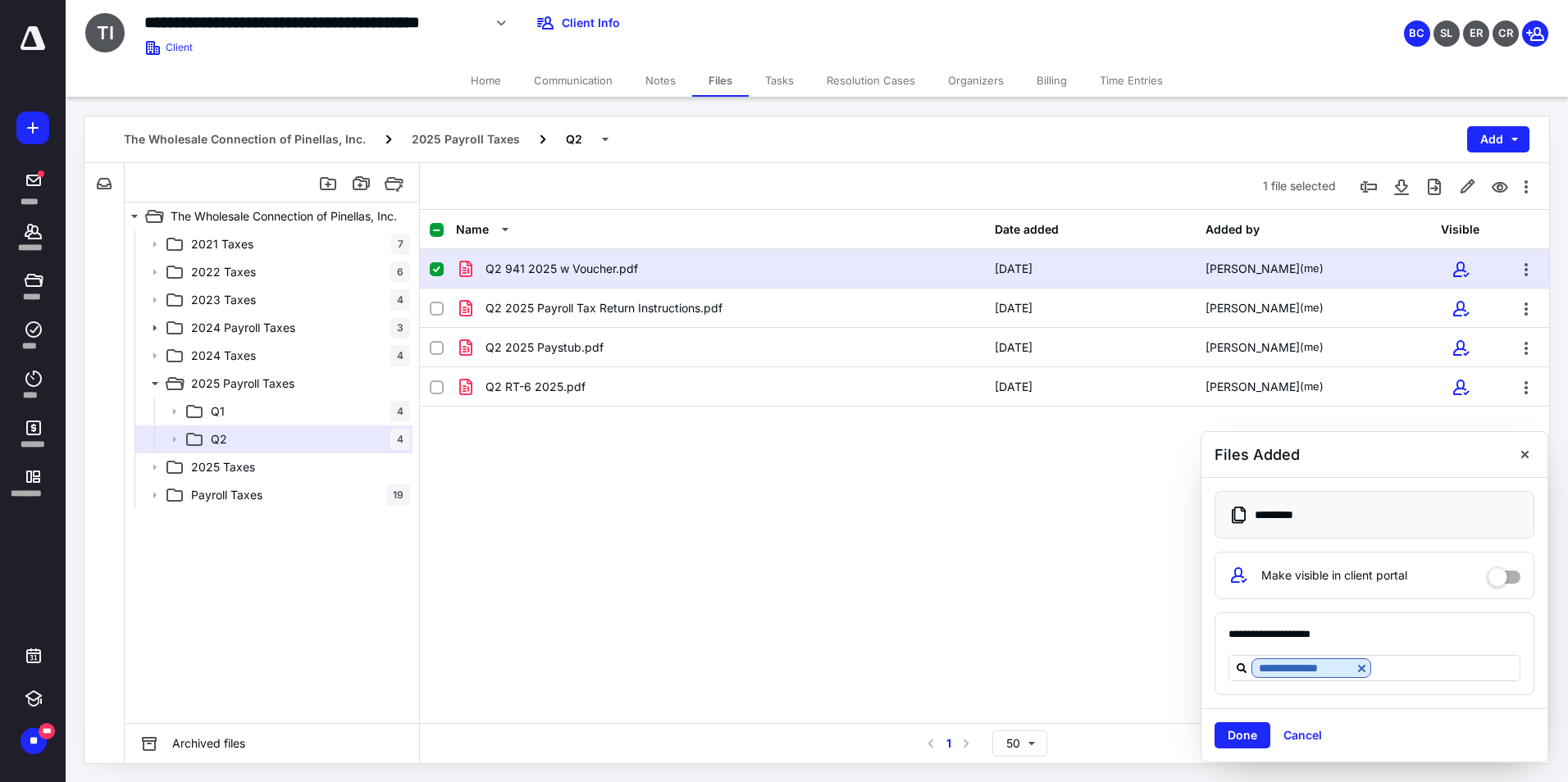 click at bounding box center [436, 270] 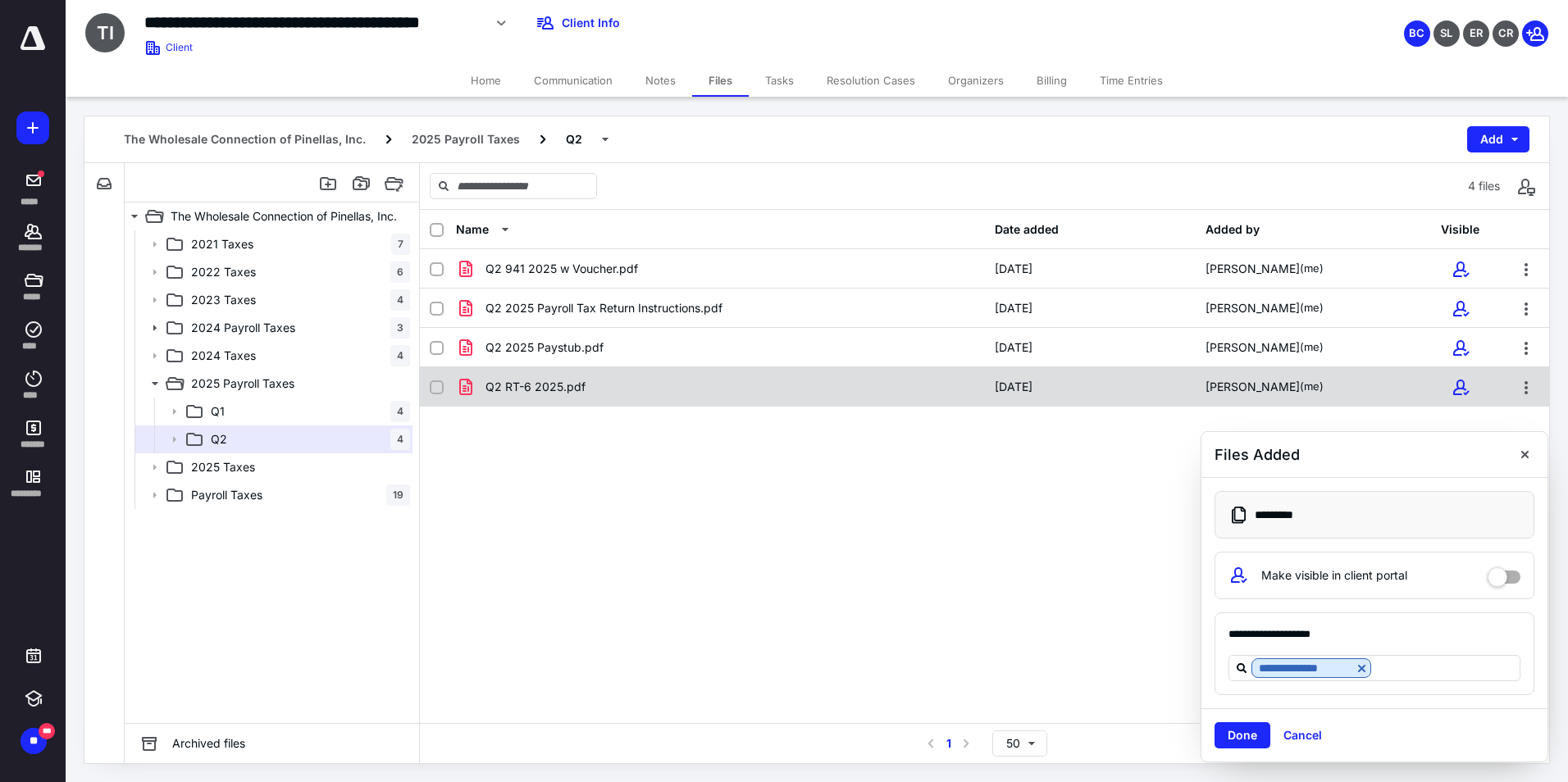 click on "Q2 RT-6 2025.pdf" at bounding box center [536, 387] 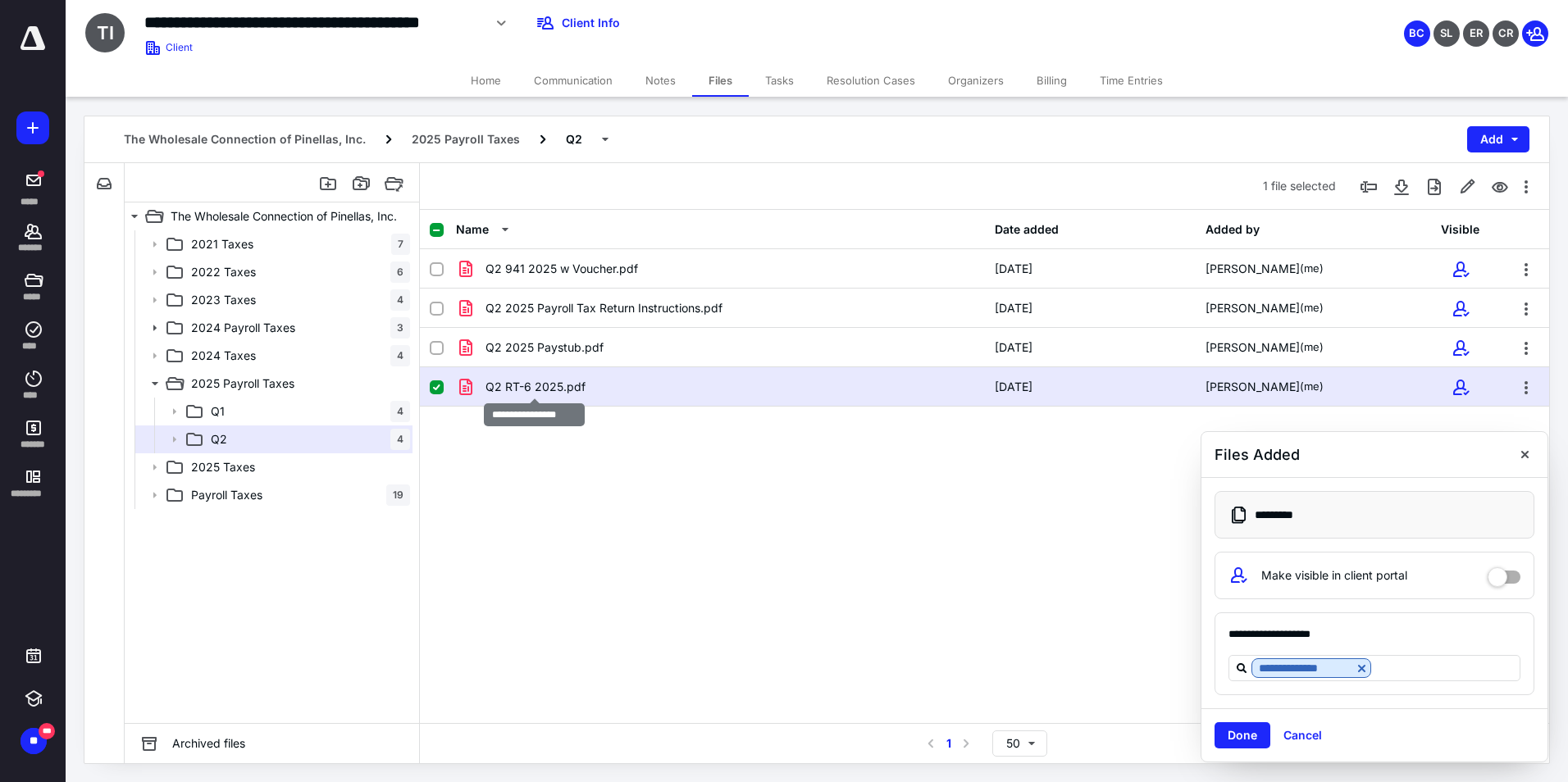 click on "Q2 RT-6 2025.pdf" at bounding box center (536, 387) 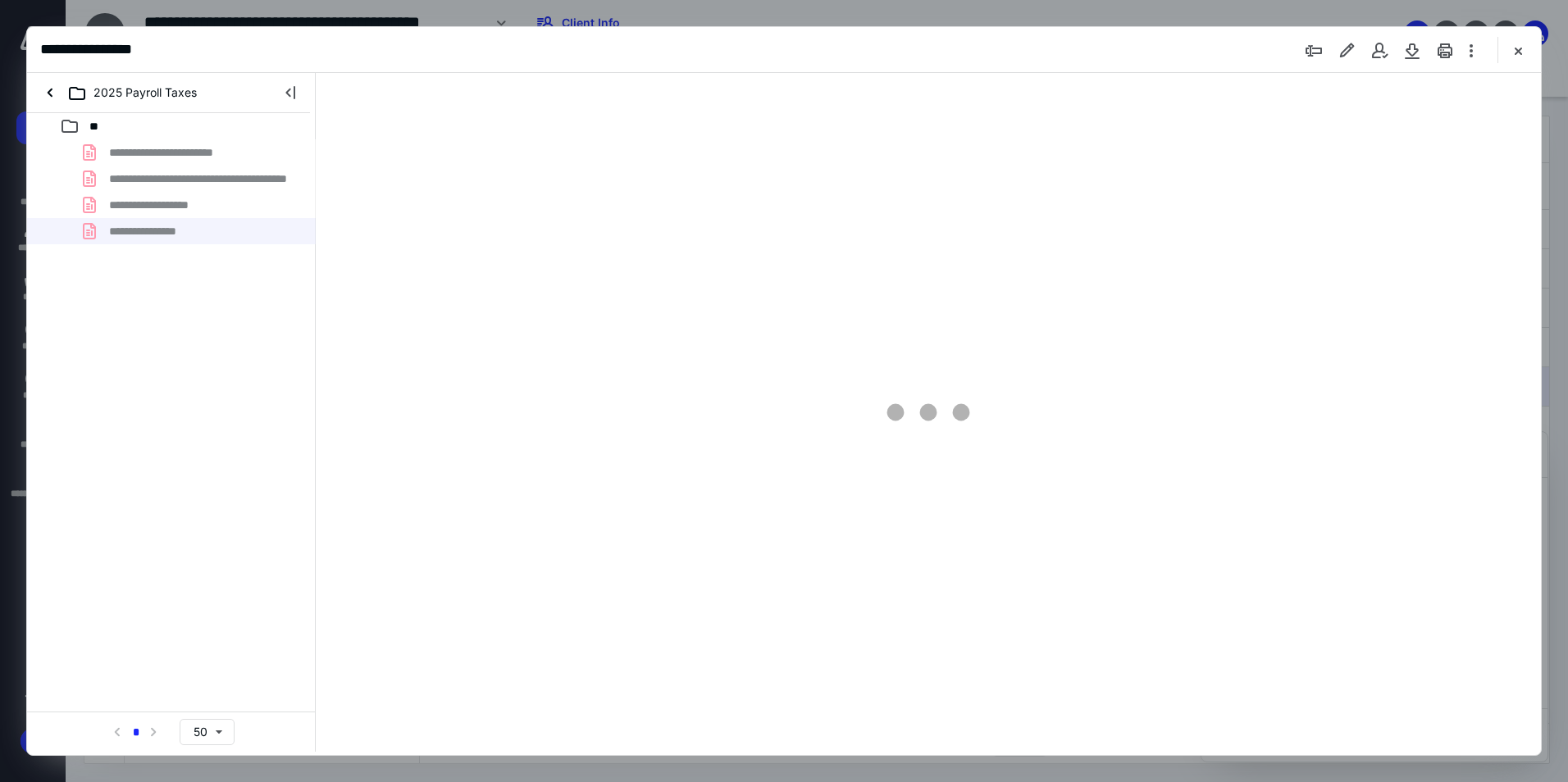 scroll, scrollTop: 0, scrollLeft: 0, axis: both 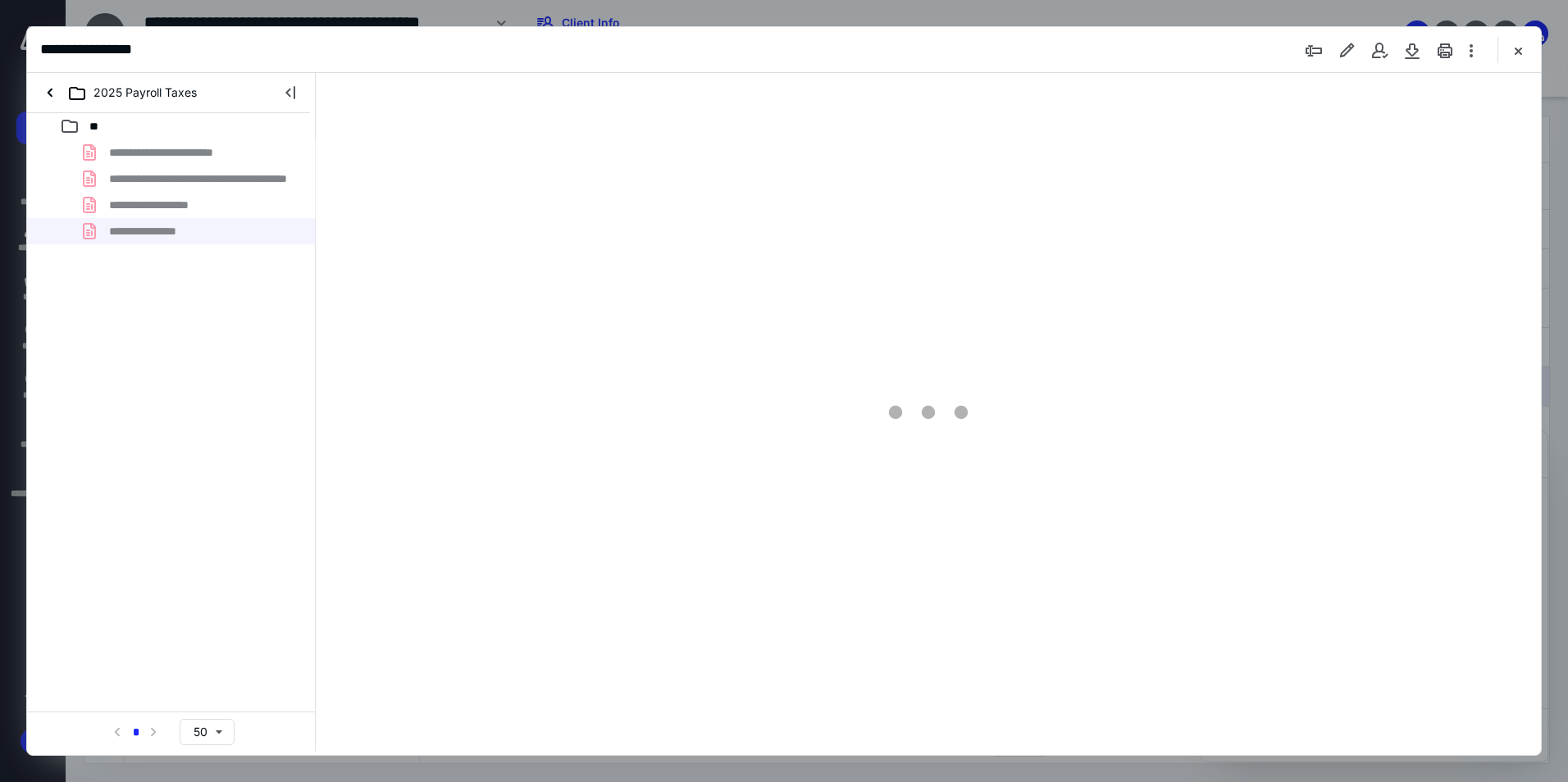 type on "94" 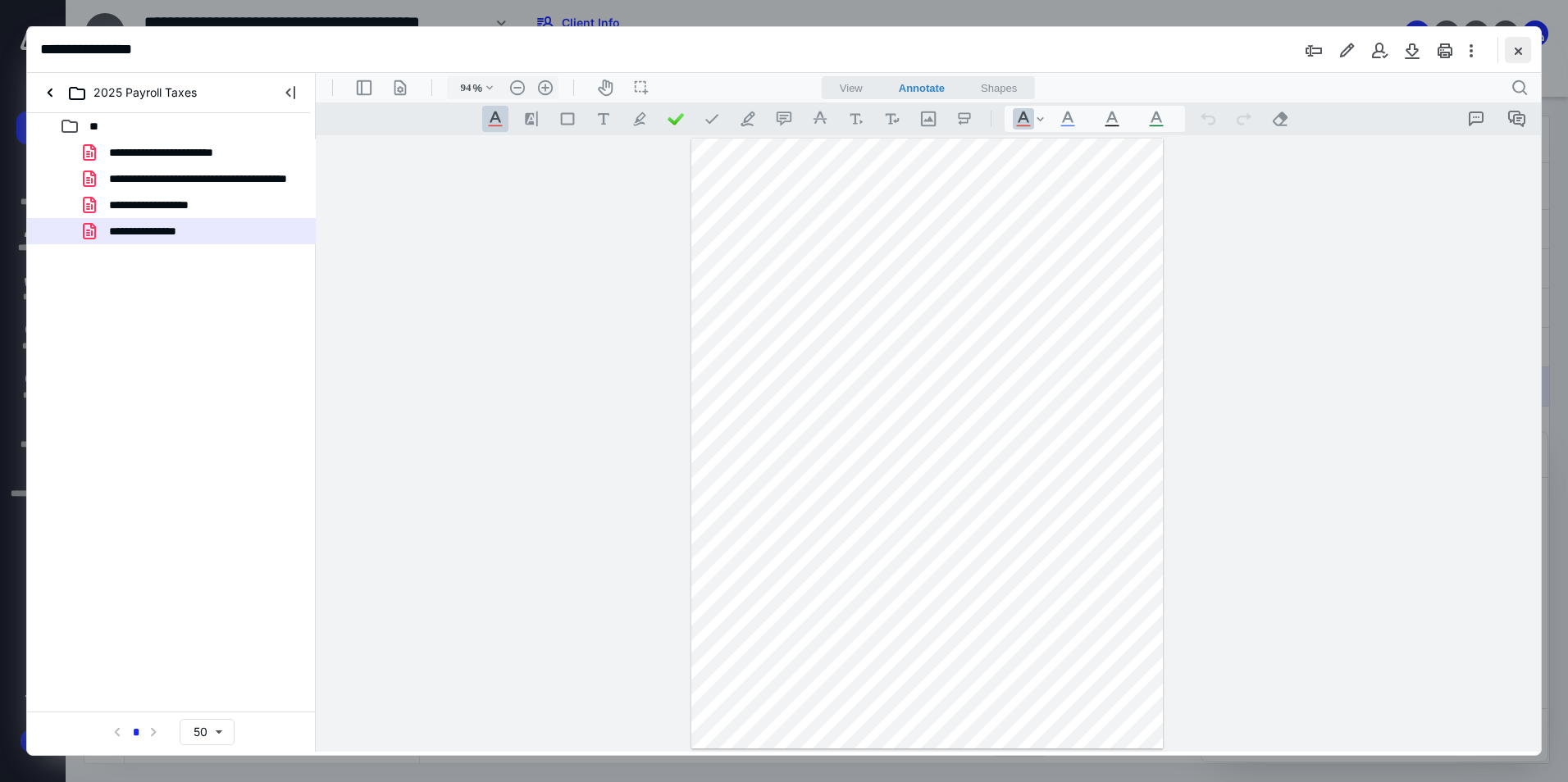 click at bounding box center [1518, 50] 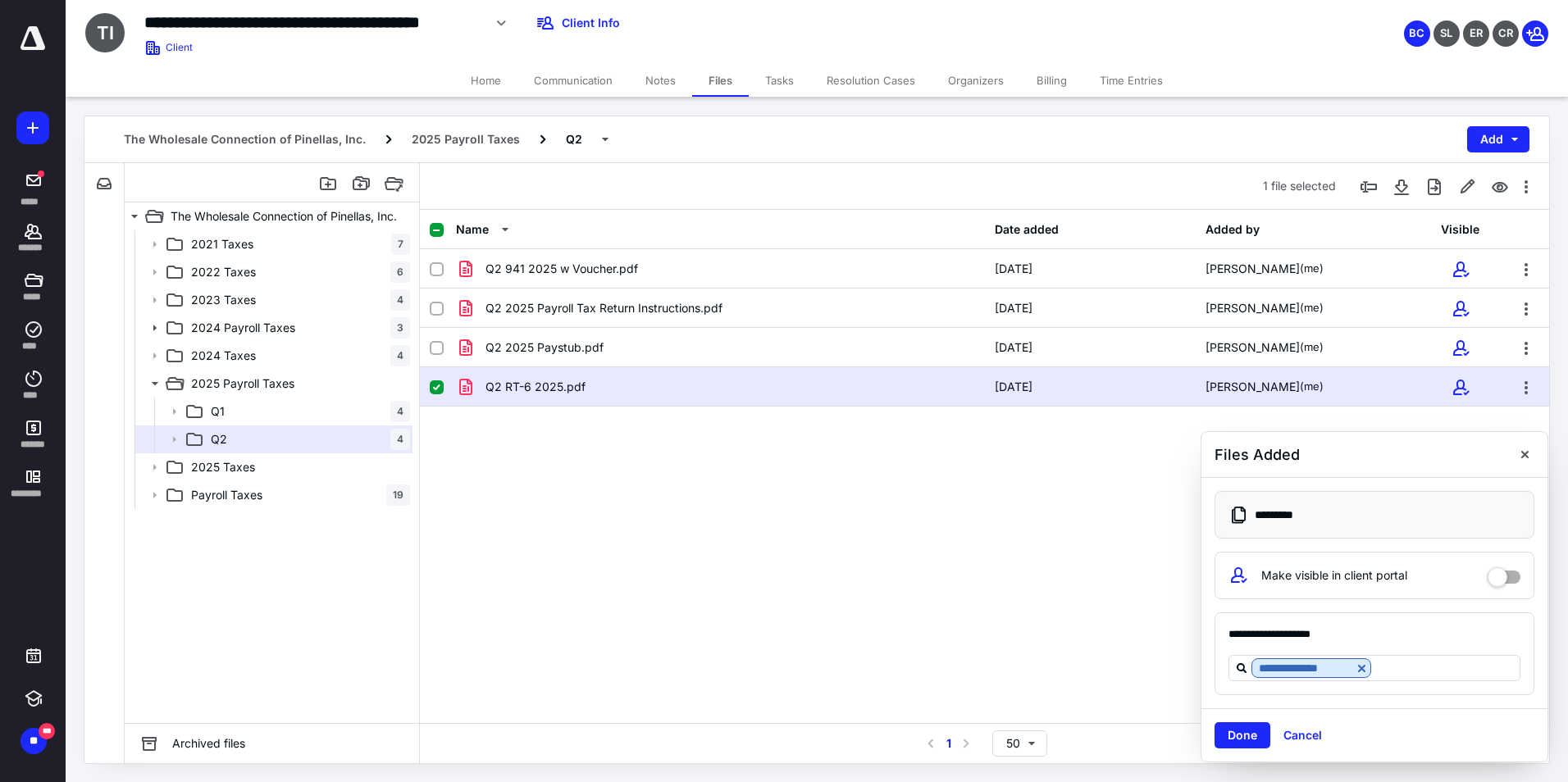 click on "Q2 RT-6 2025.pdf" at bounding box center [536, 387] 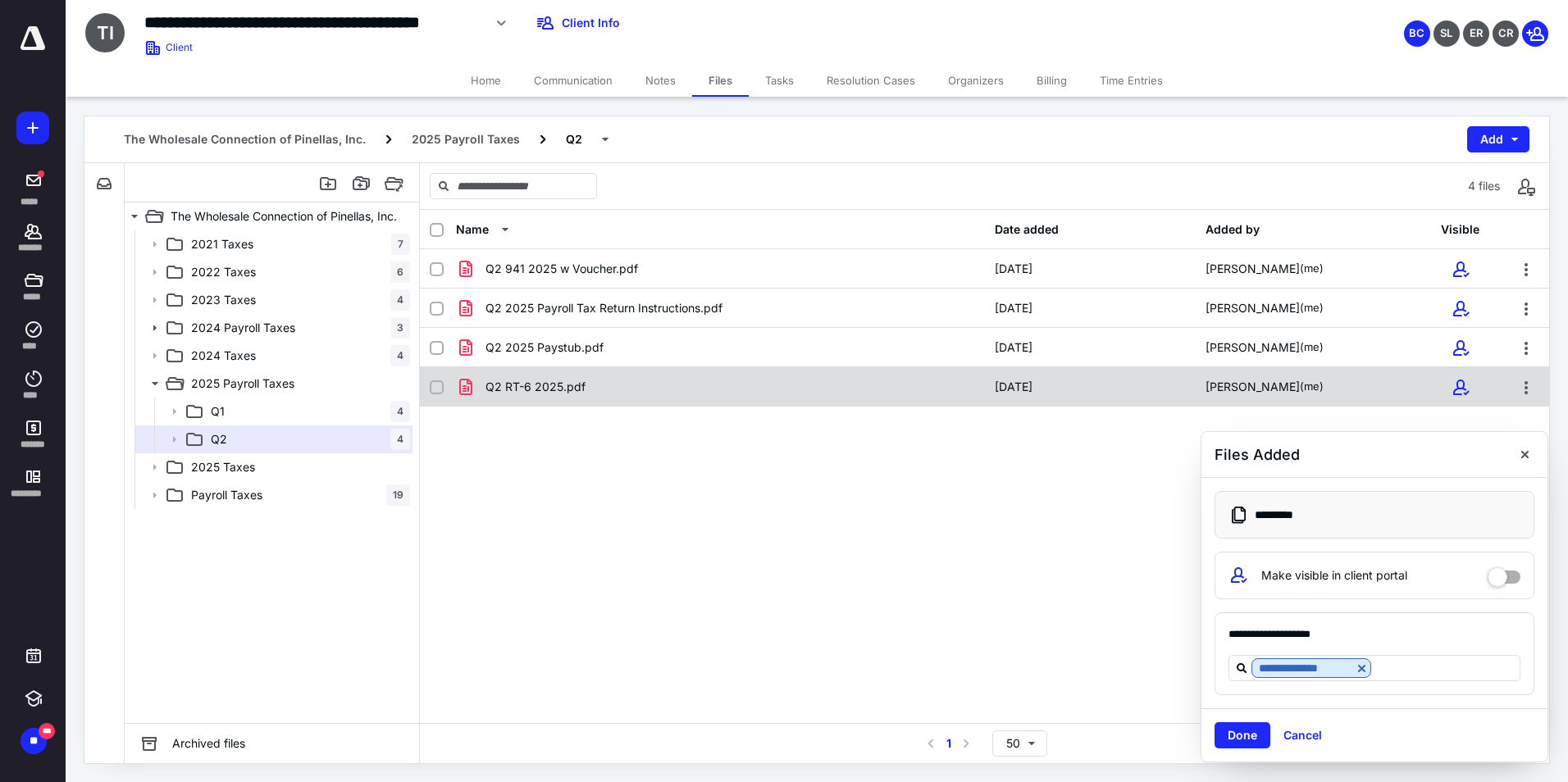 checkbox on "true" 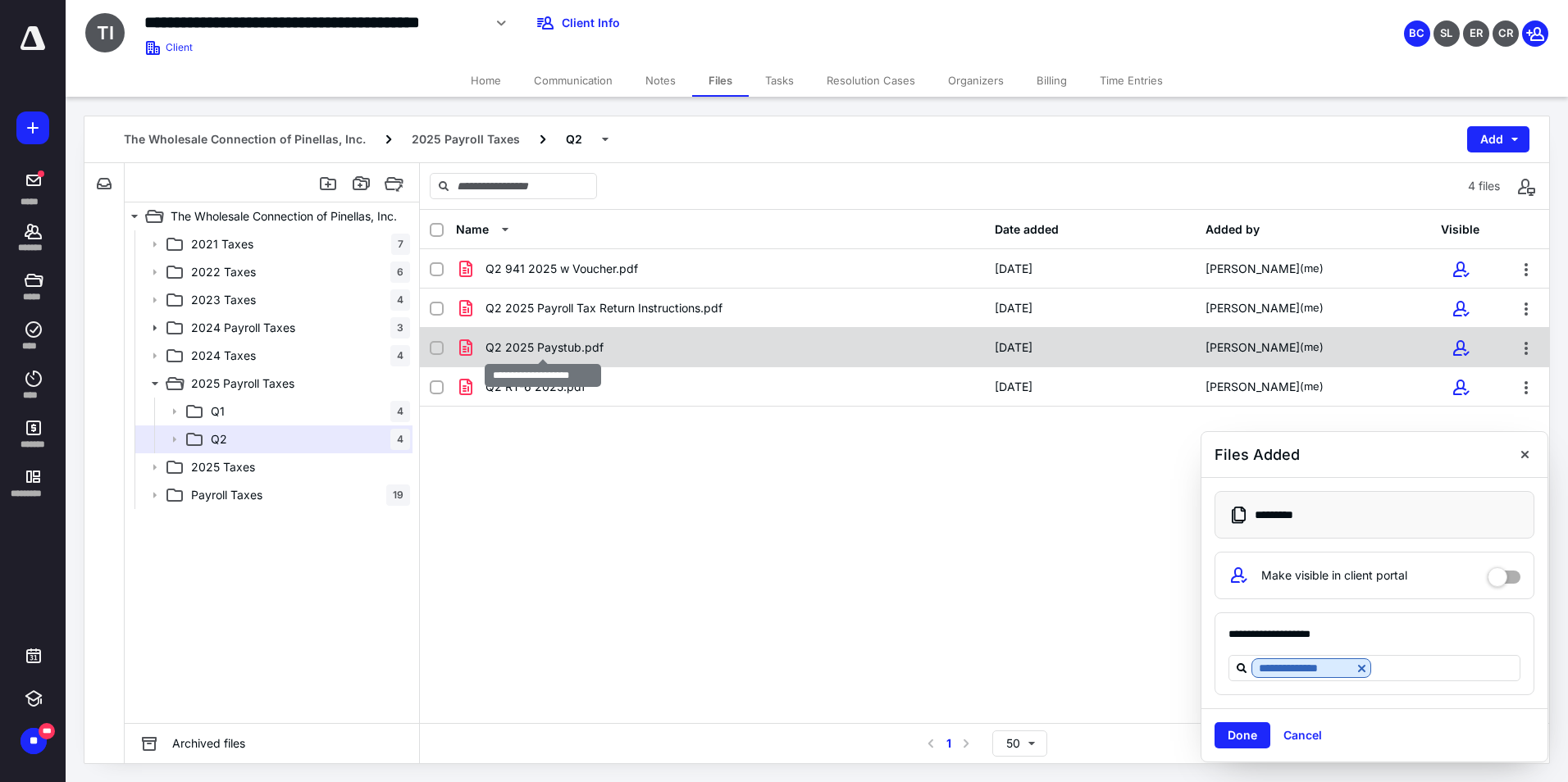 click on "Q2 2025 Paystub.pdf" at bounding box center (545, 348) 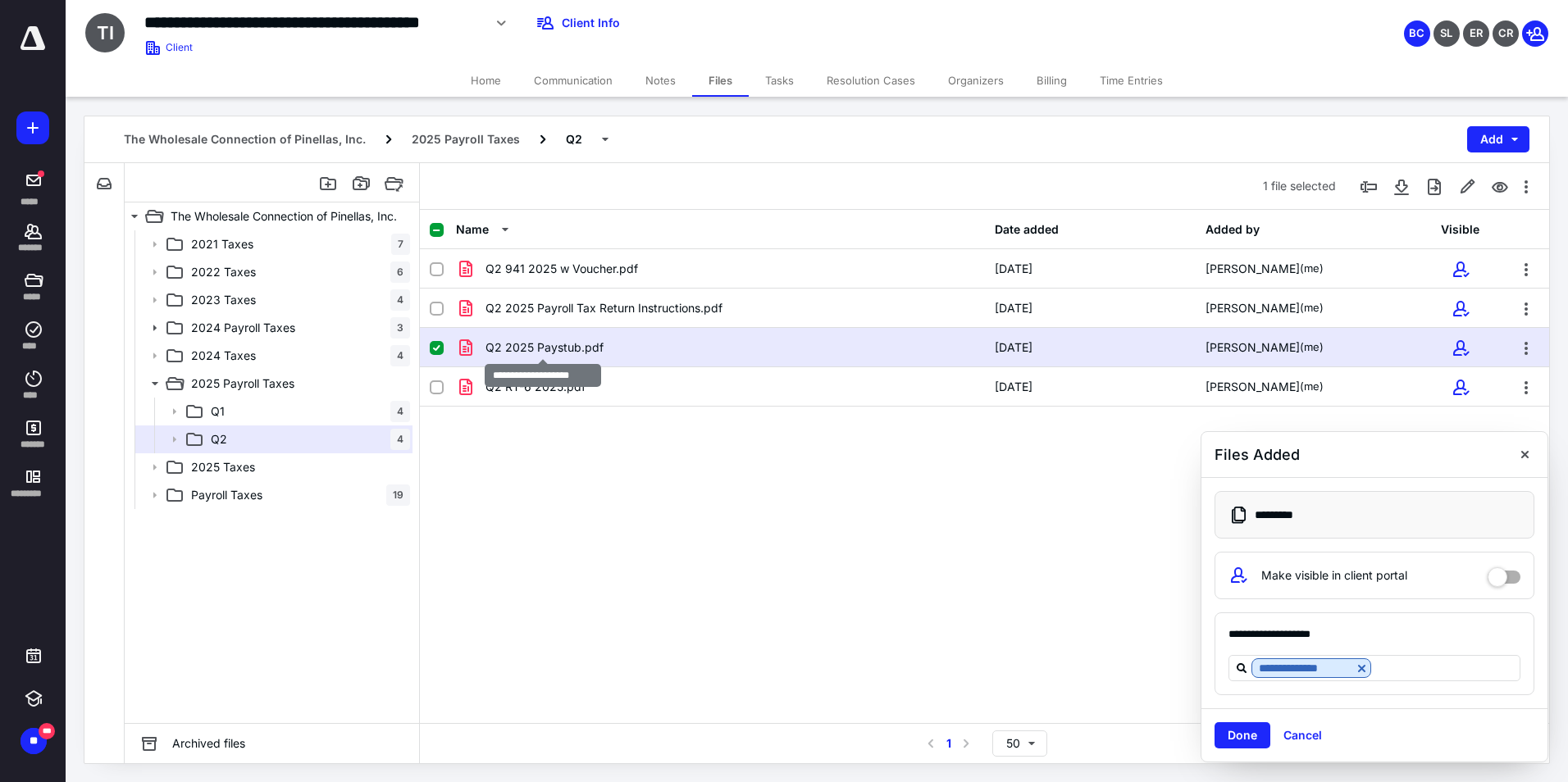 click on "Q2 2025 Paystub.pdf" at bounding box center (545, 348) 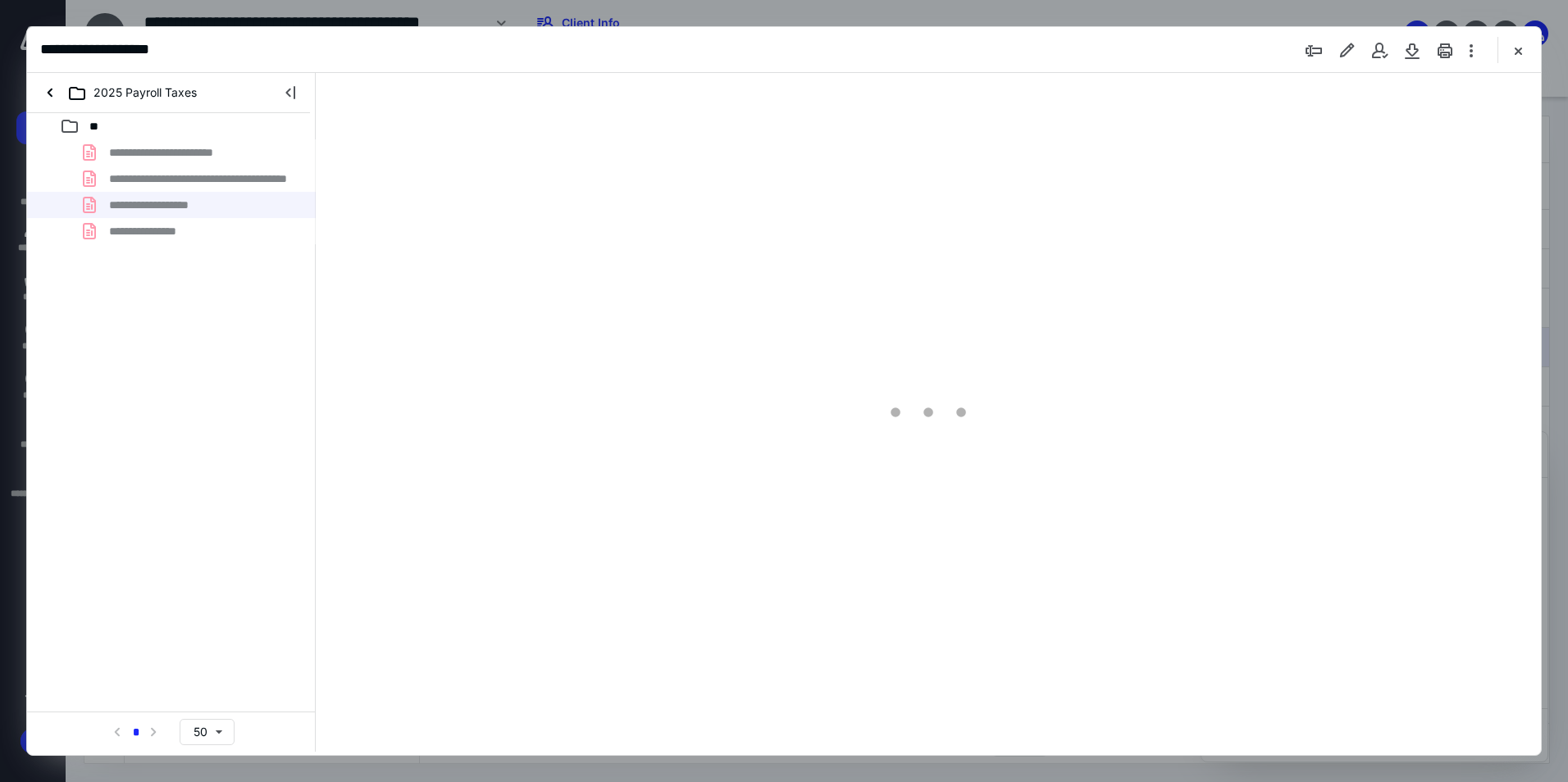 scroll, scrollTop: 0, scrollLeft: 0, axis: both 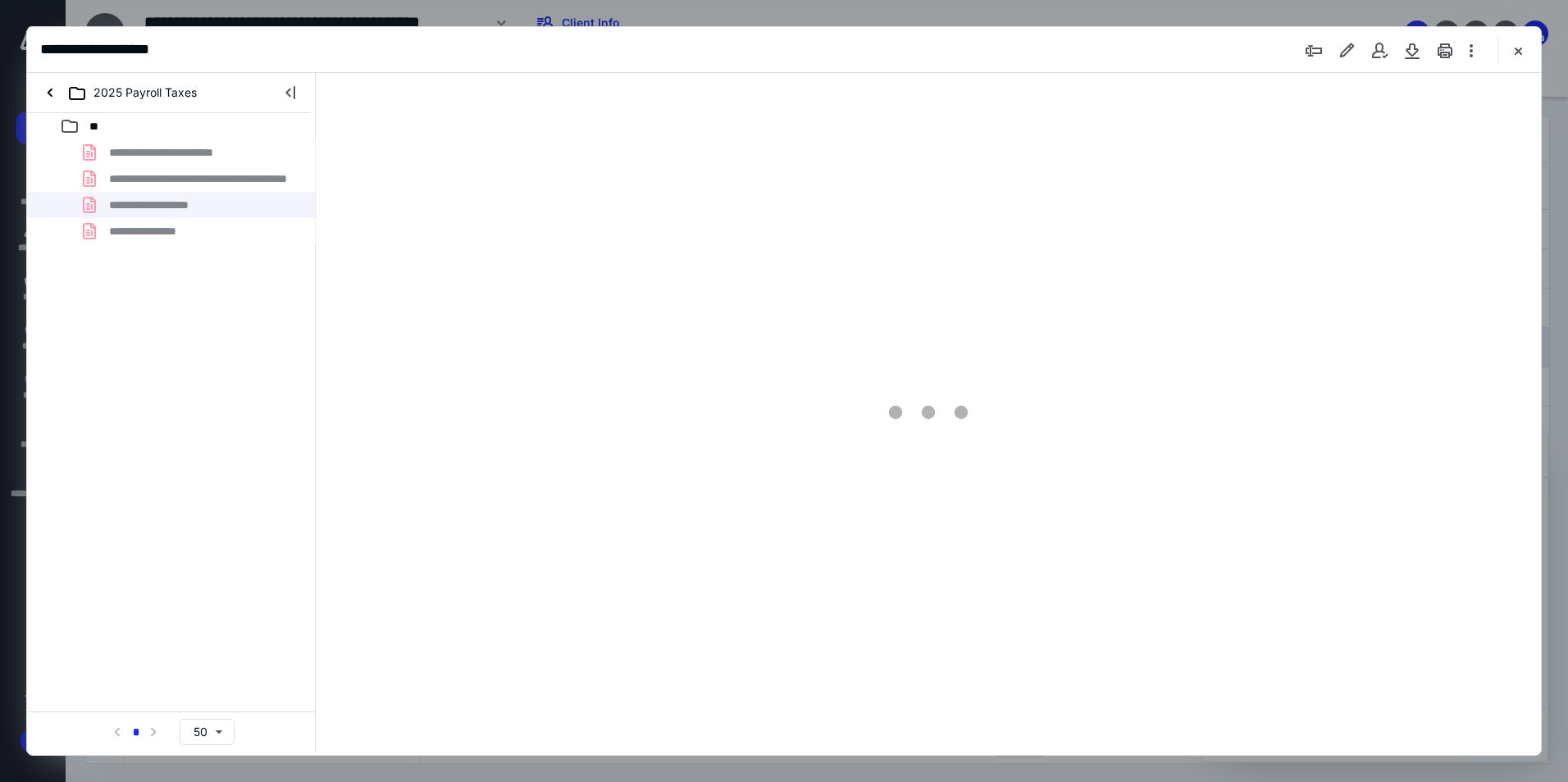 type on "94" 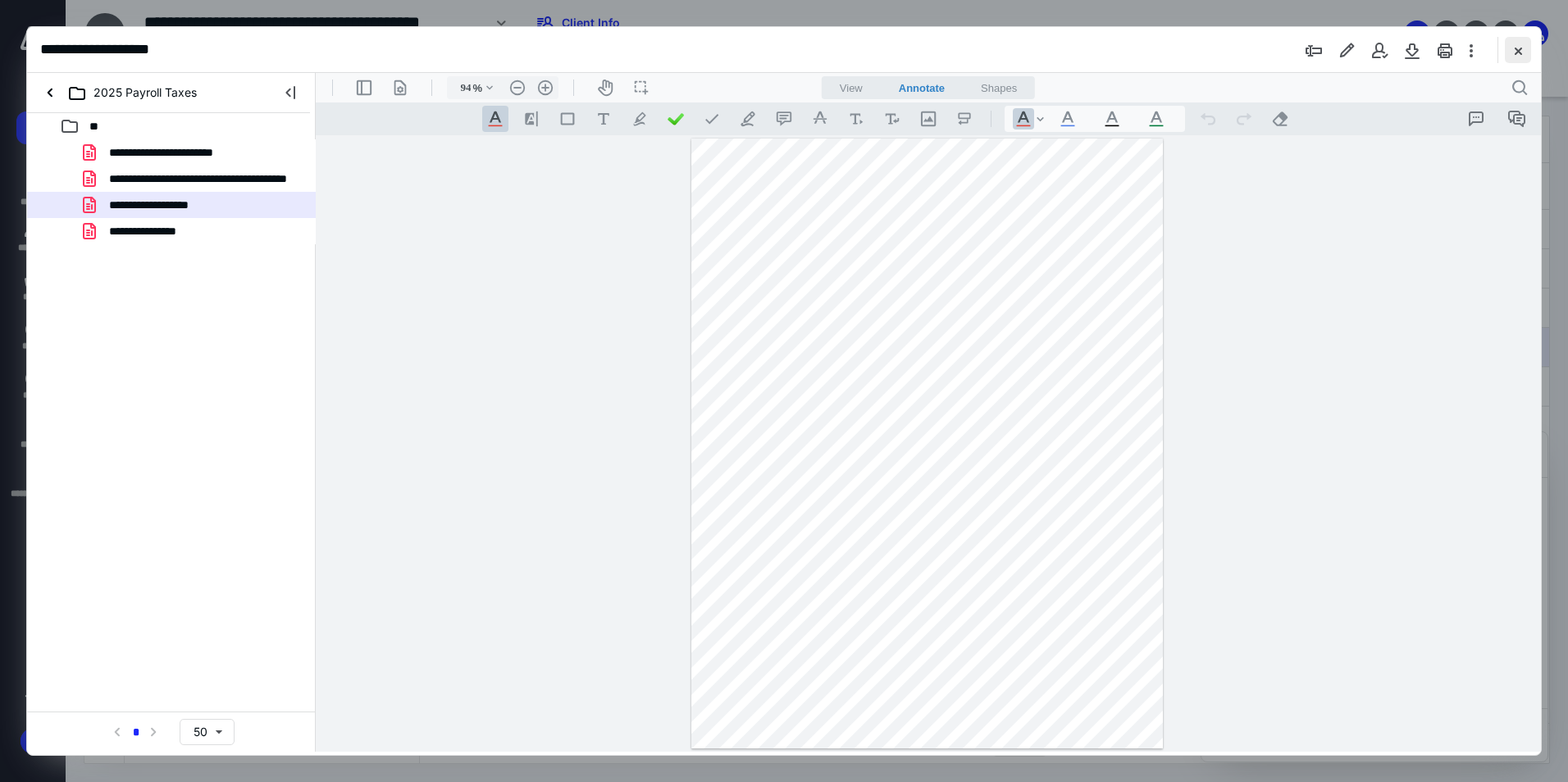 click at bounding box center (1518, 50) 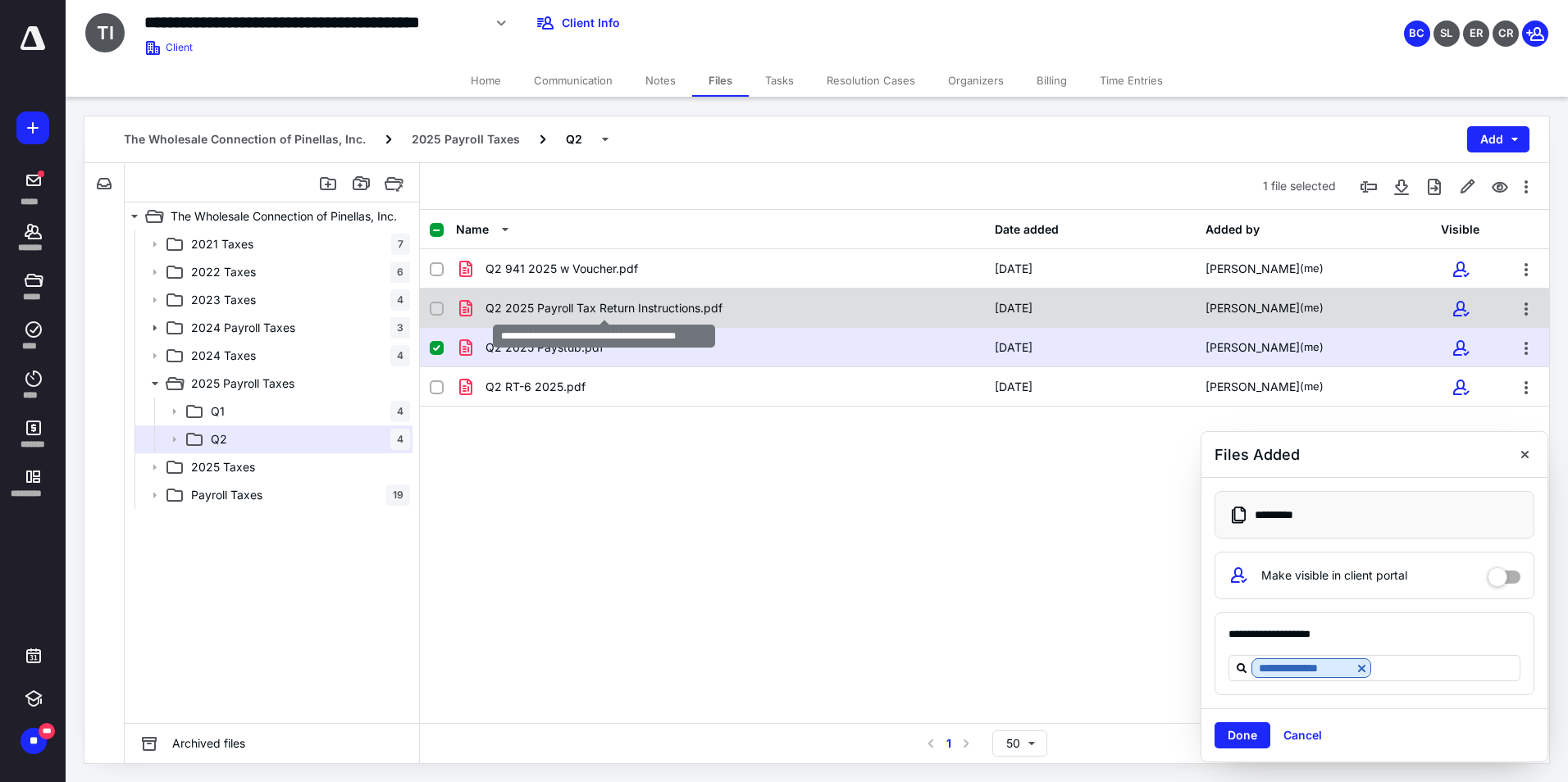 click on "Q2 2025 Payroll Tax Return Instructions.pdf" at bounding box center (604, 308) 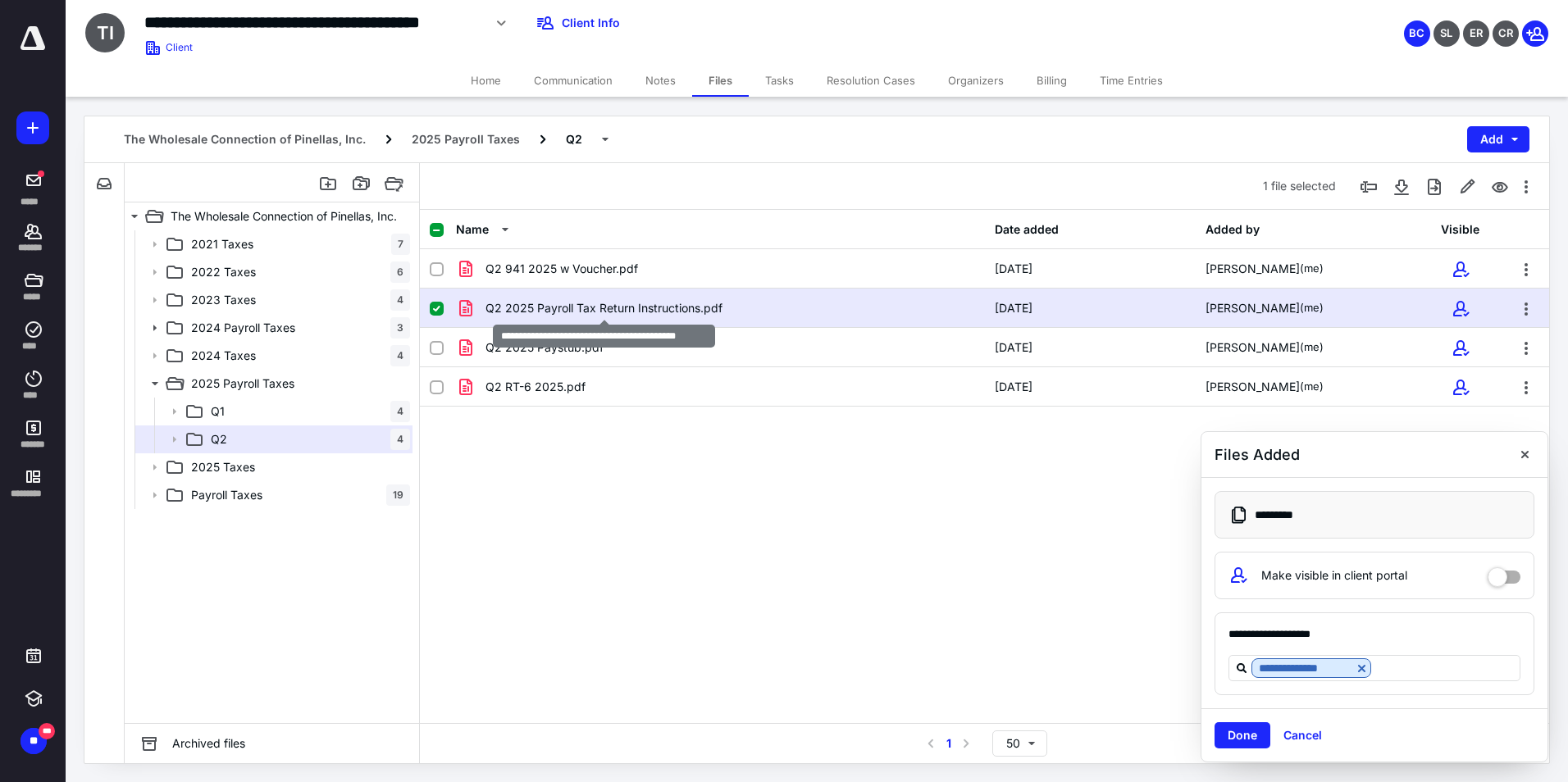 click on "Q2 2025 Payroll Tax Return Instructions.pdf" at bounding box center [604, 308] 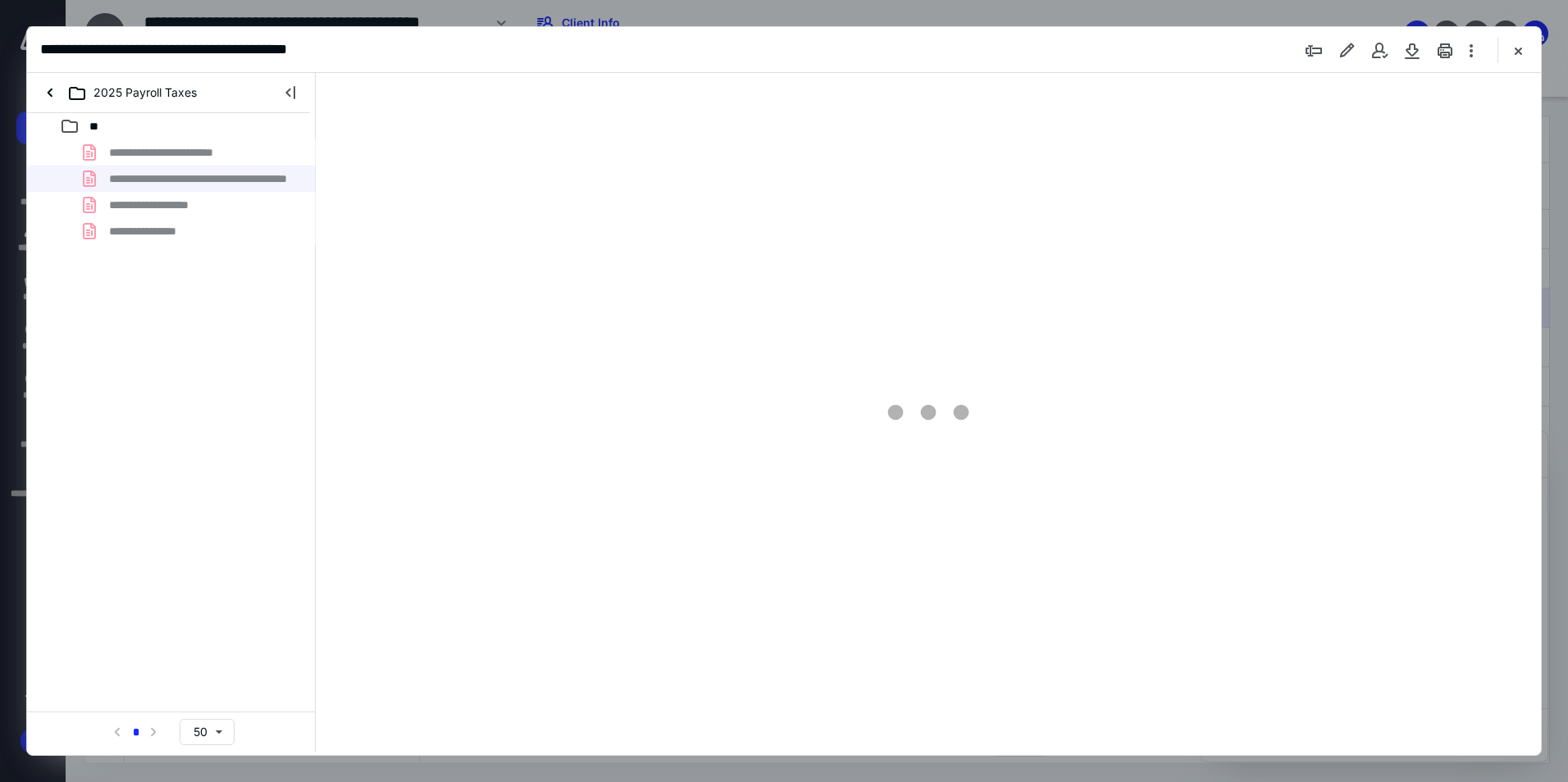 scroll, scrollTop: 0, scrollLeft: 0, axis: both 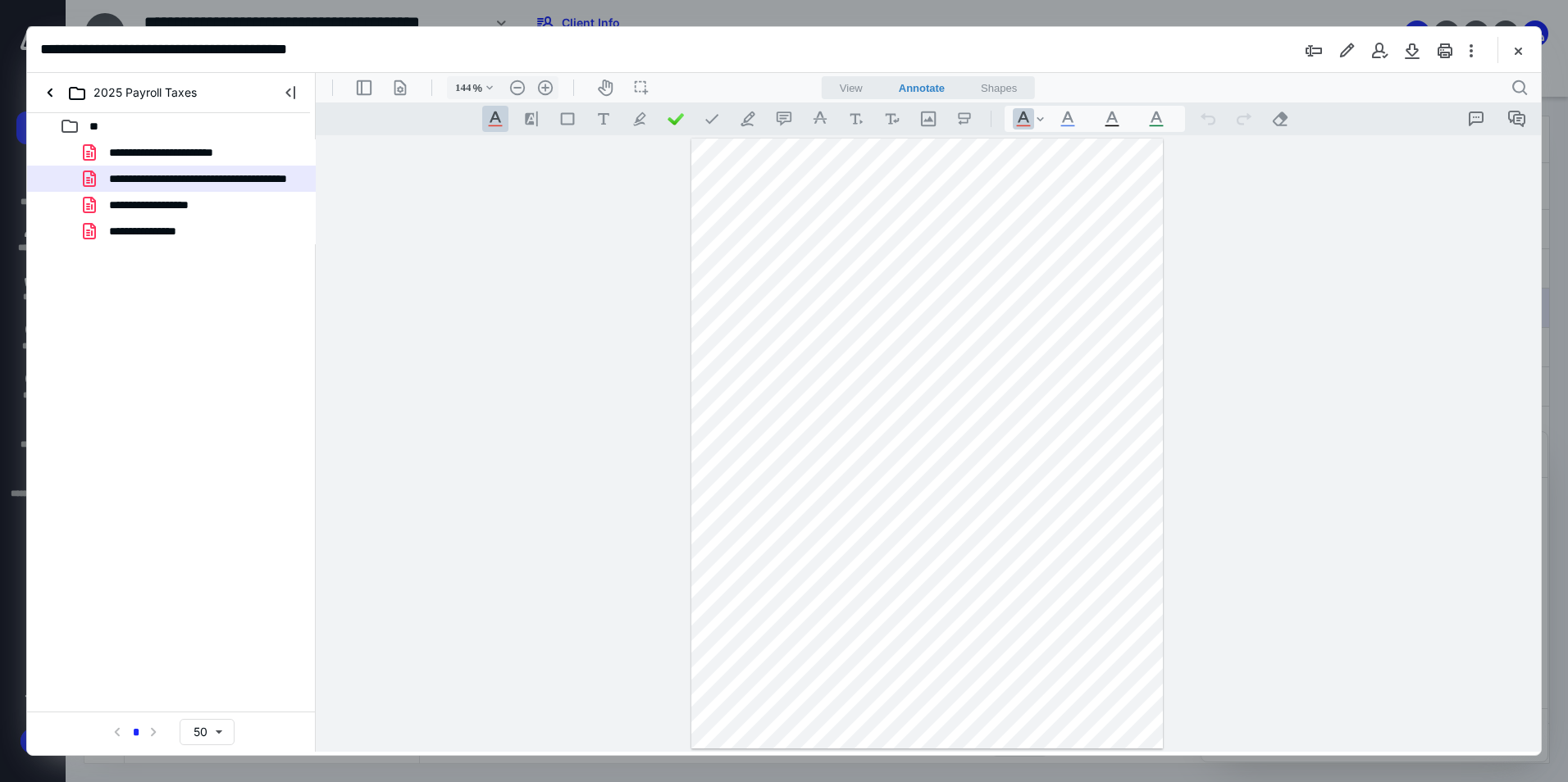 type on "169" 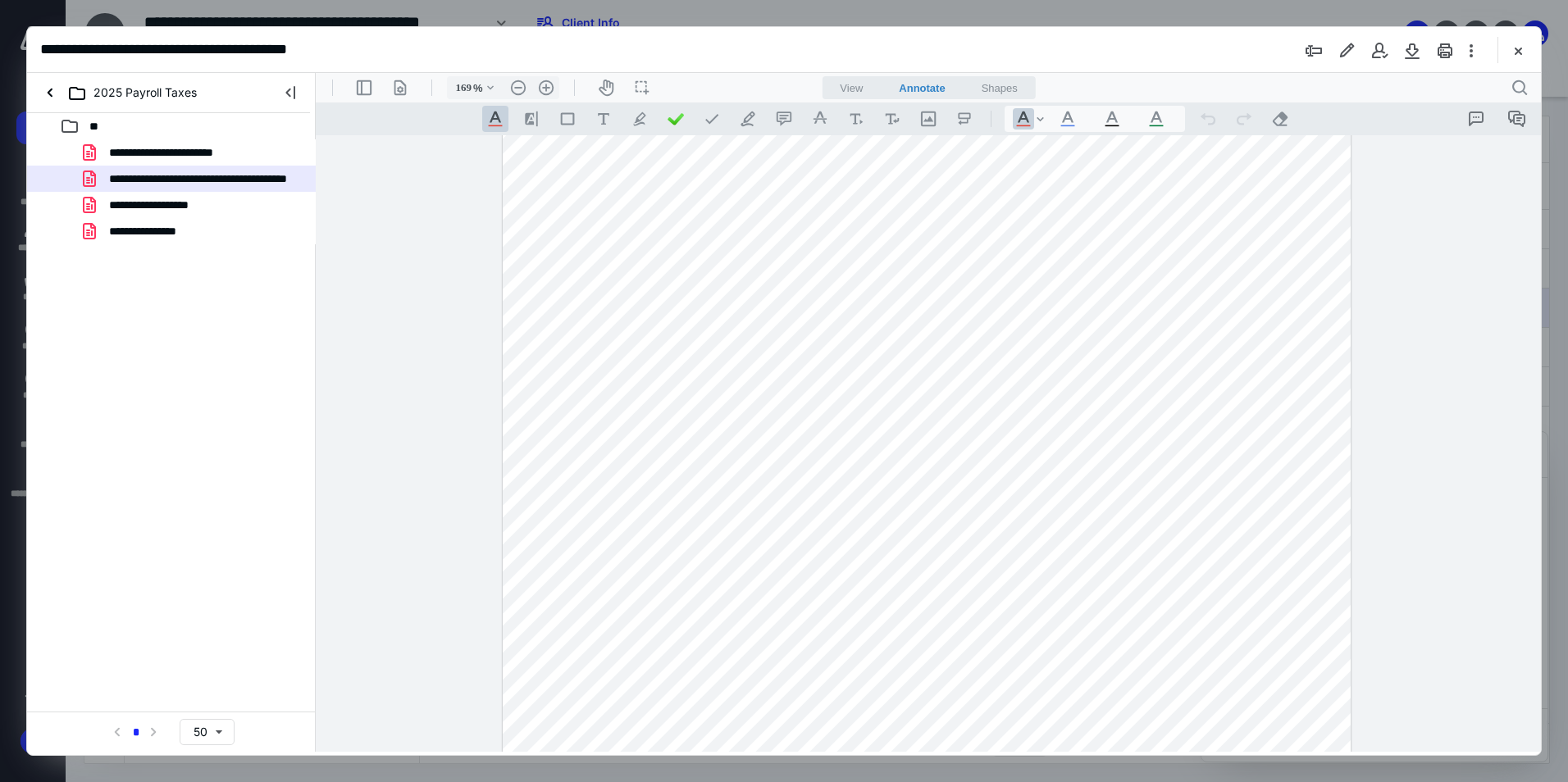 scroll, scrollTop: 410, scrollLeft: 0, axis: vertical 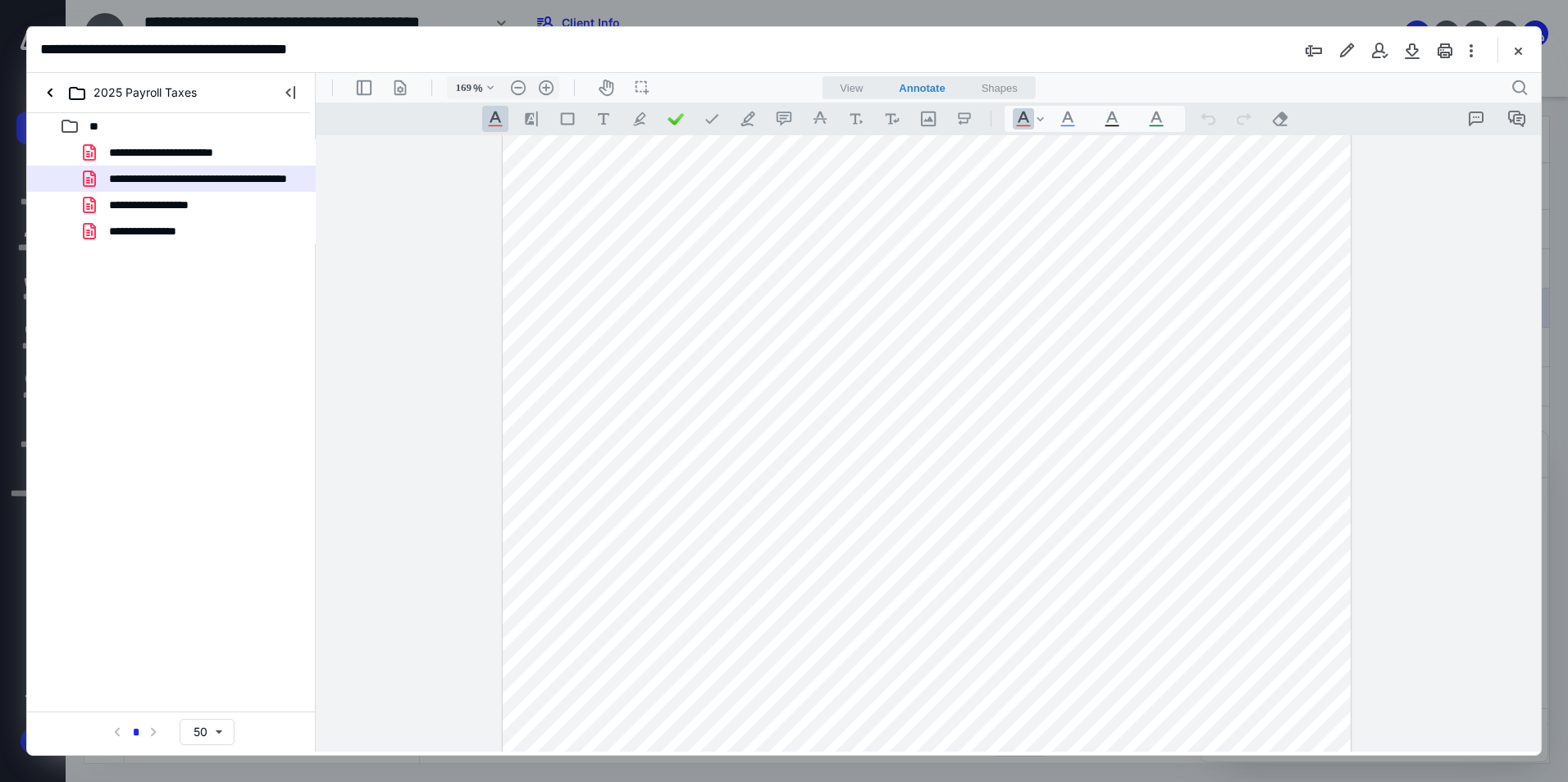 click at bounding box center [927, 280] 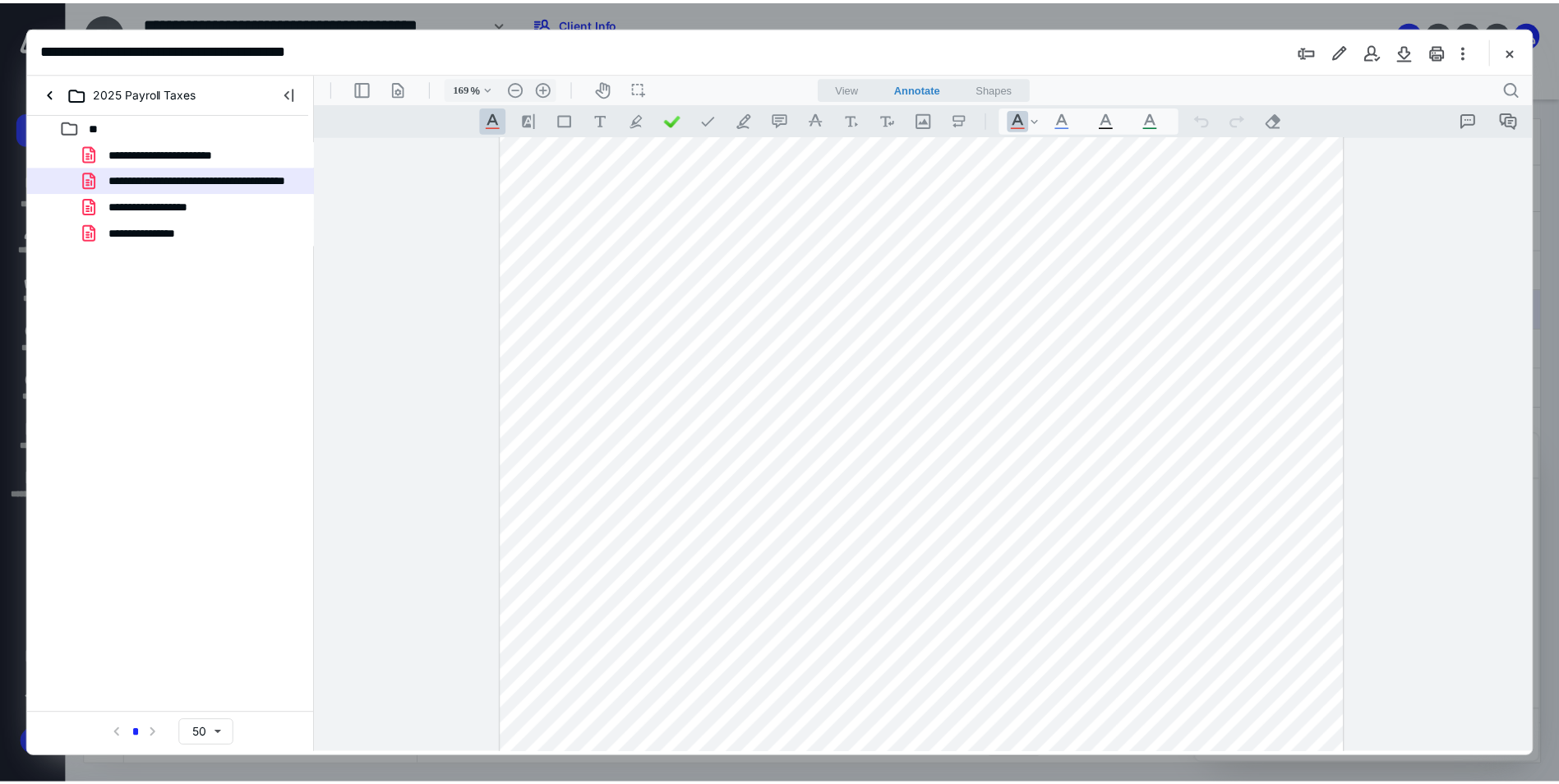 scroll, scrollTop: 0, scrollLeft: 0, axis: both 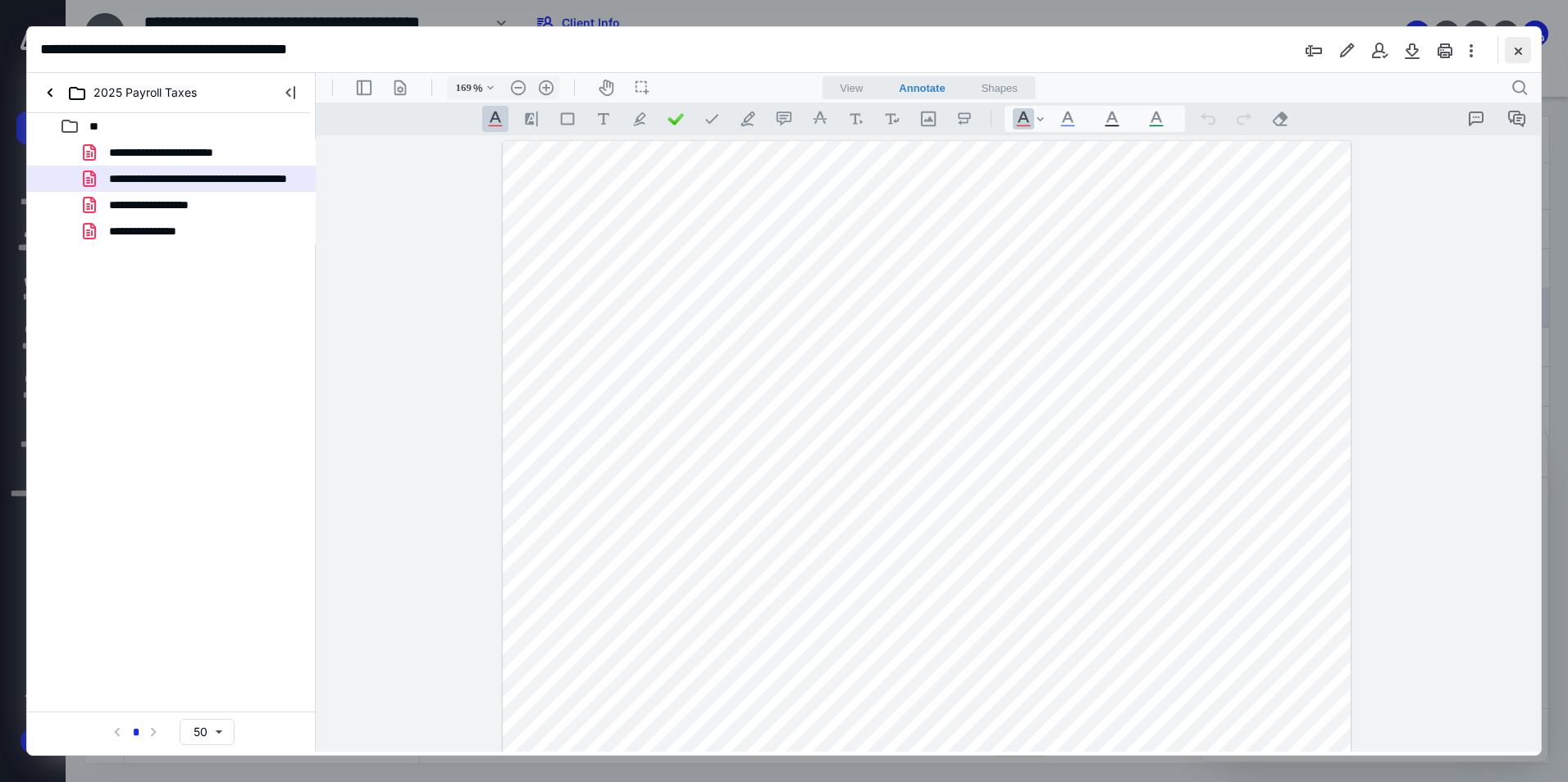 click at bounding box center [1518, 50] 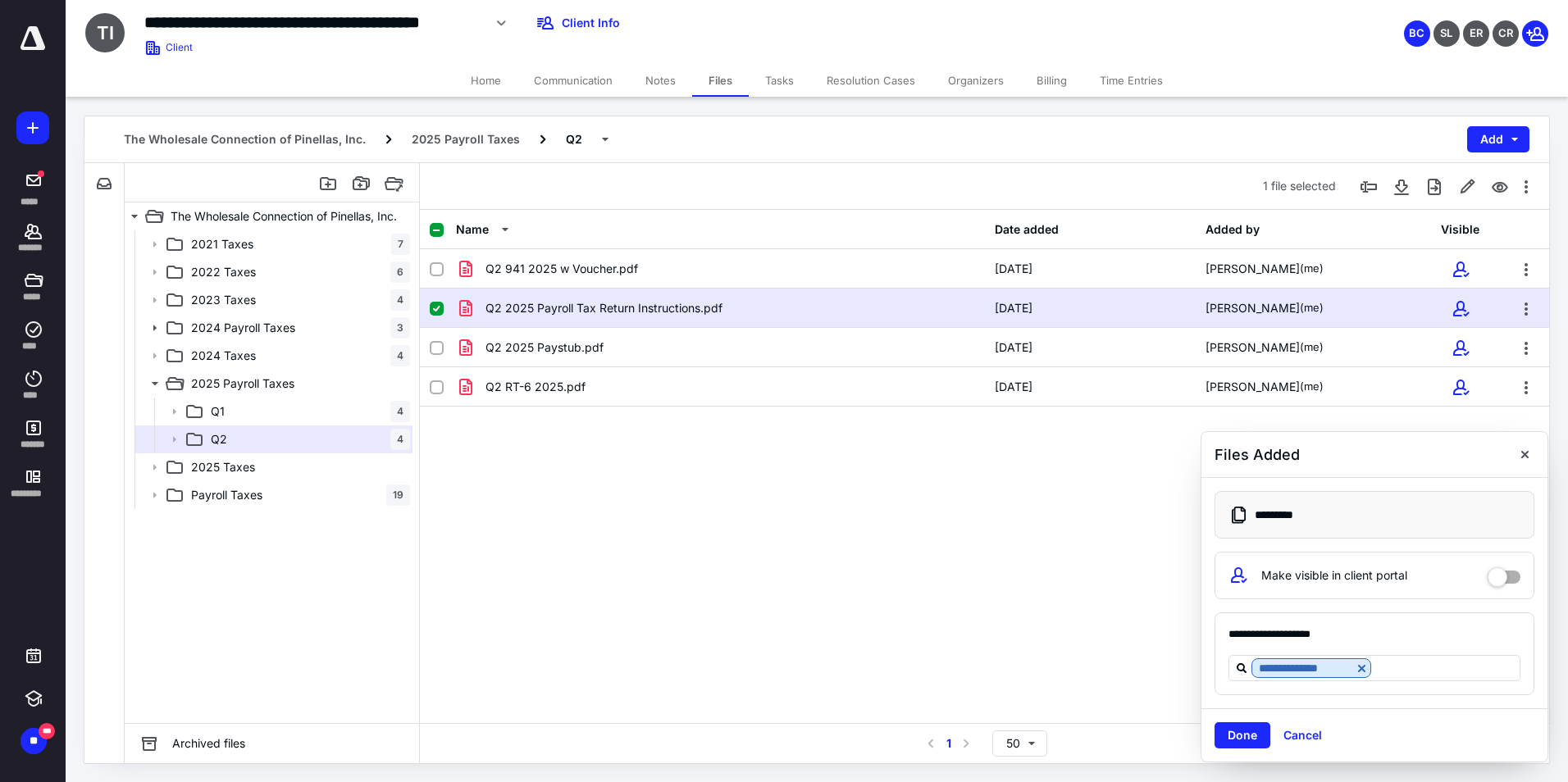 click on "Q2 2025 Payroll Tax Return Instructions.pdf 7/10/2025 Becky Clemens  (me)" at bounding box center [984, 308] 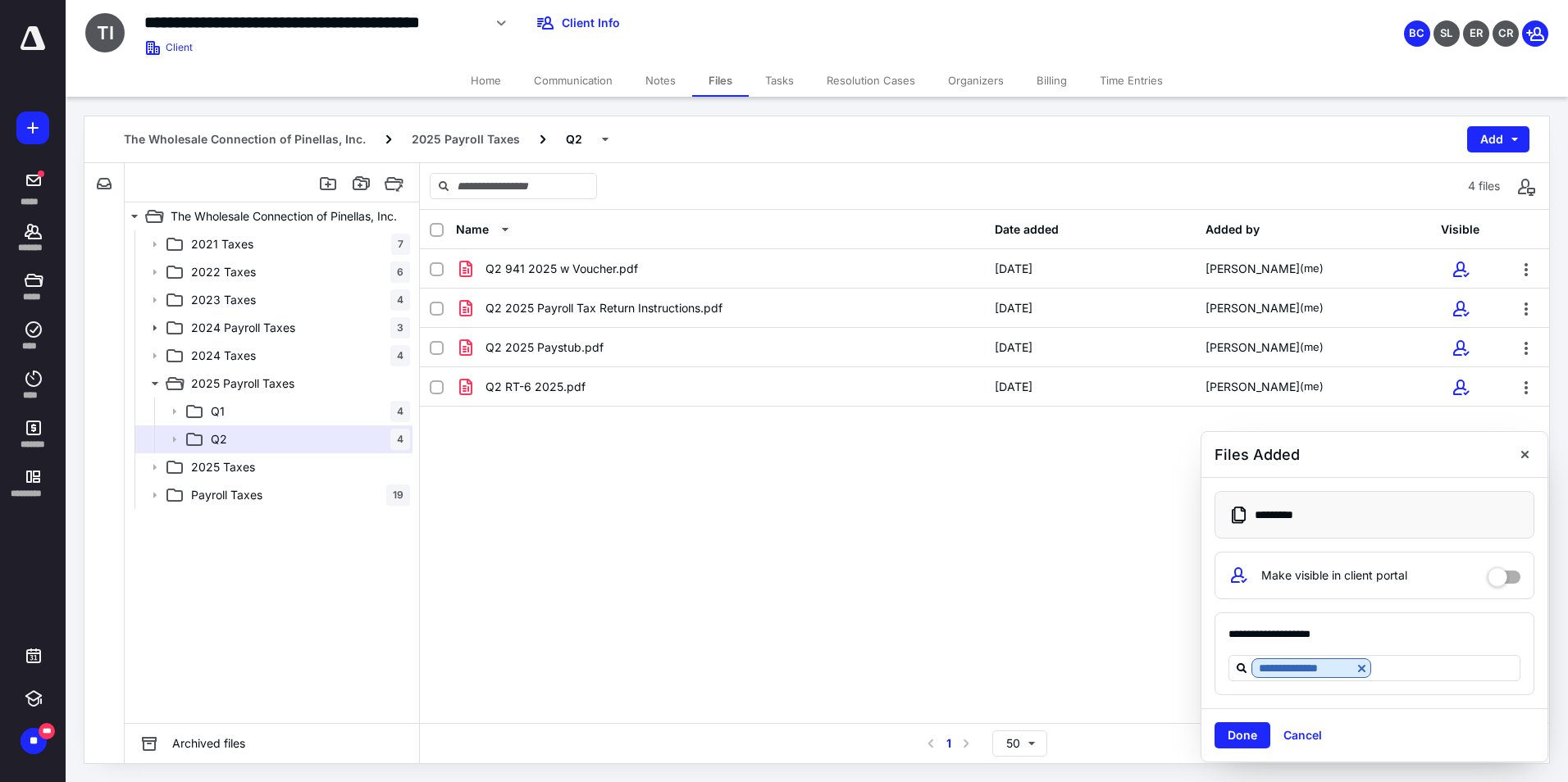 drag, startPoint x: 595, startPoint y: 525, endPoint x: 612, endPoint y: 526, distance: 17.029386 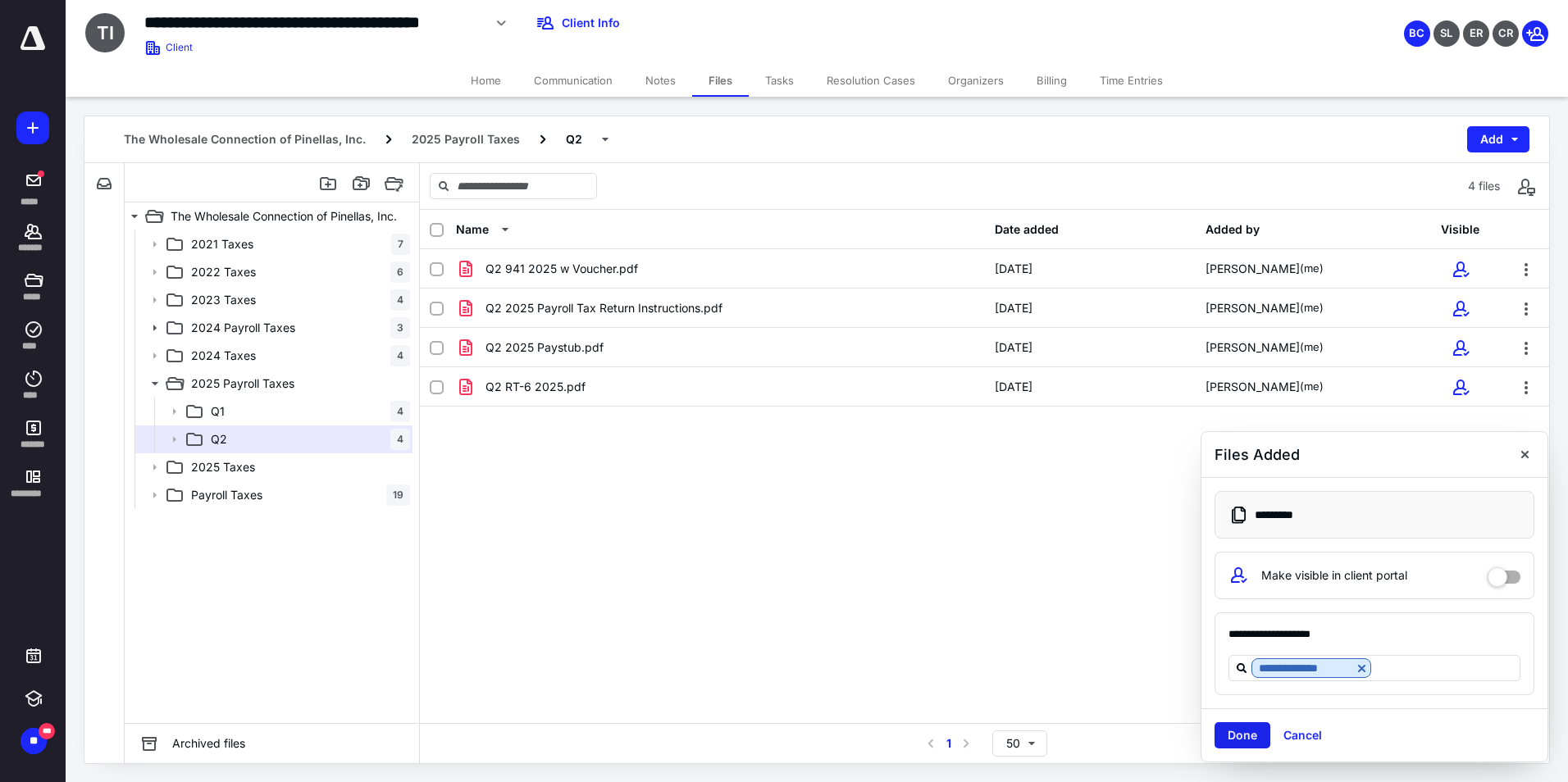 click on "Done" at bounding box center [1242, 735] 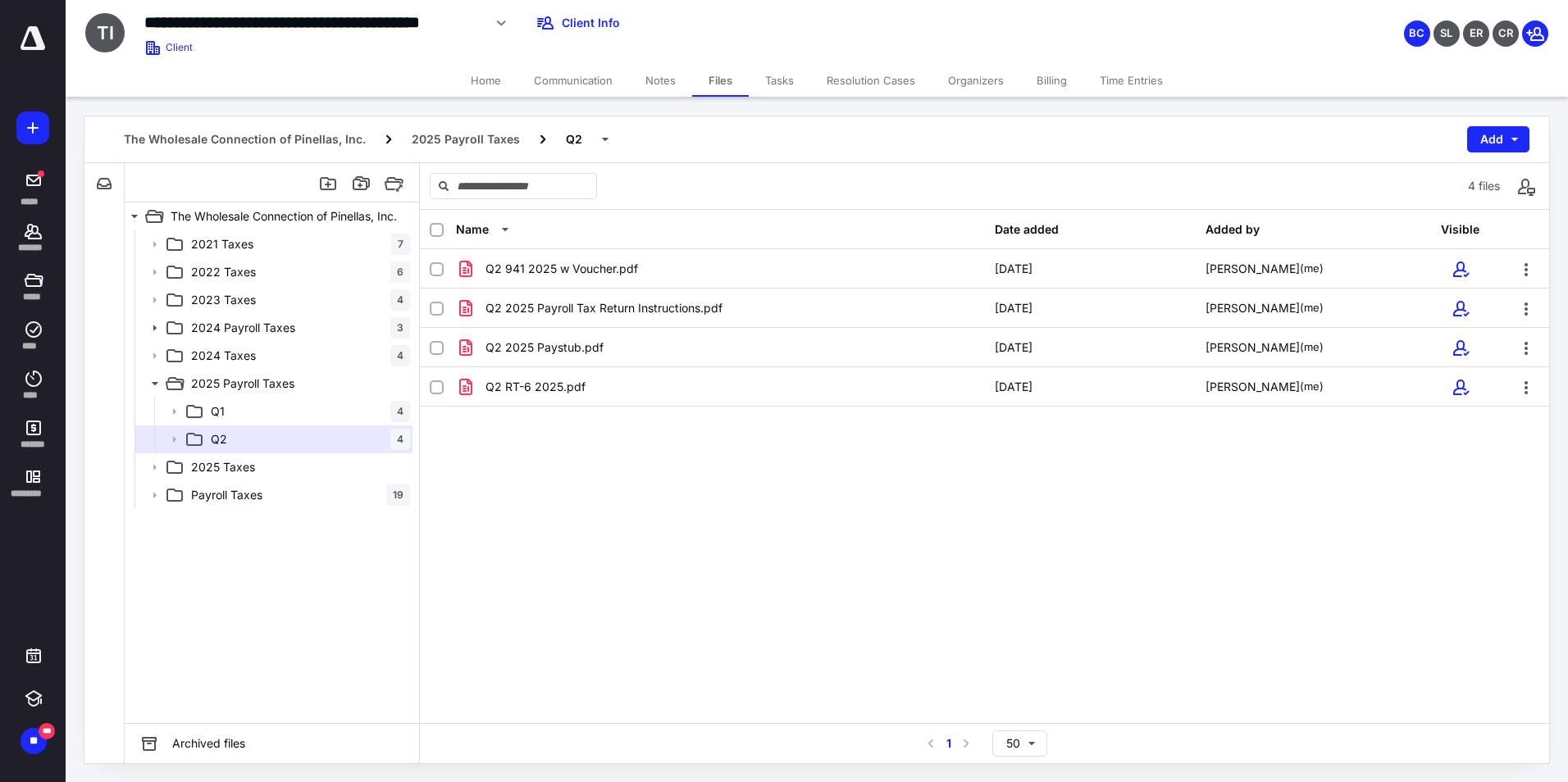 click on "Billing" at bounding box center [1051, 80] 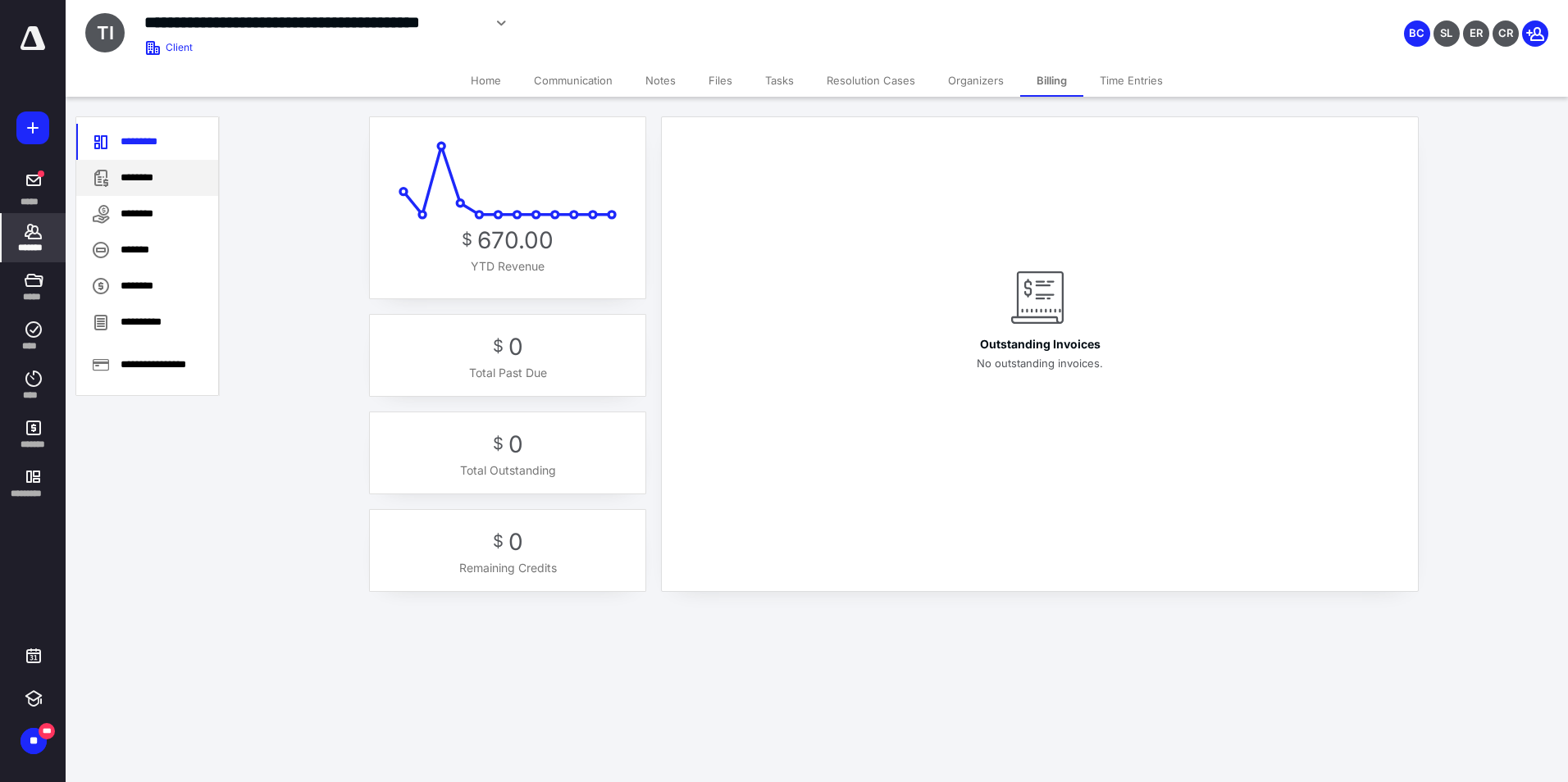 click on "********" at bounding box center (147, 178) 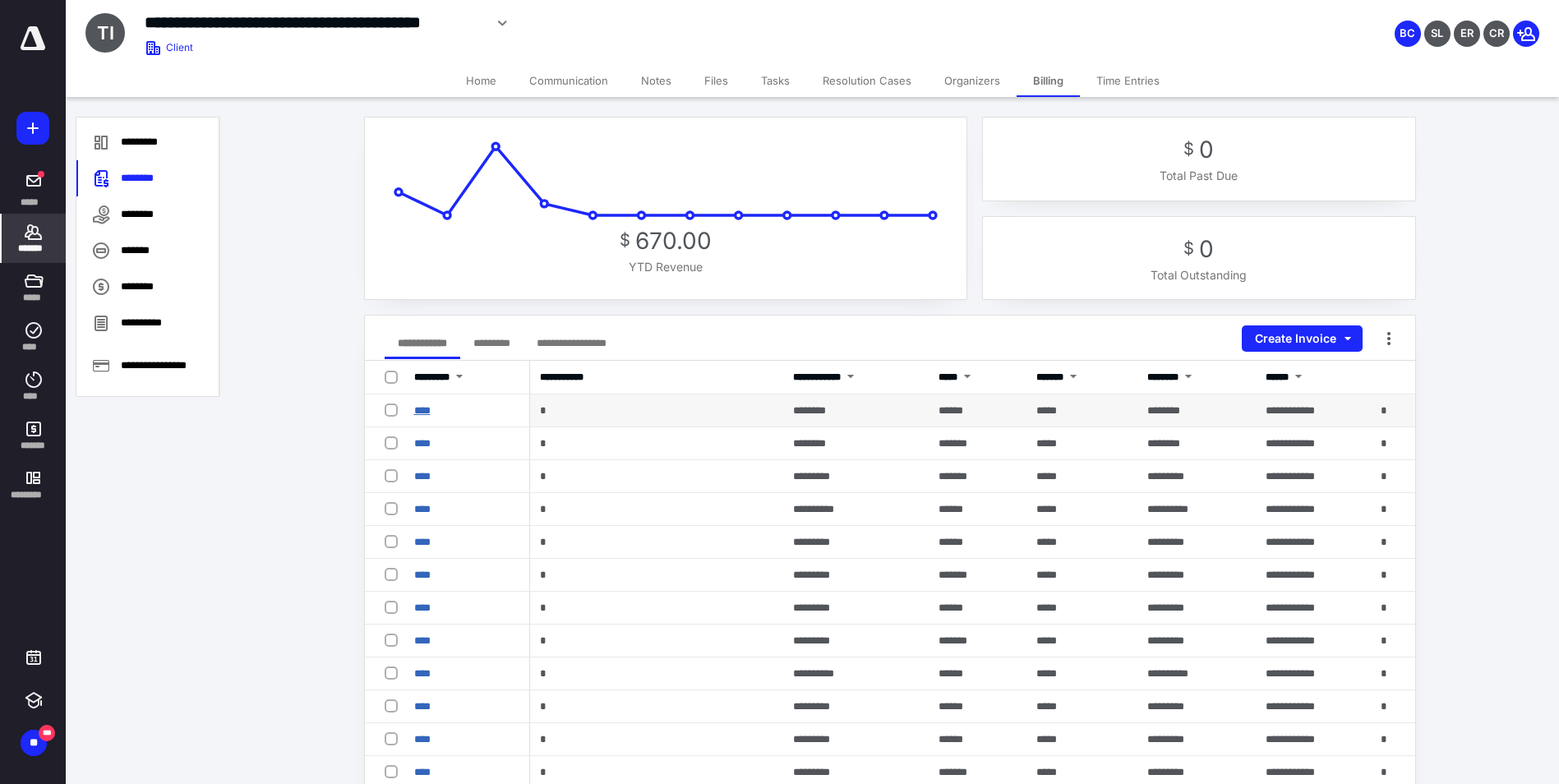 click on "****" at bounding box center (422, 410) 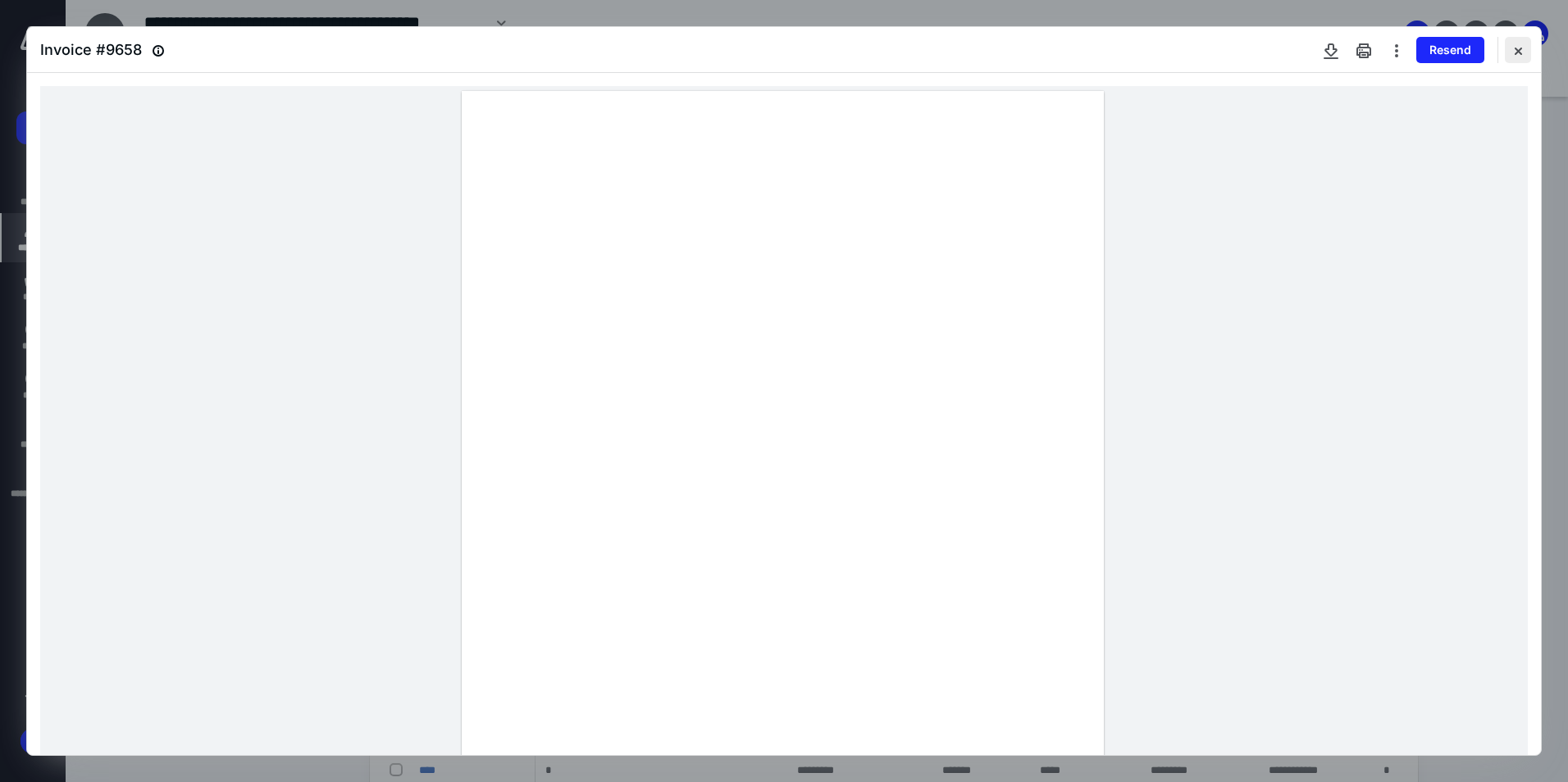 click at bounding box center (1518, 50) 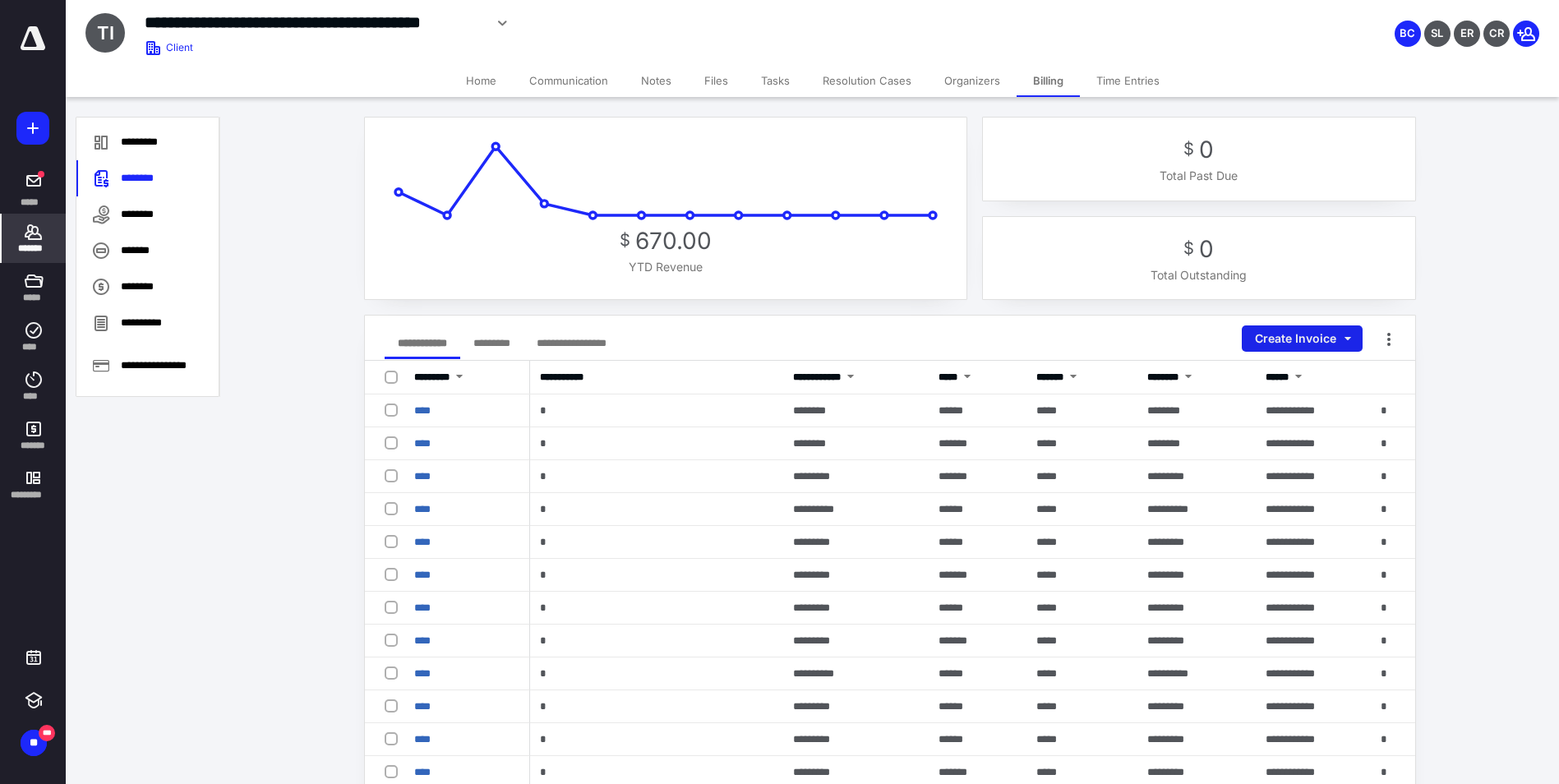 click on "Create Invoice" at bounding box center [1302, 339] 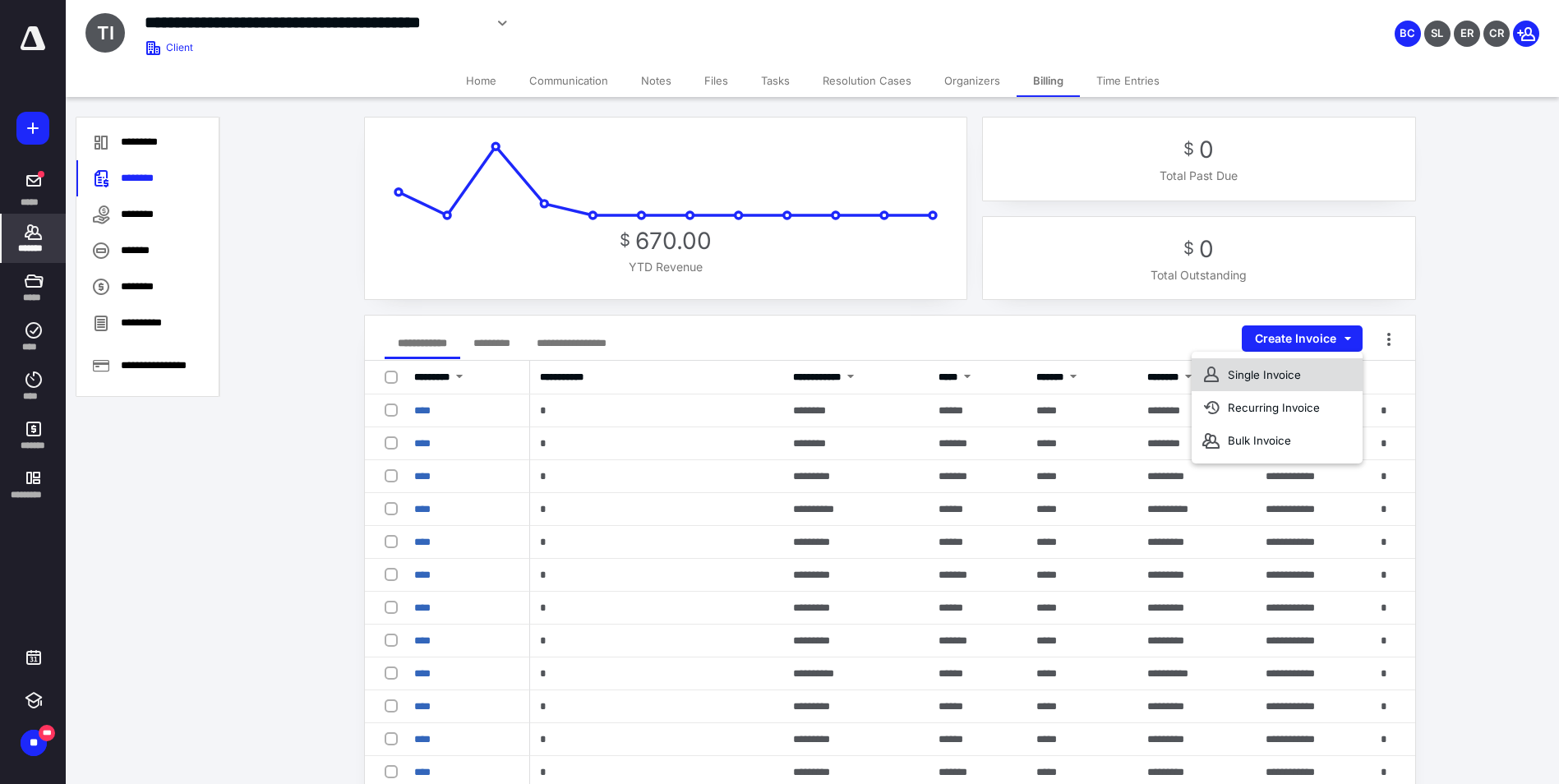 click on "Single Invoice" at bounding box center (1277, 375) 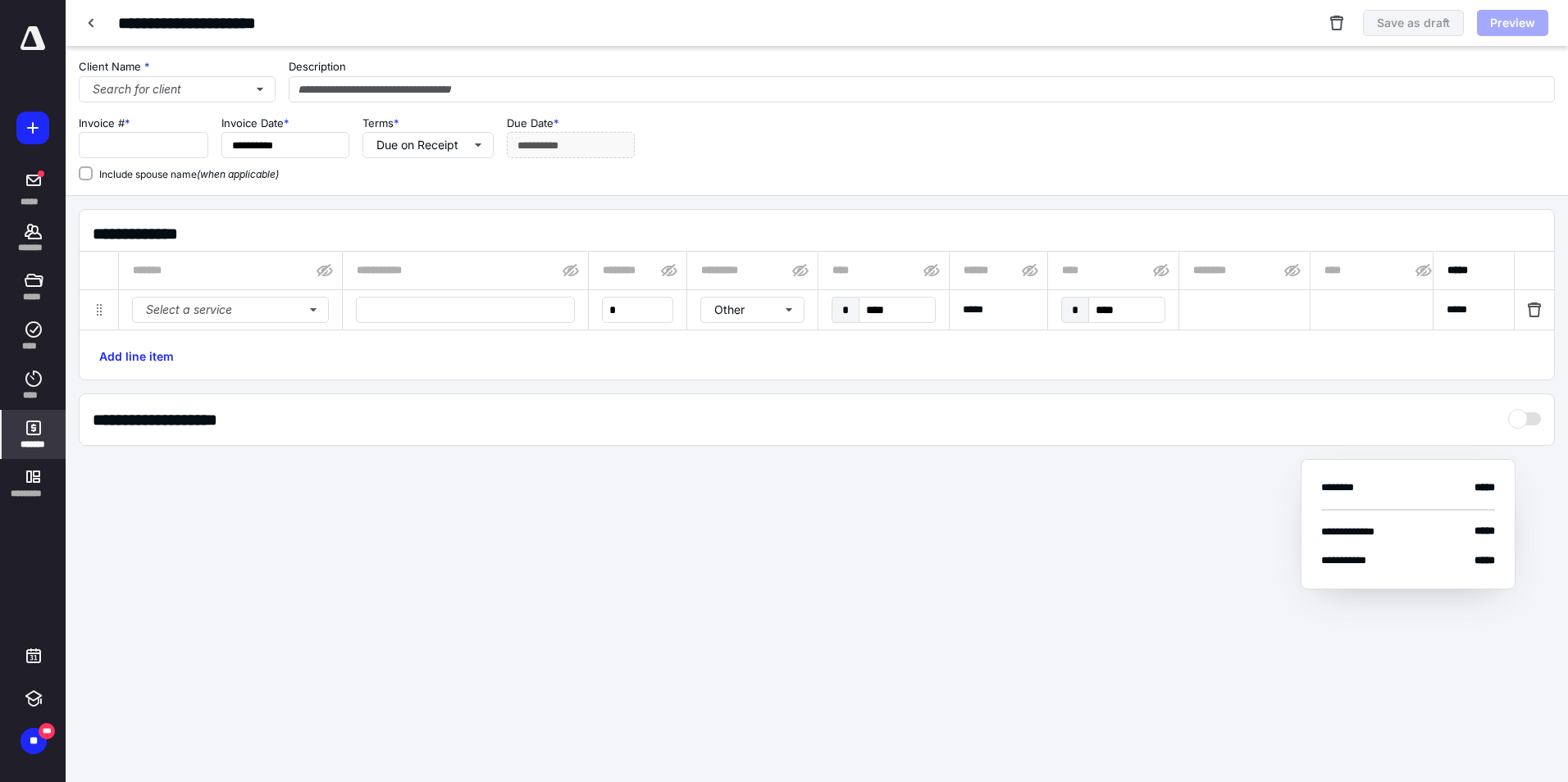 type on "*****" 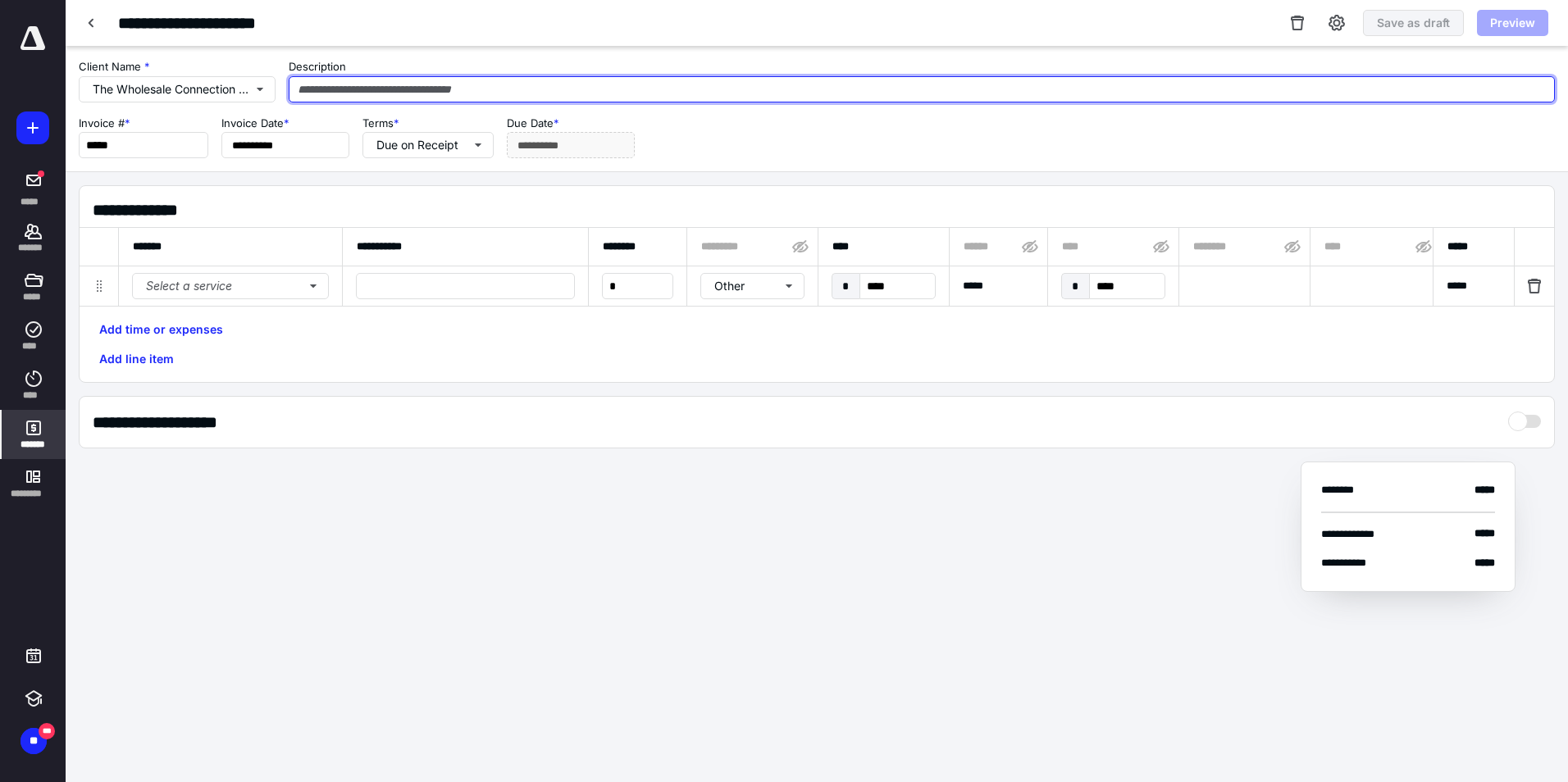 click at bounding box center [922, 89] 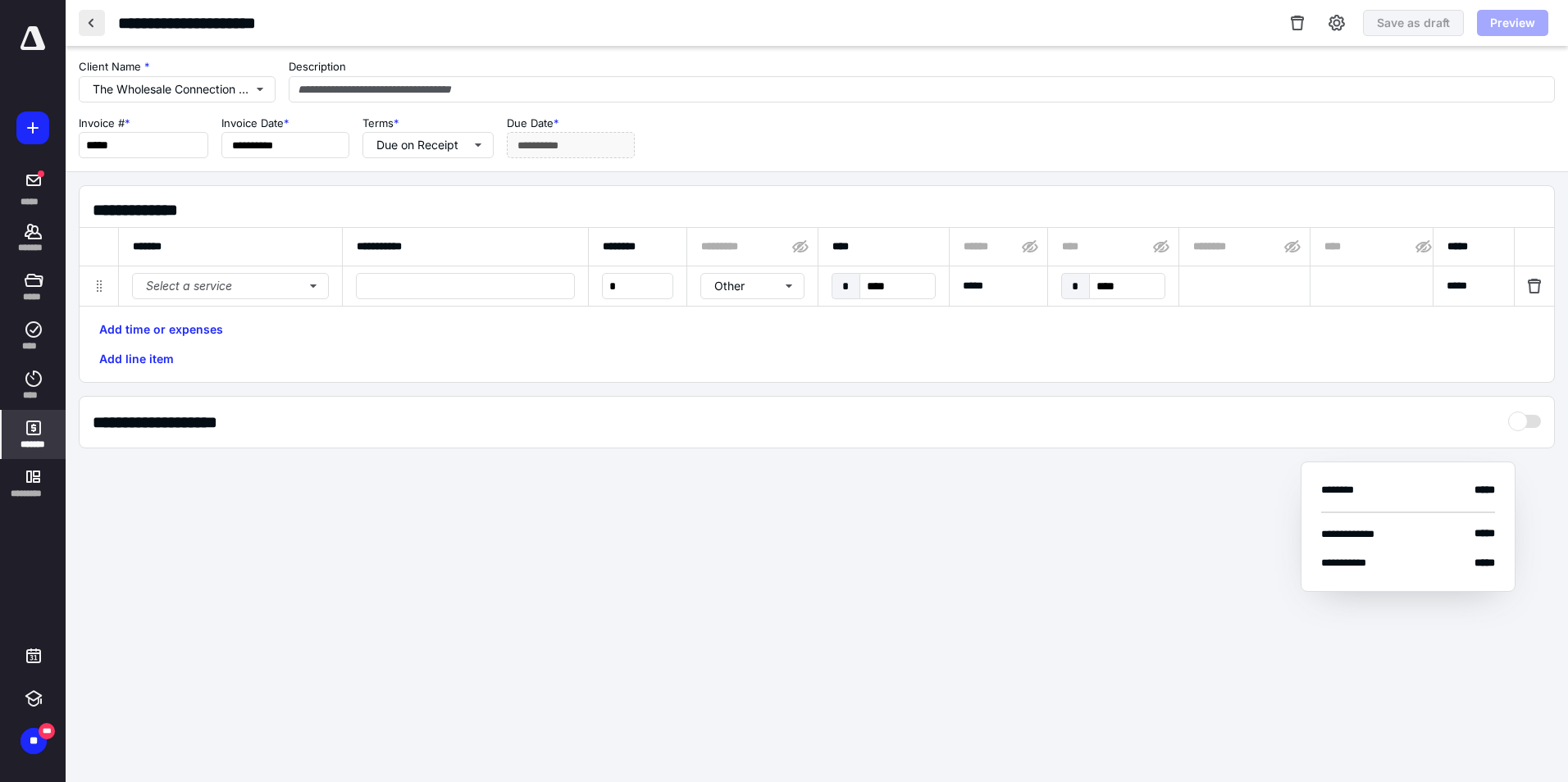 click at bounding box center [92, 23] 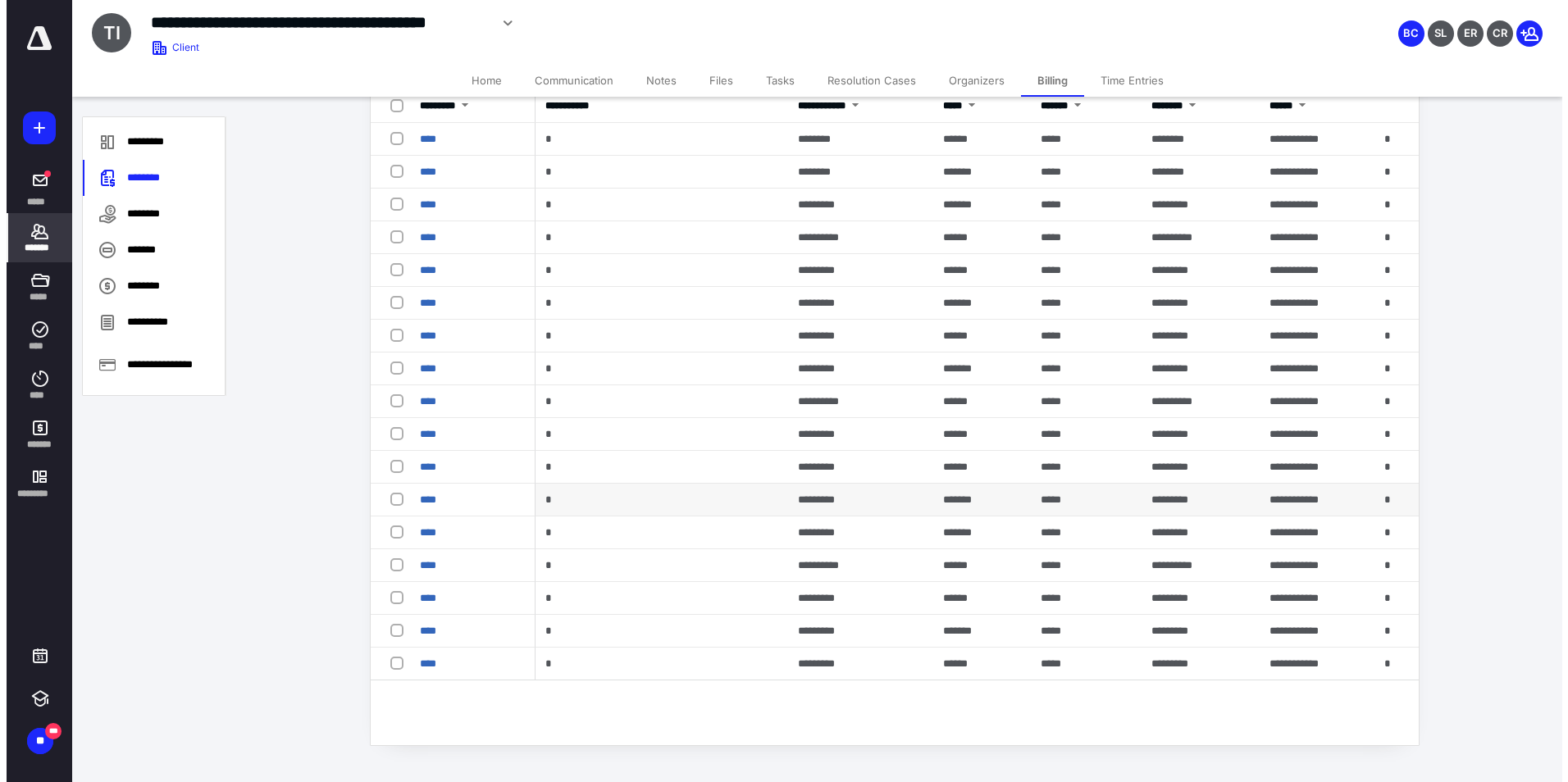 scroll, scrollTop: 0, scrollLeft: 0, axis: both 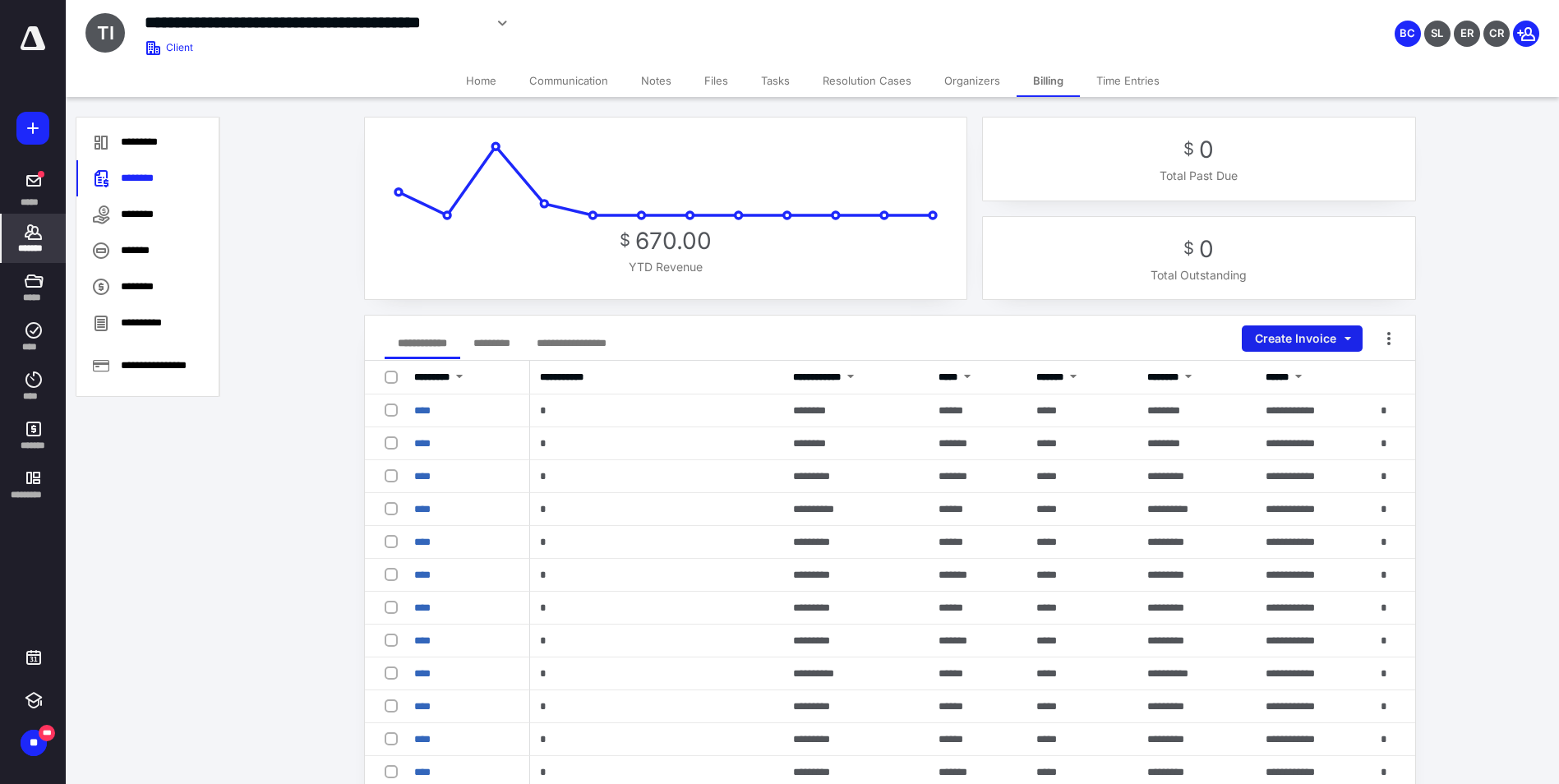 click on "Create Invoice" at bounding box center [1302, 339] 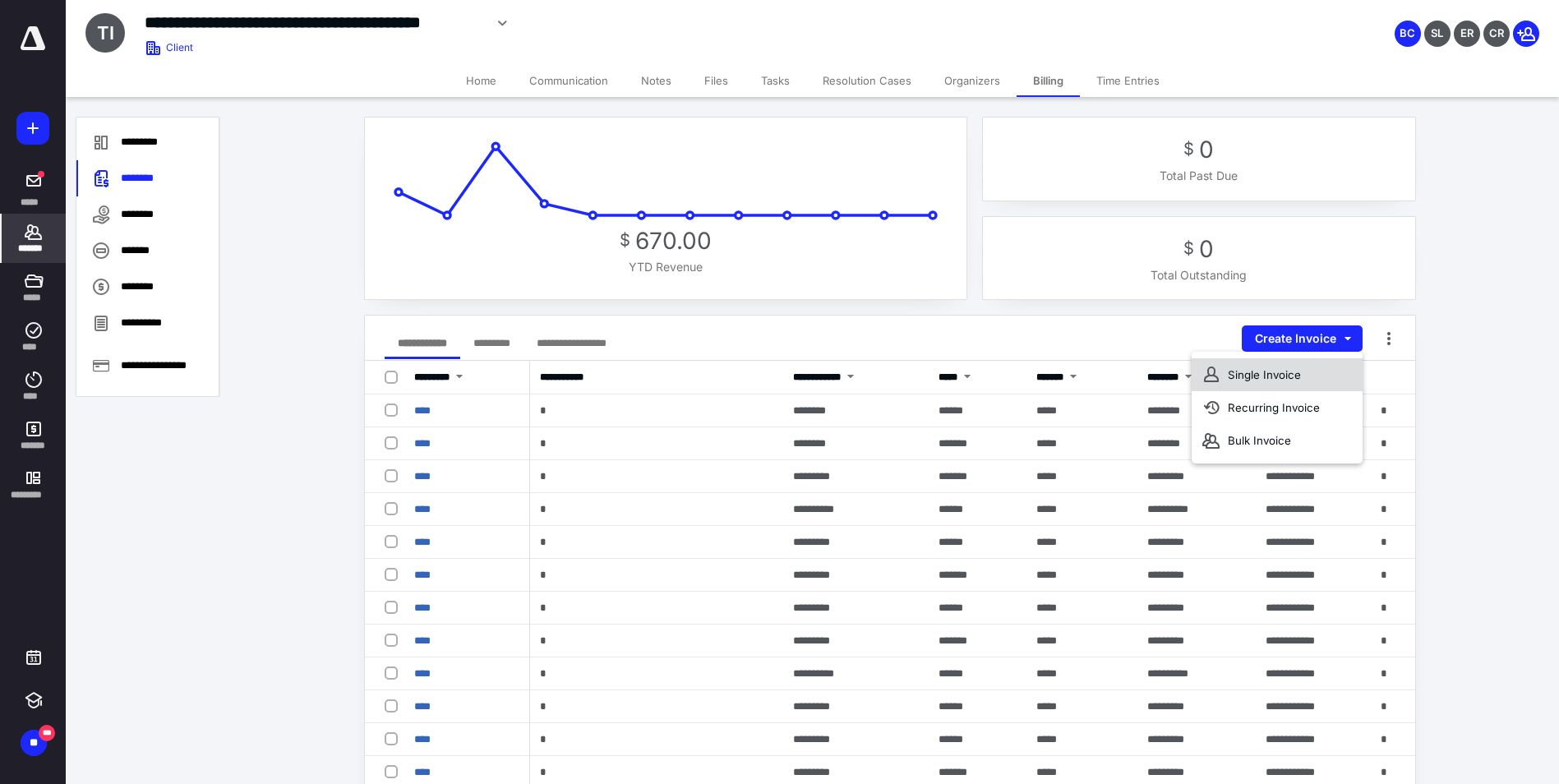 click on "Single Invoice" at bounding box center (1277, 375) 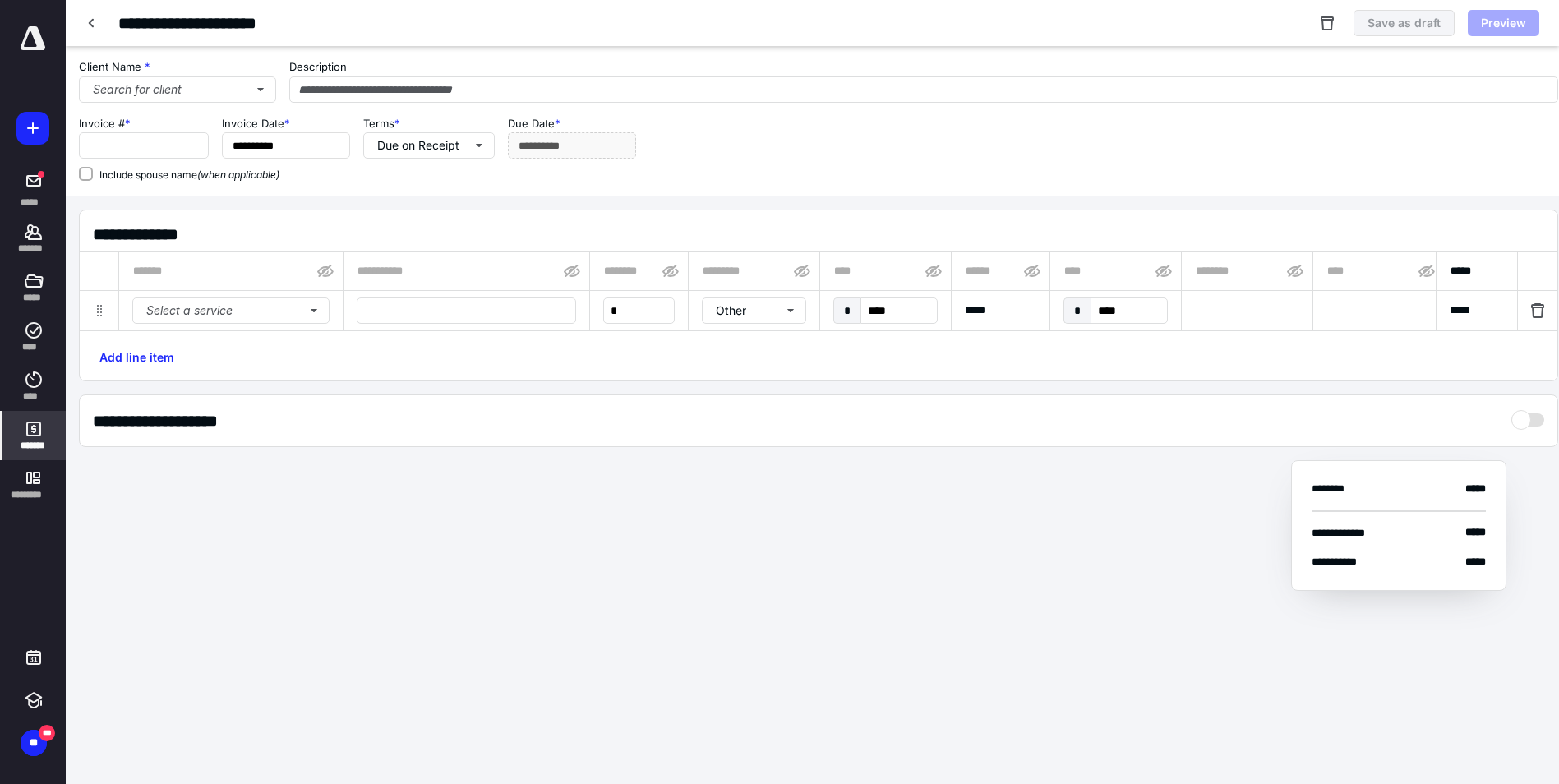 type on "*****" 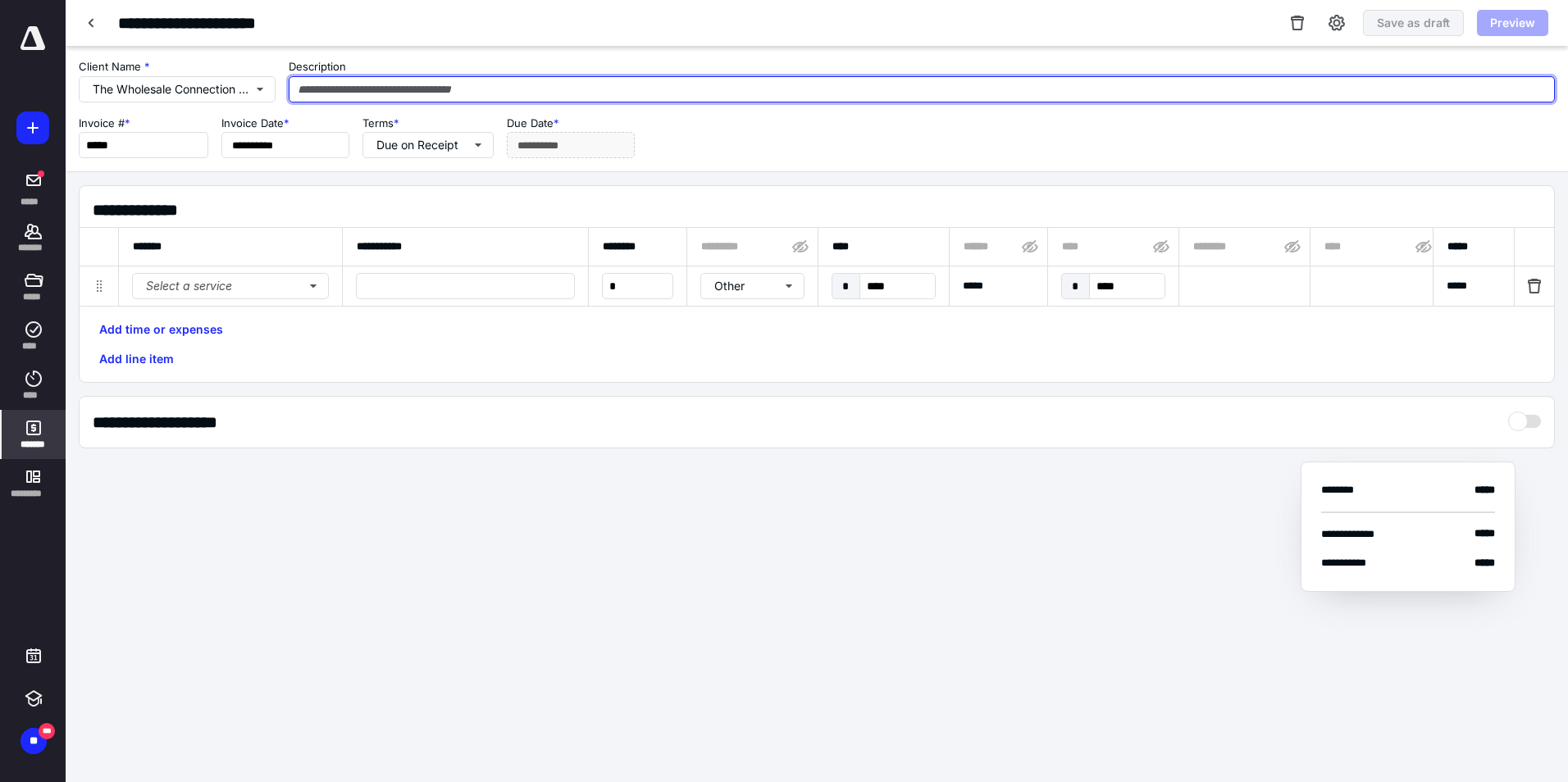 click at bounding box center [922, 89] 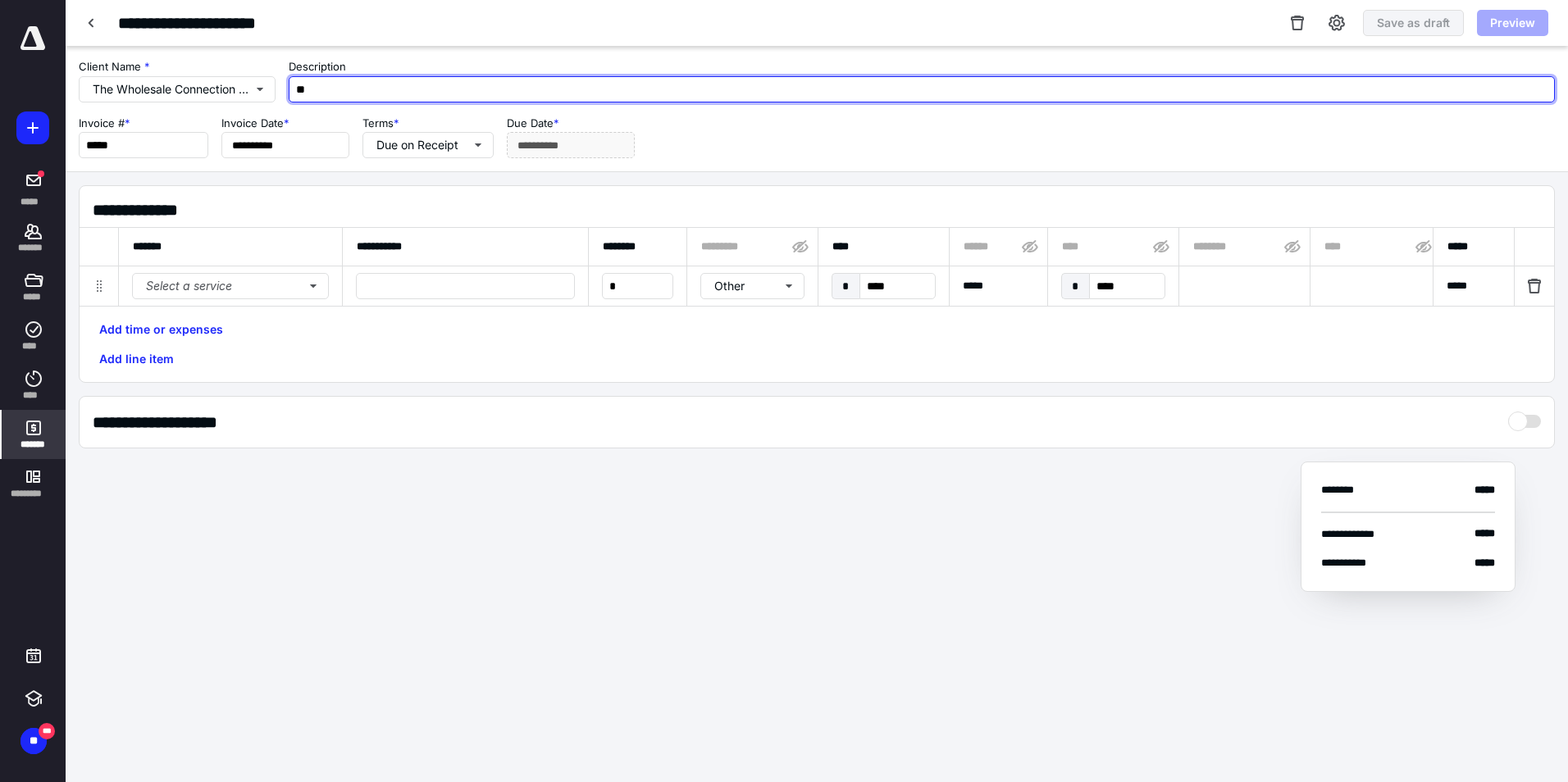 type on "*" 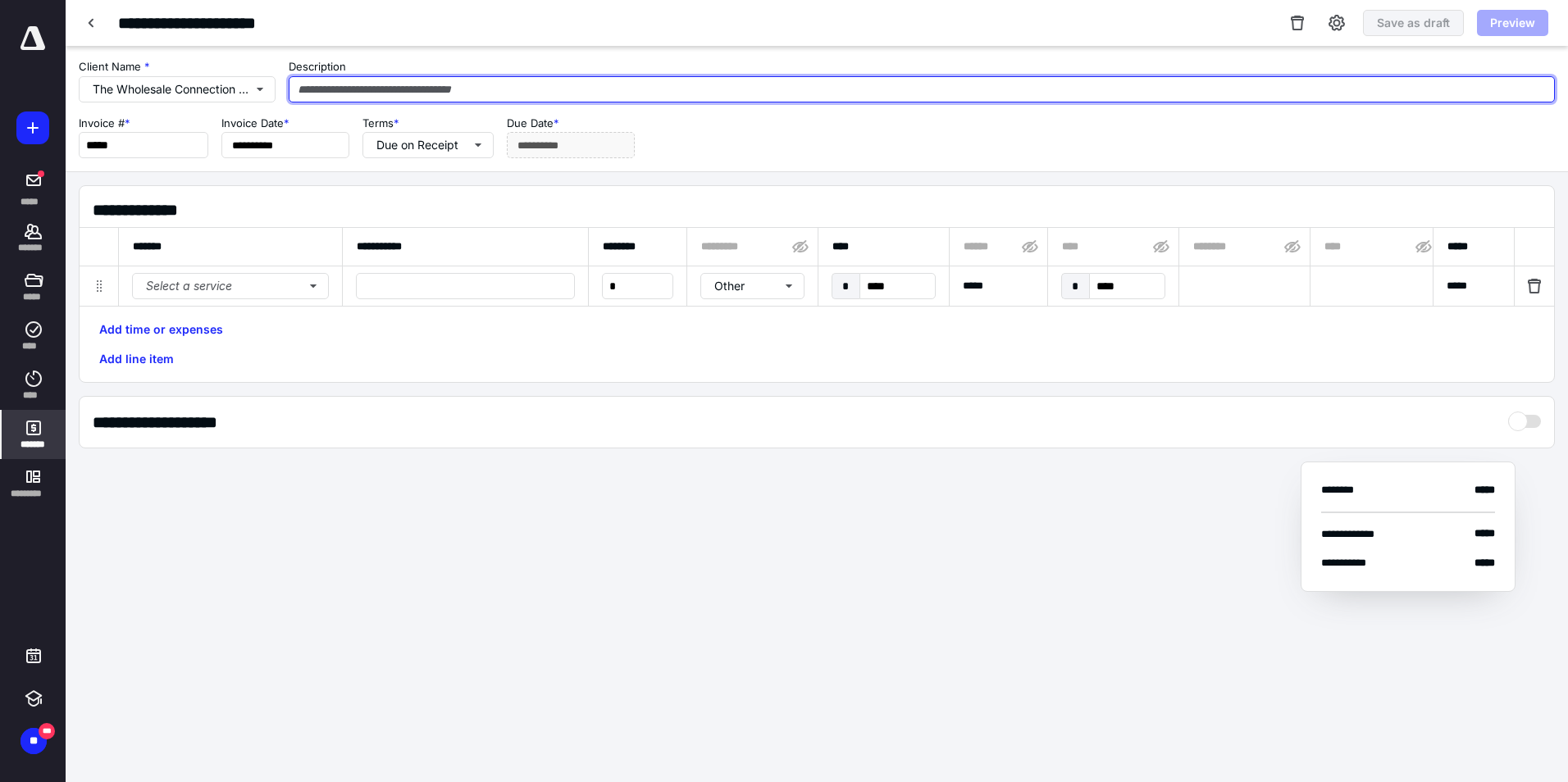 type on "*" 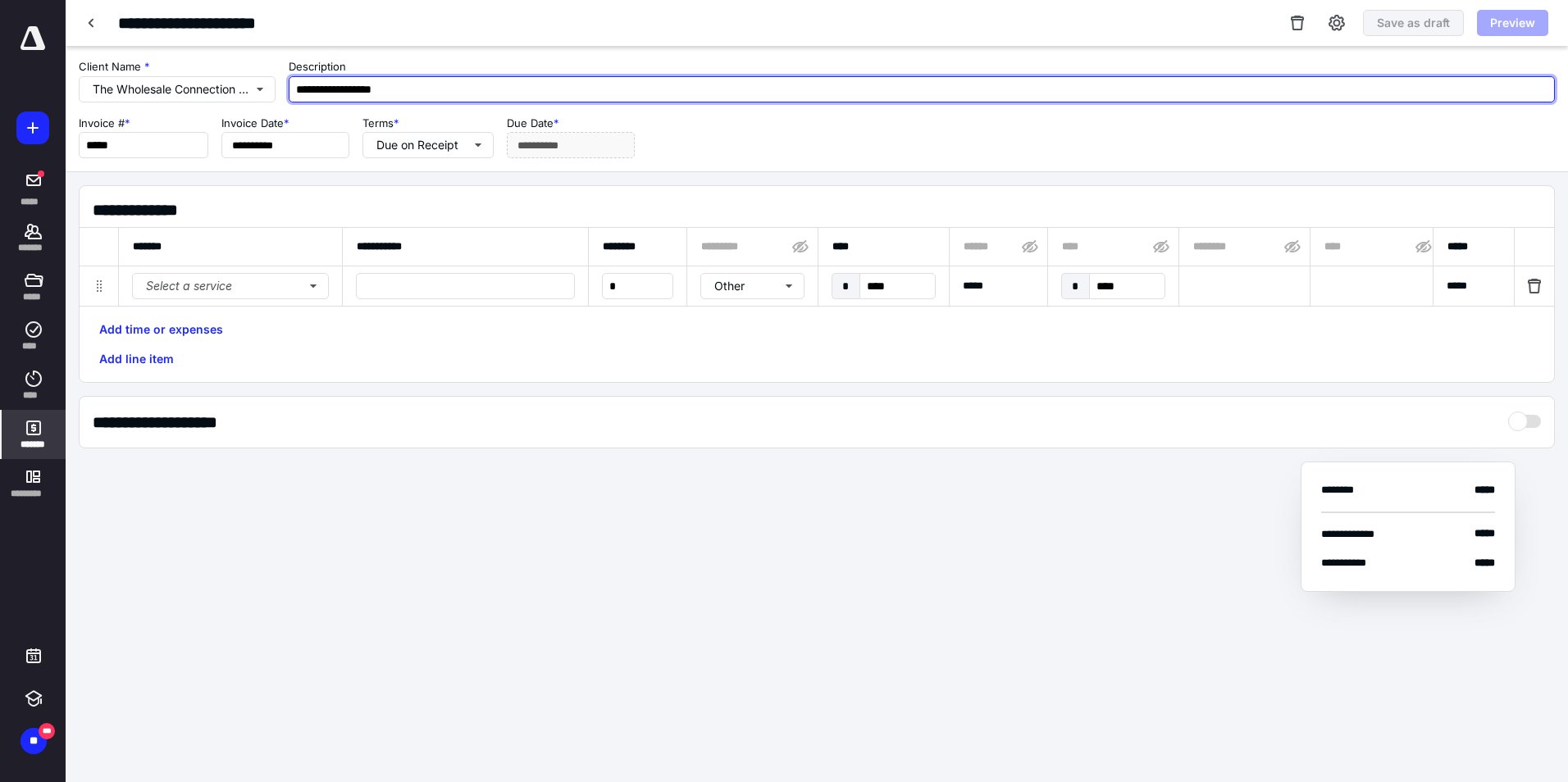 click on "**********" at bounding box center (922, 89) 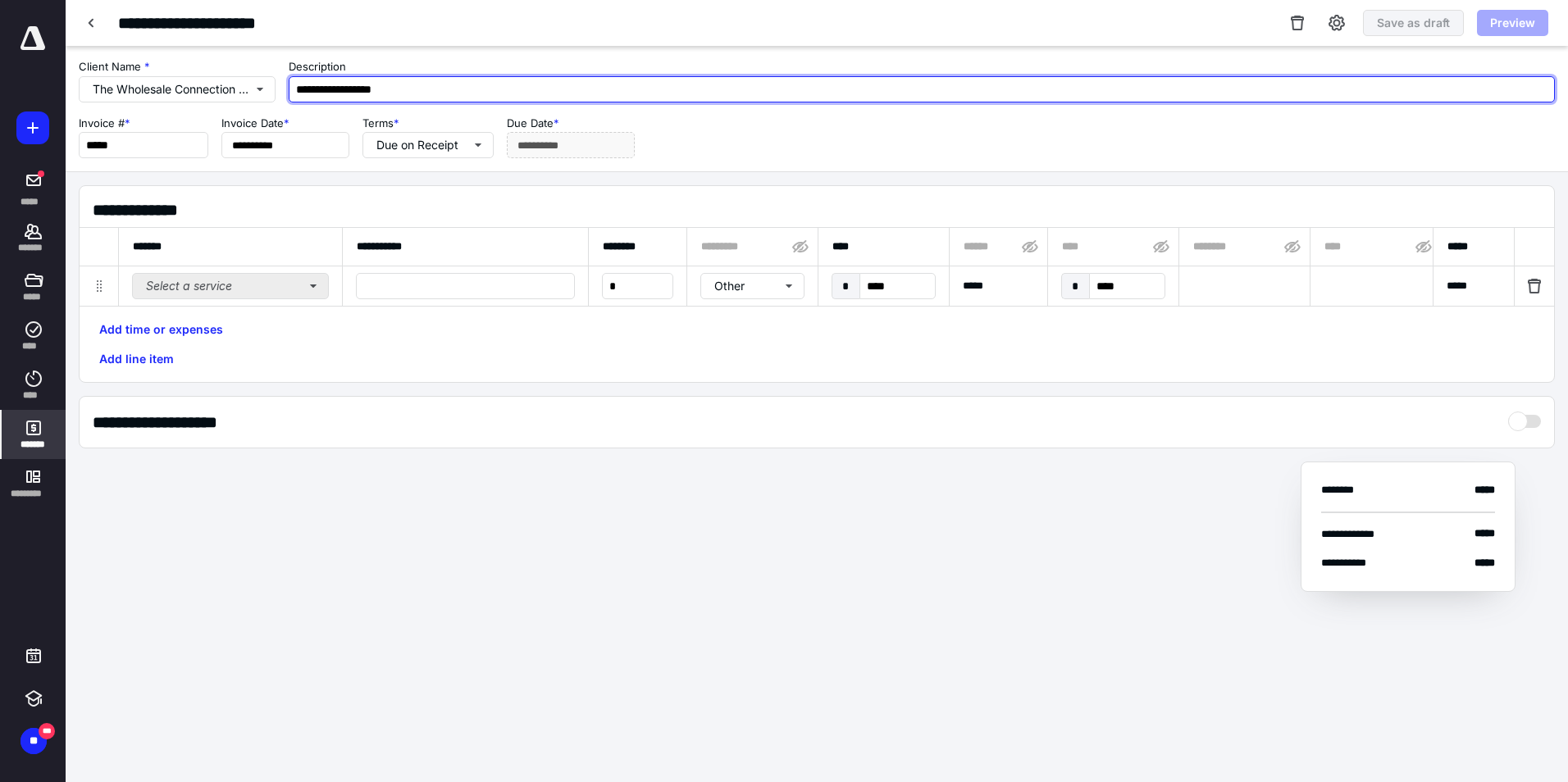 type on "**********" 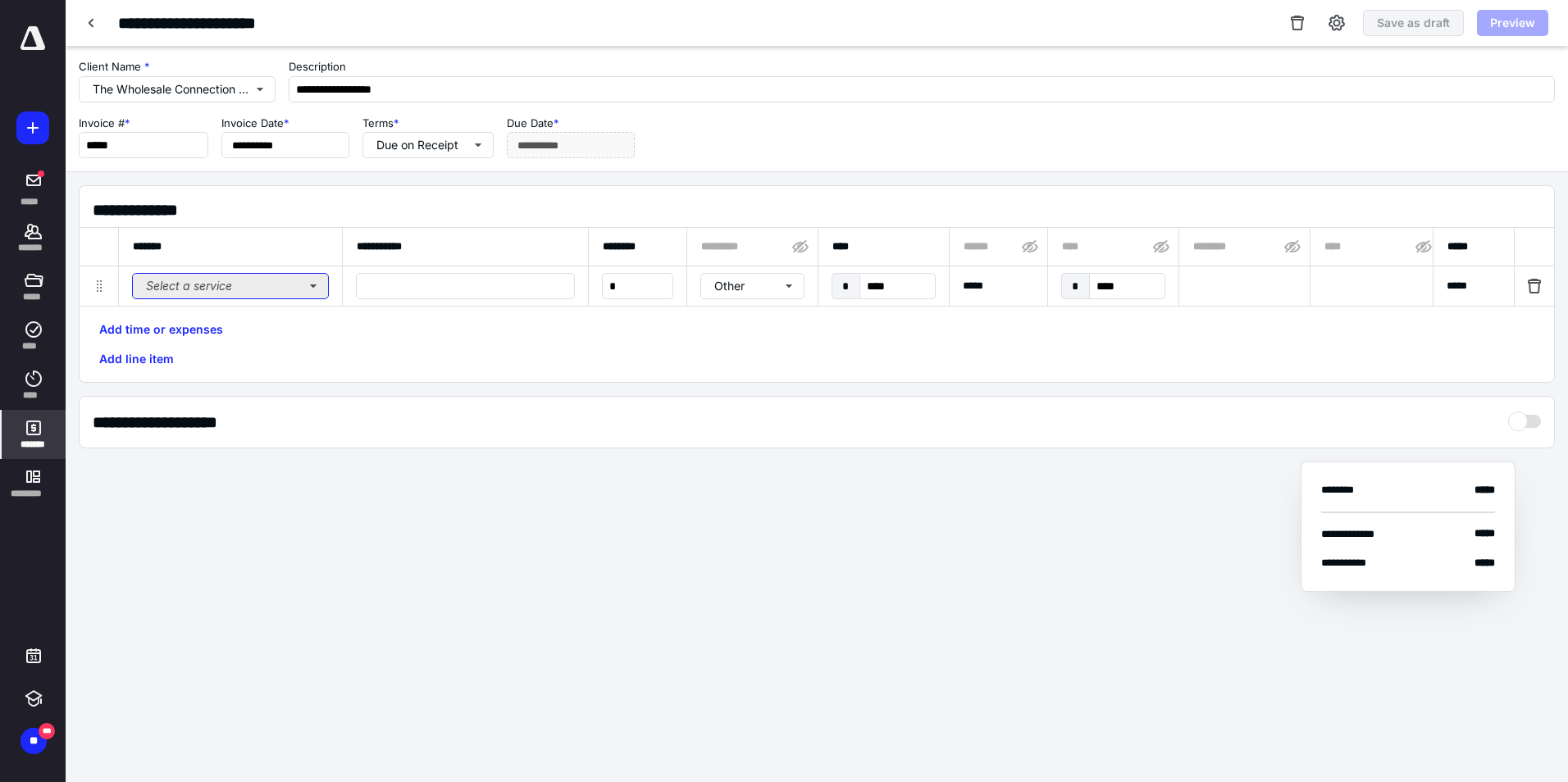 click on "Select a service" at bounding box center (230, 286) 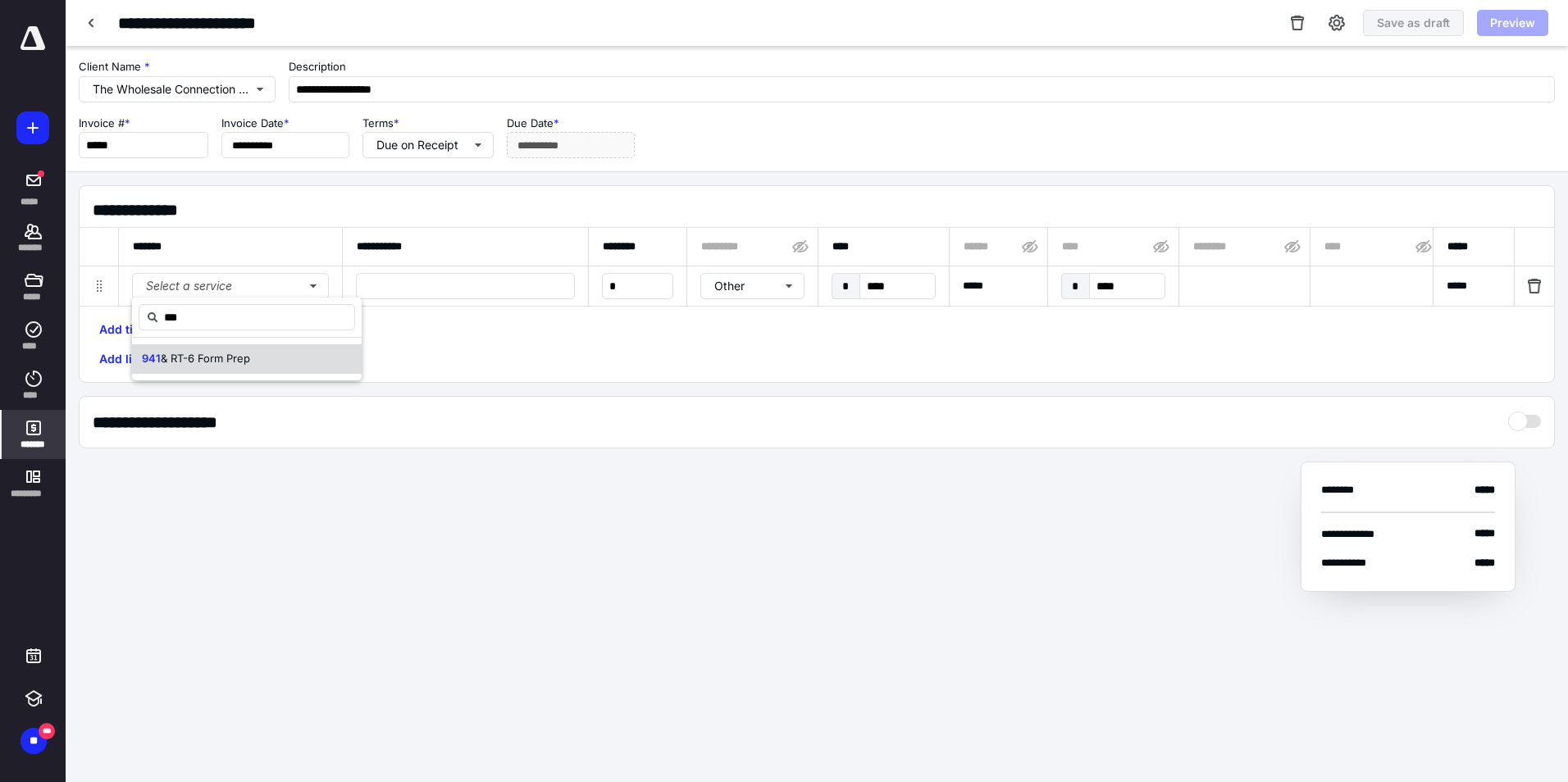 click on "& RT-6 Form Prep" at bounding box center [205, 358] 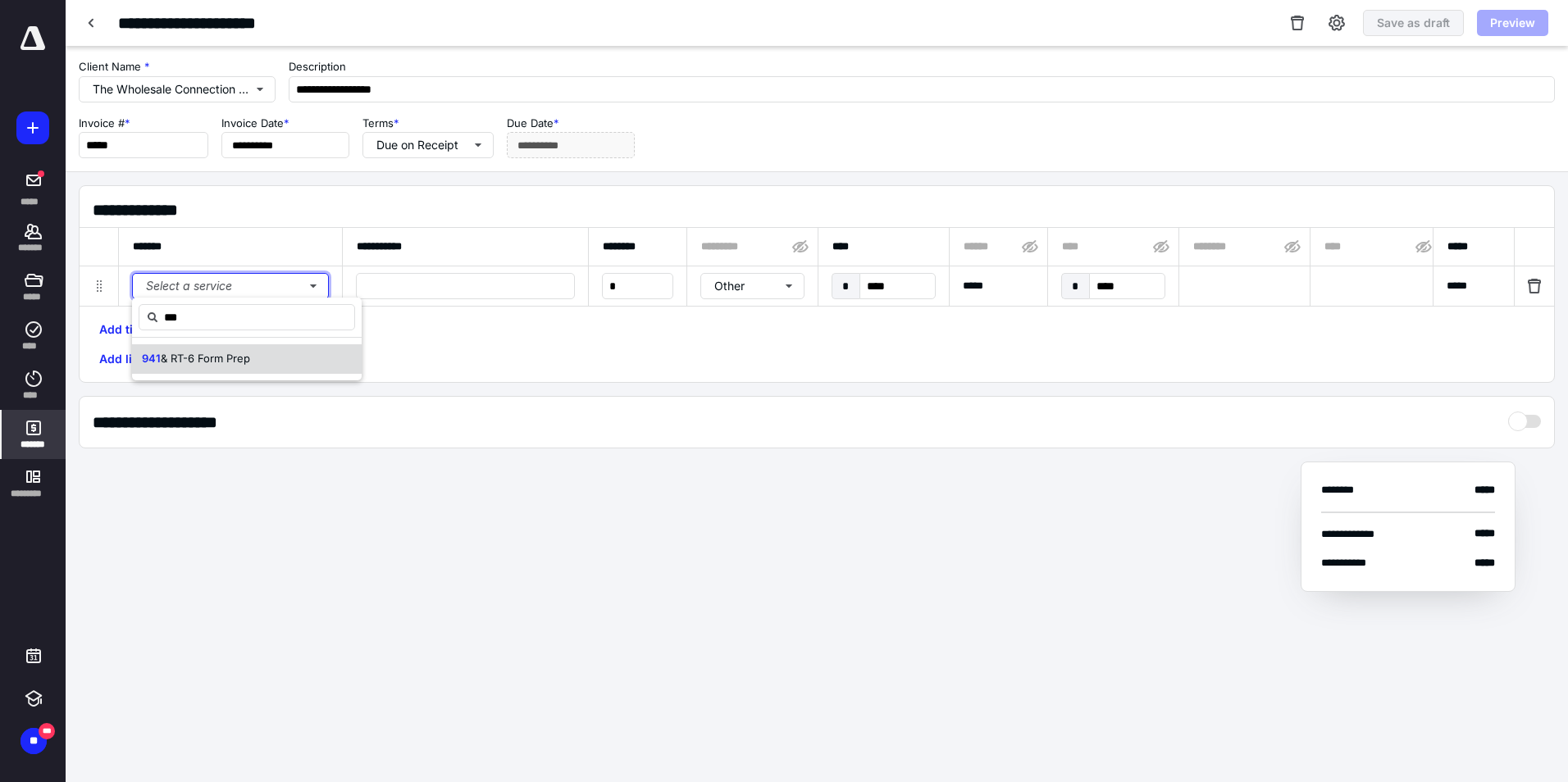 type 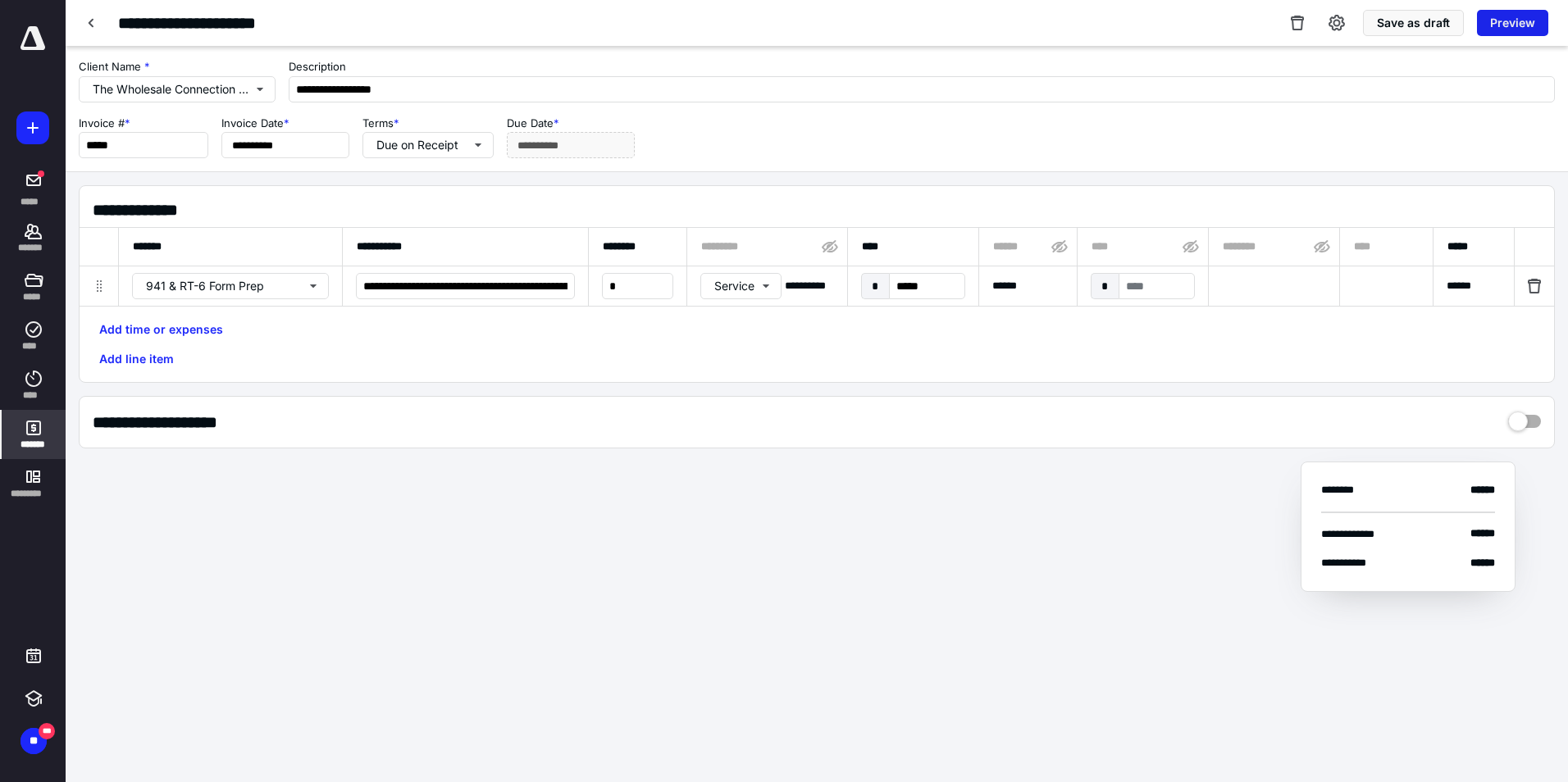 click on "Preview" at bounding box center [1512, 23] 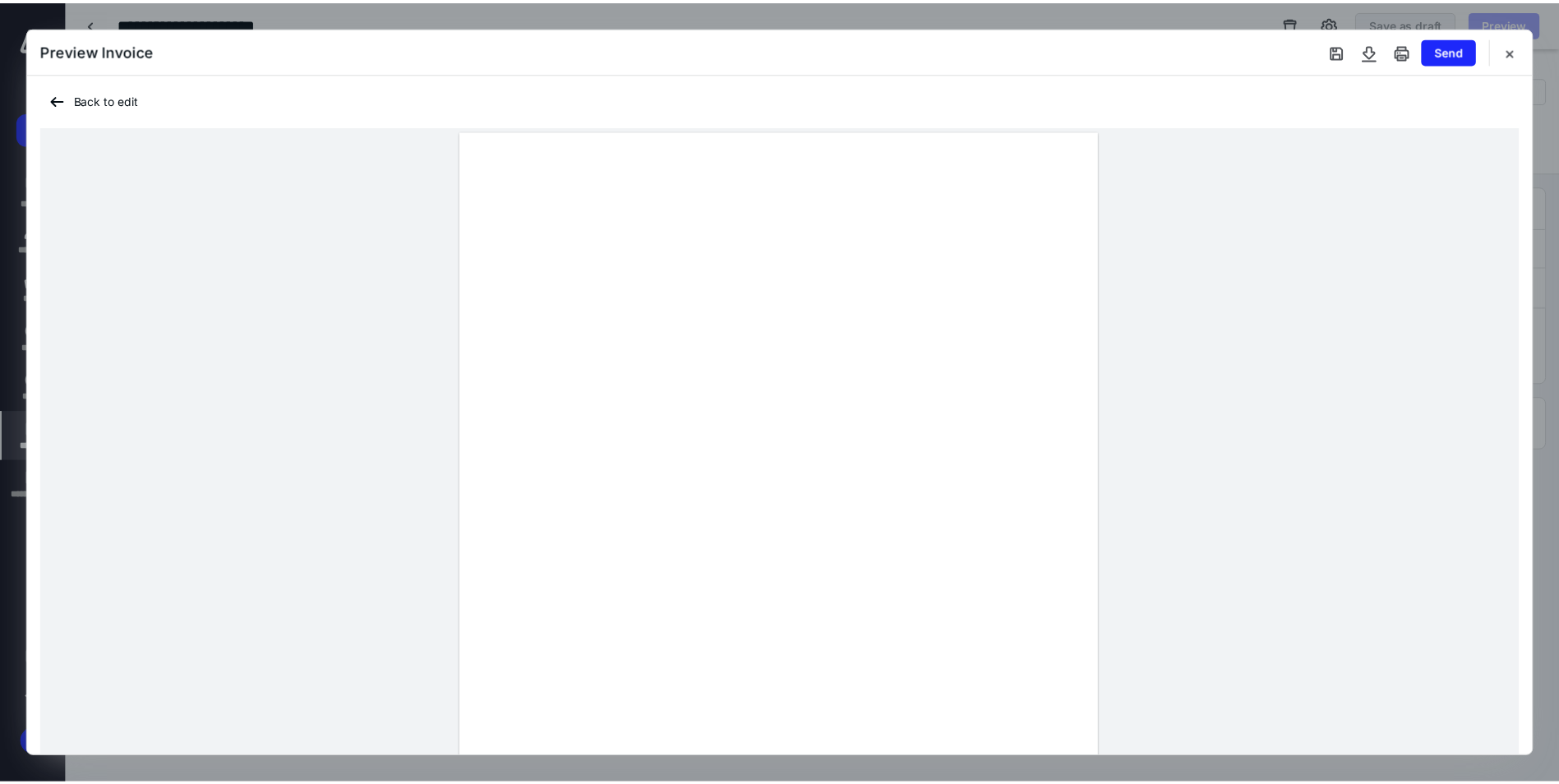 scroll, scrollTop: 224, scrollLeft: 0, axis: vertical 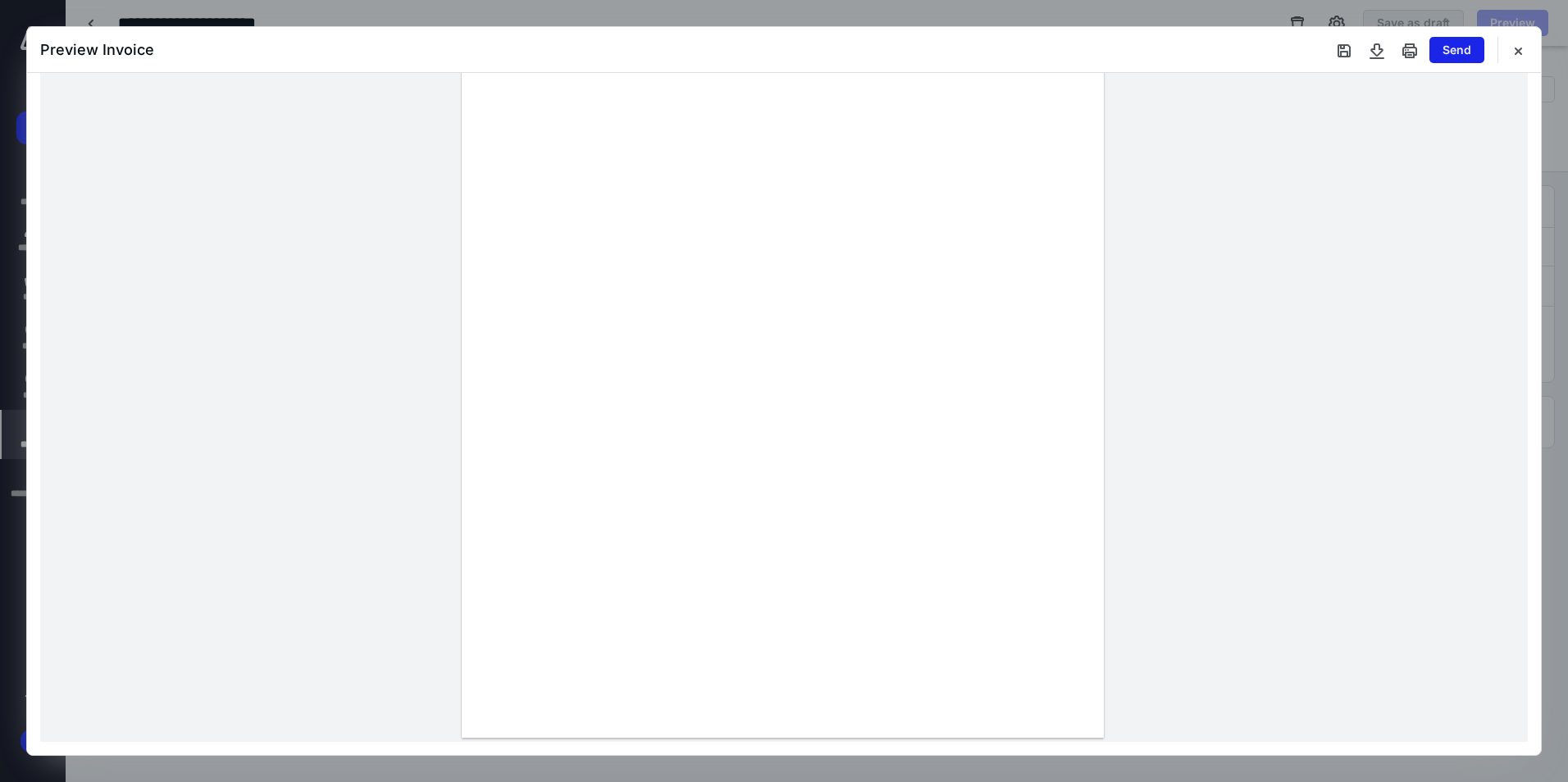 click on "Send" at bounding box center [1456, 50] 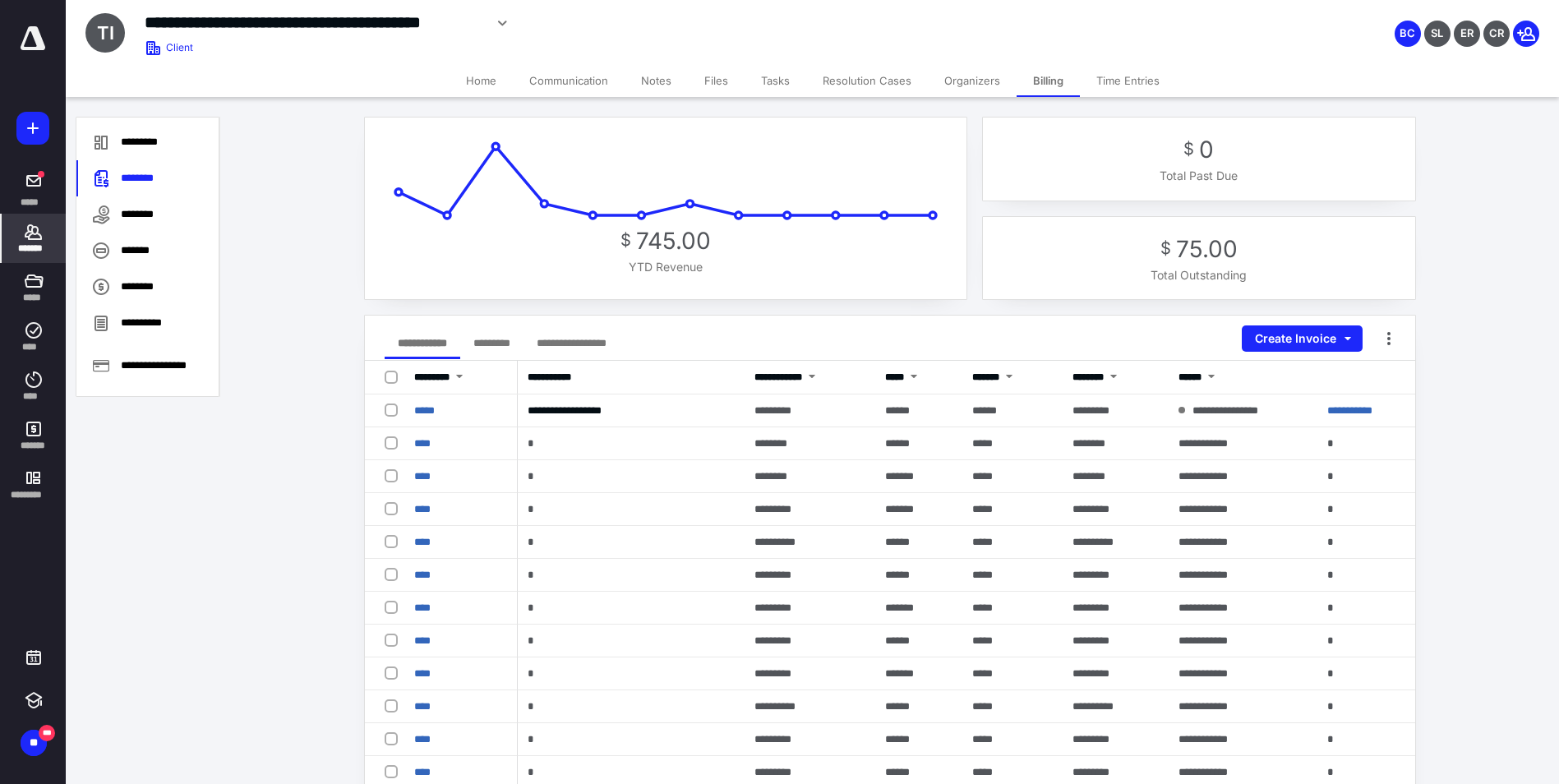 click on "Files" at bounding box center (716, 81) 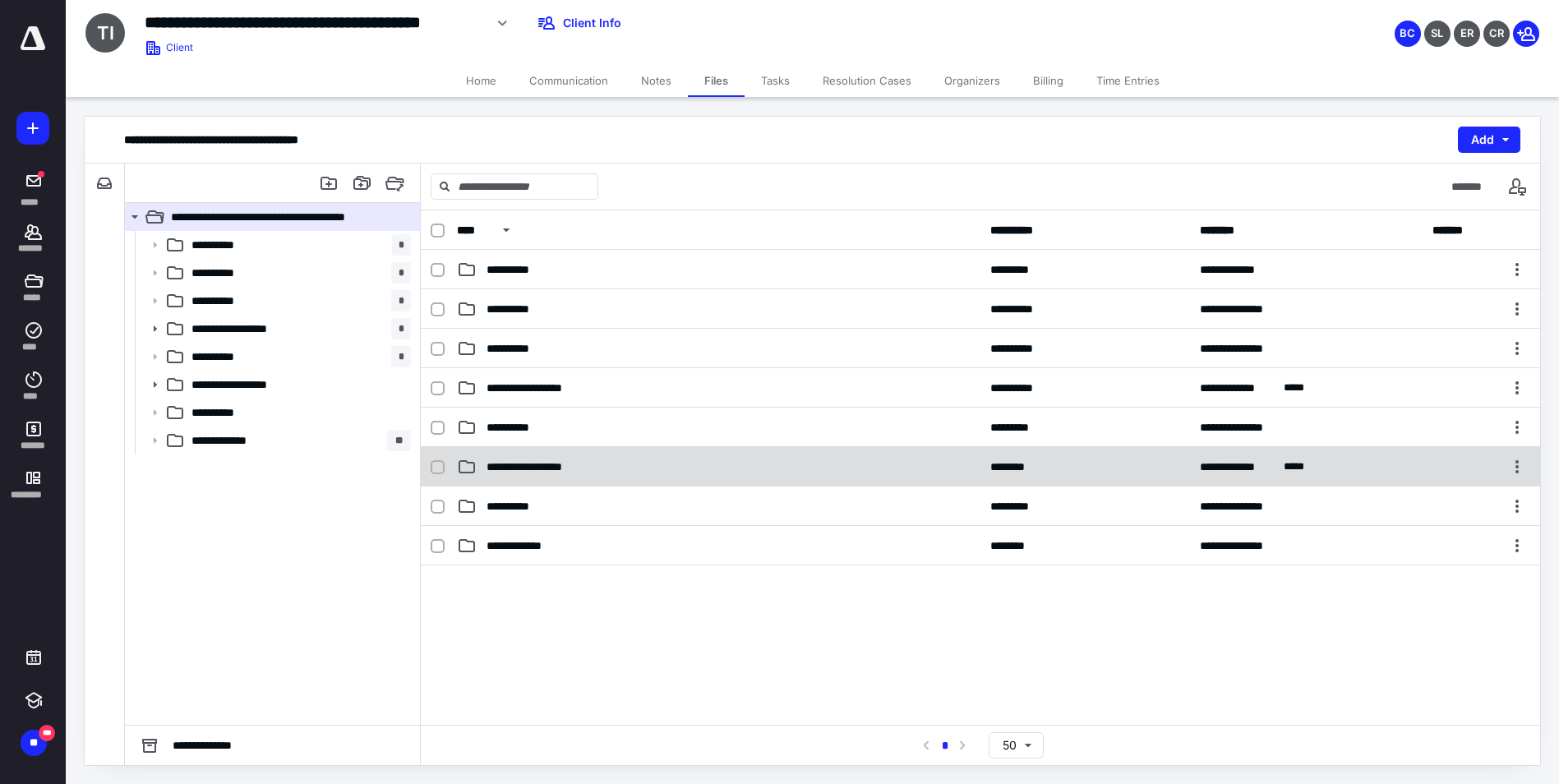 click on "**********" at bounding box center (538, 467) 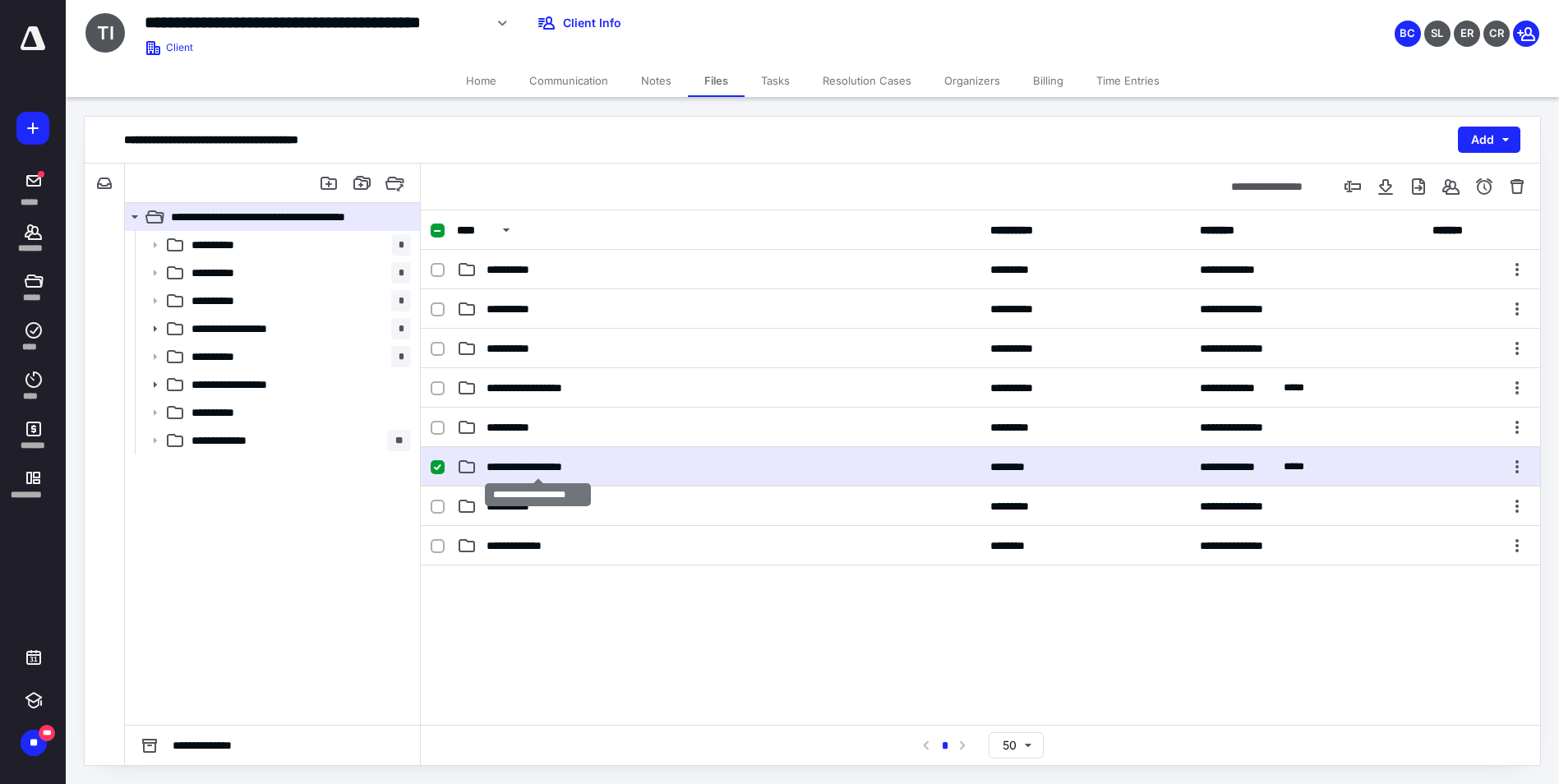 click on "**********" at bounding box center (538, 467) 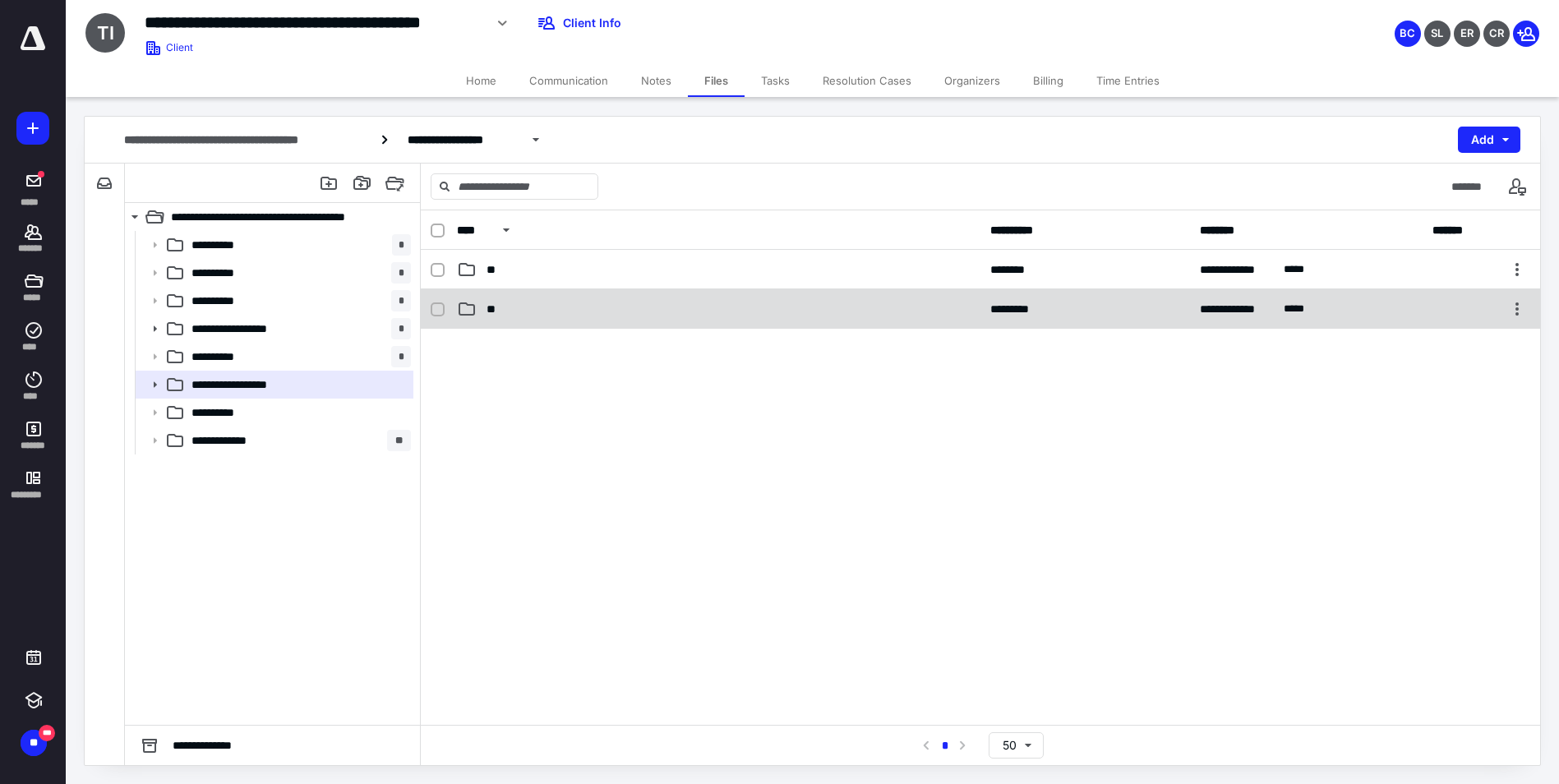 click on "**" at bounding box center (718, 309) 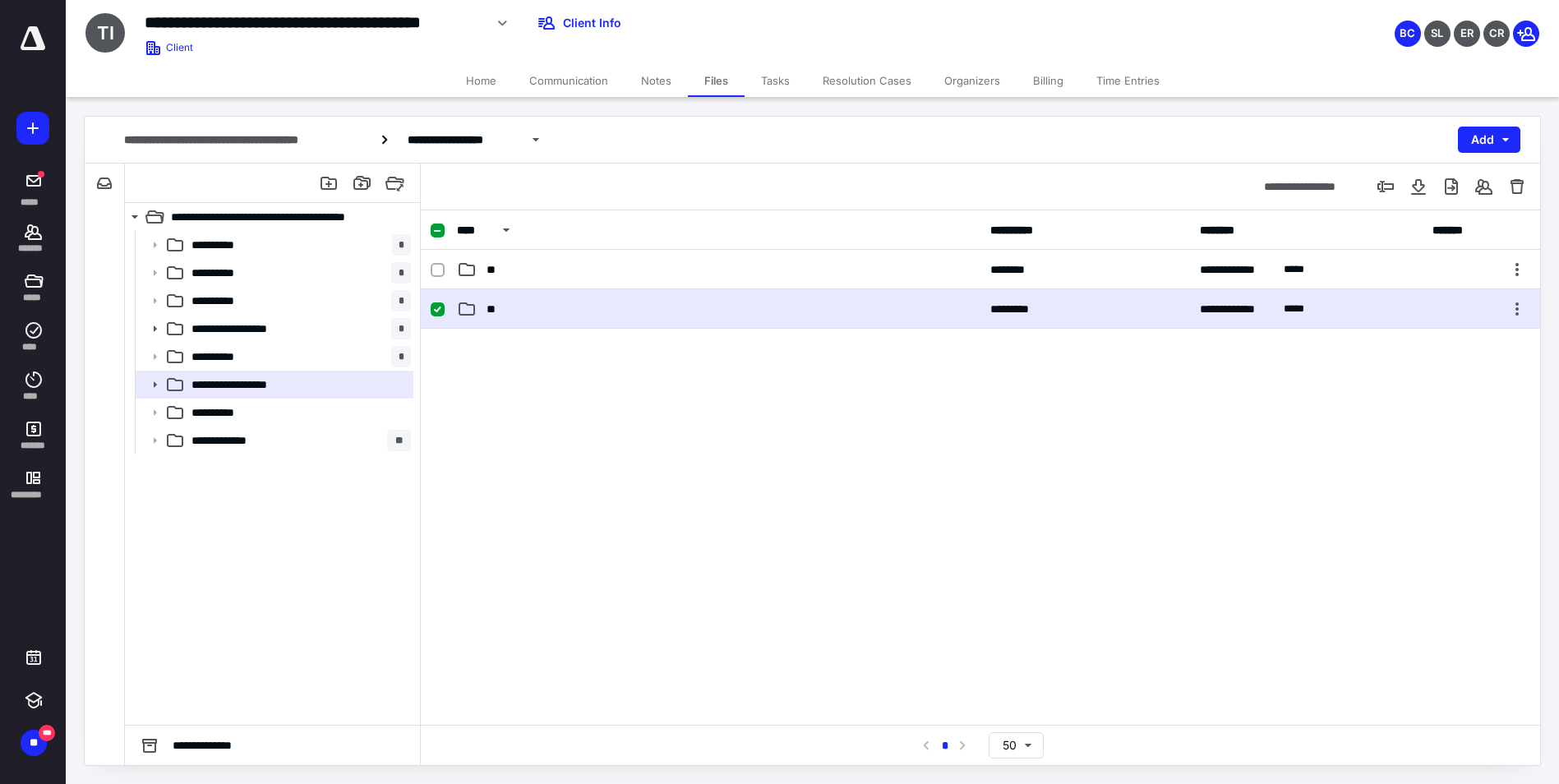 click on "**" at bounding box center [718, 309] 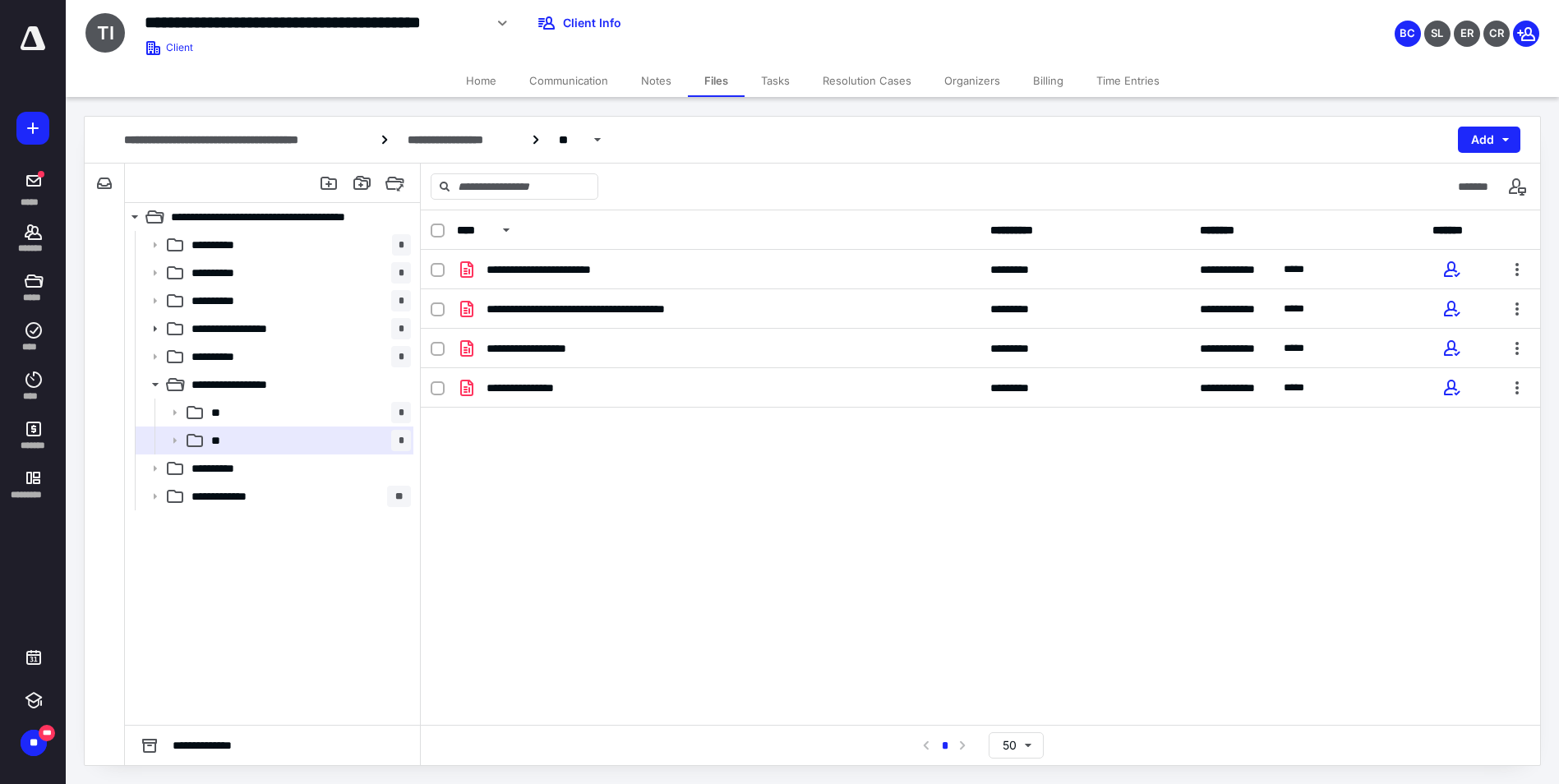 click on "**********" at bounding box center (980, 468) 